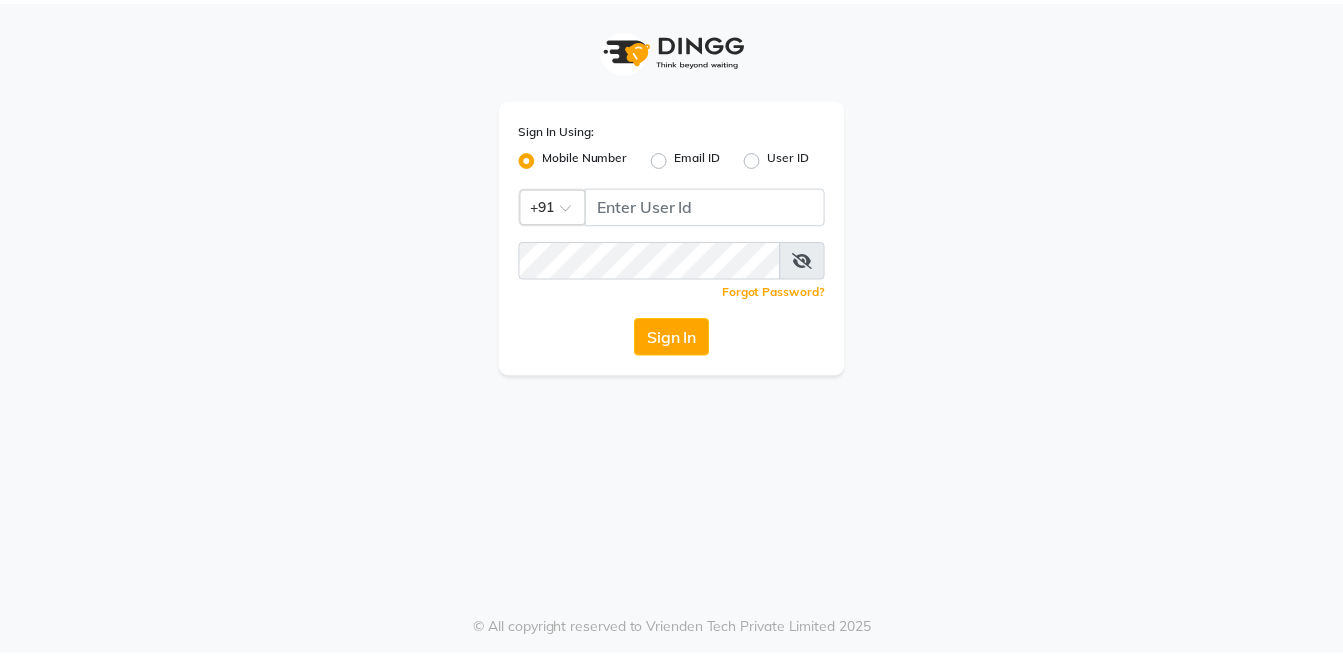 scroll, scrollTop: 0, scrollLeft: 0, axis: both 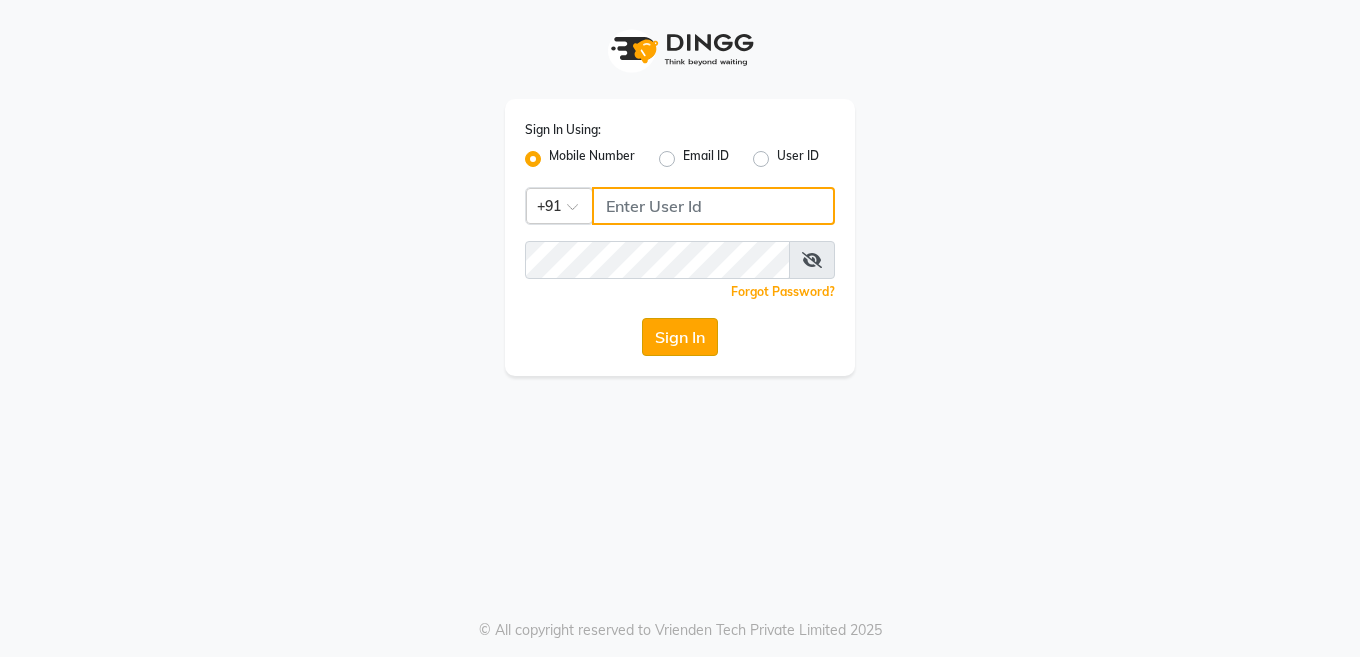 type on "9595211594" 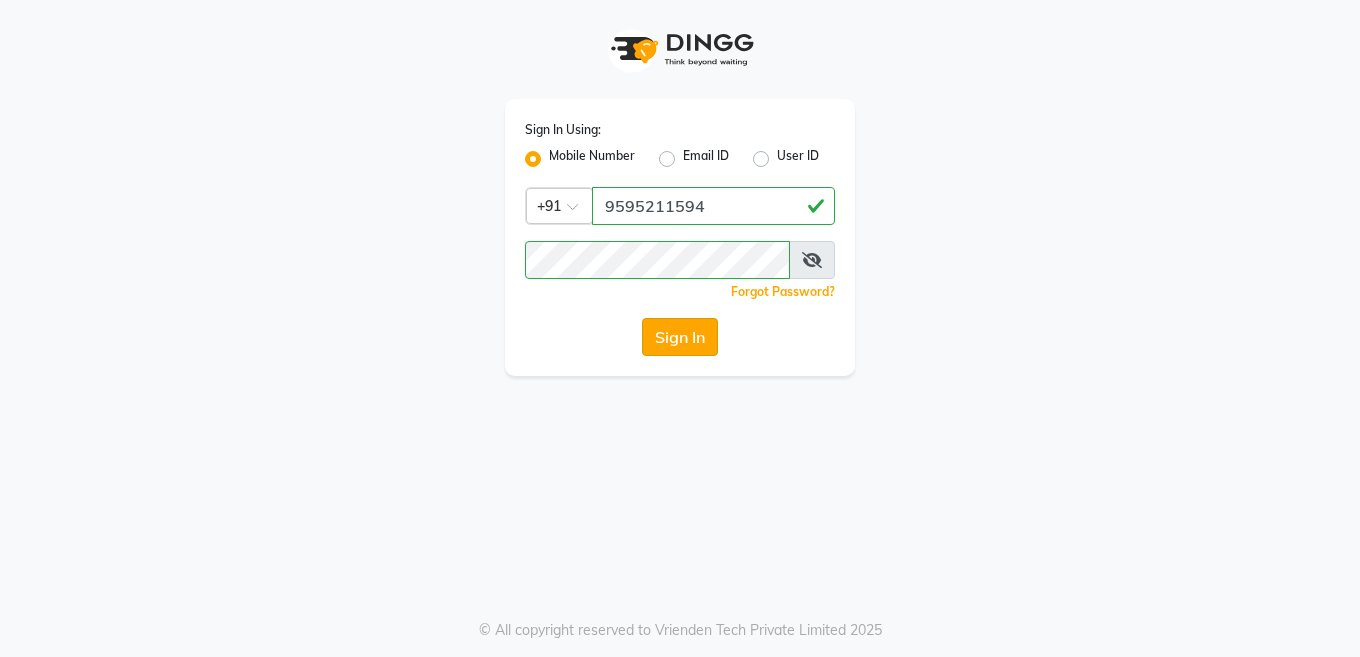 click on "Sign In" 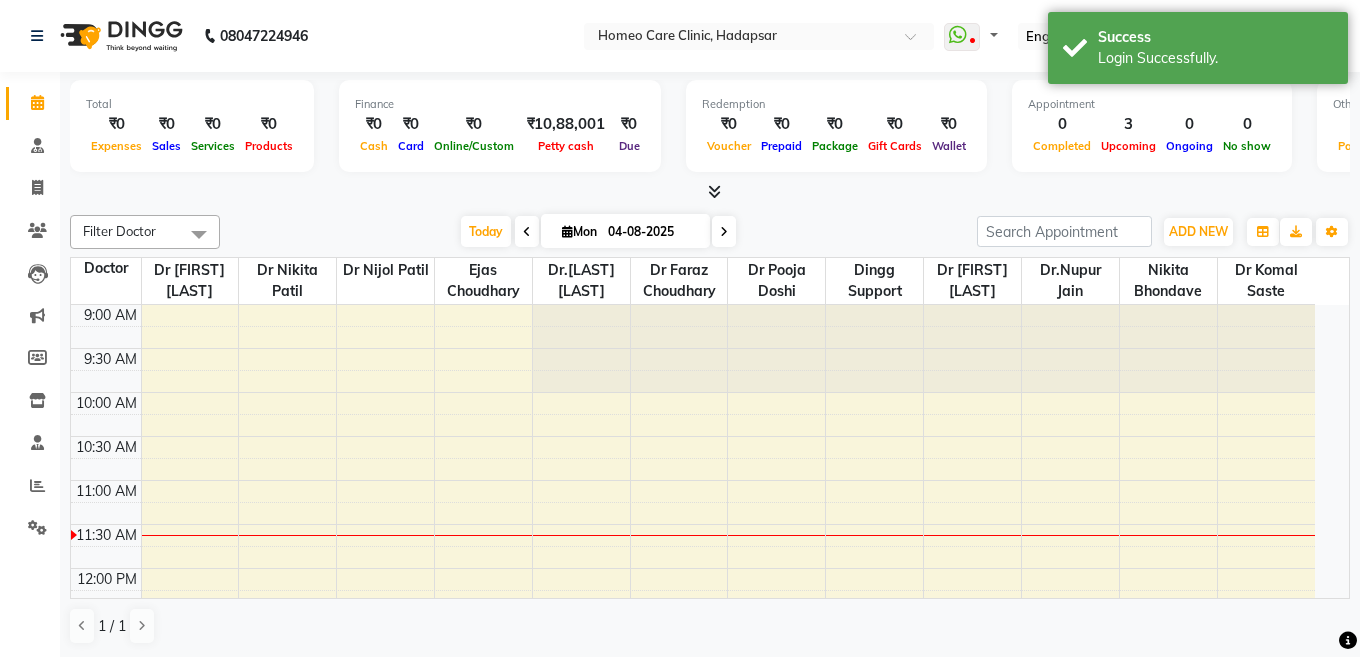 select on "en" 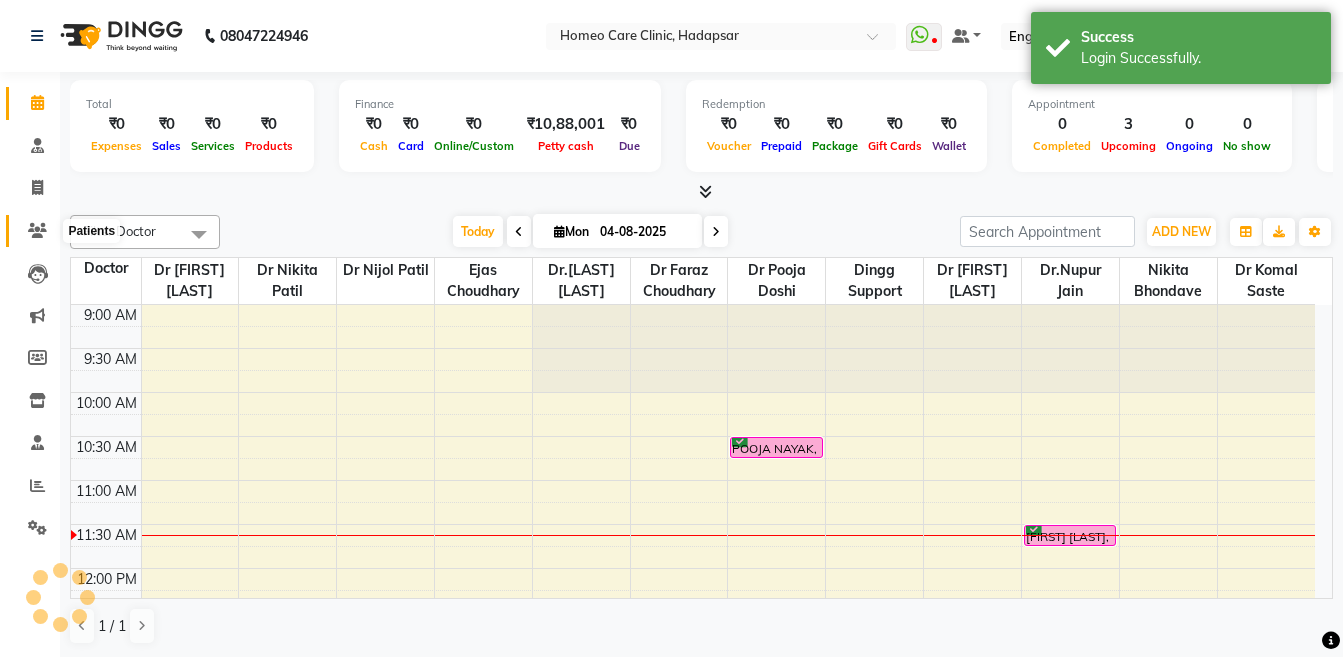 scroll, scrollTop: 0, scrollLeft: 0, axis: both 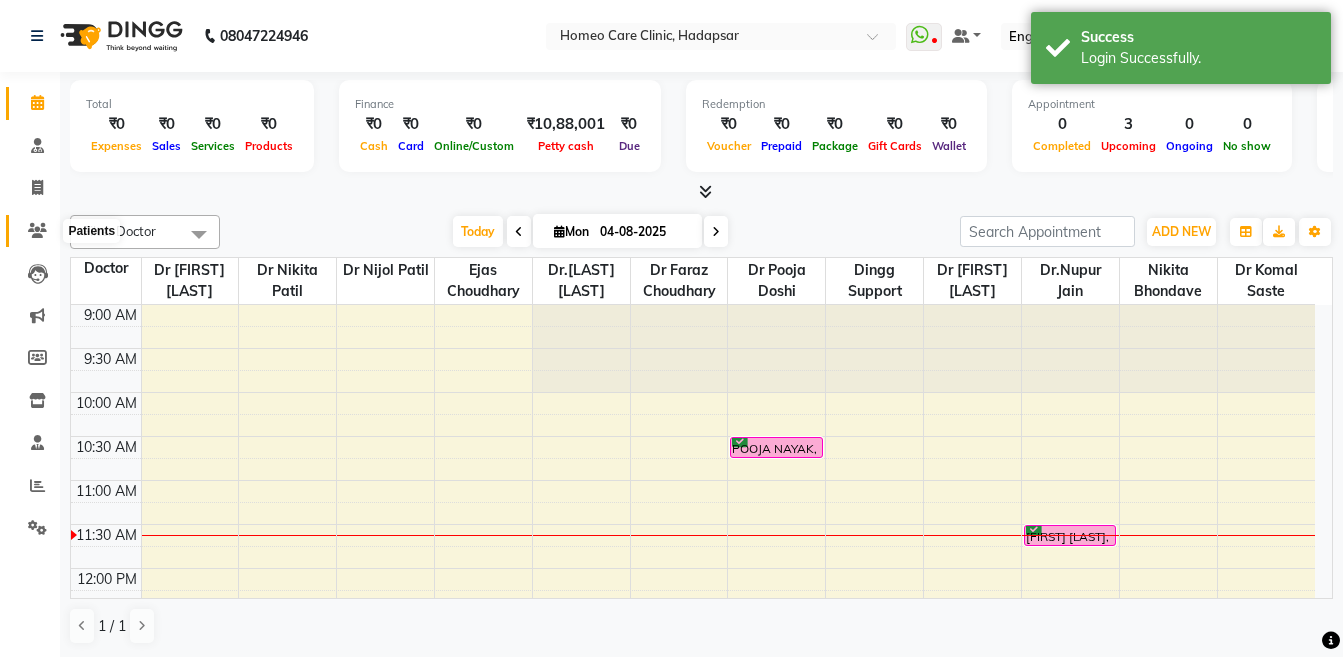 click 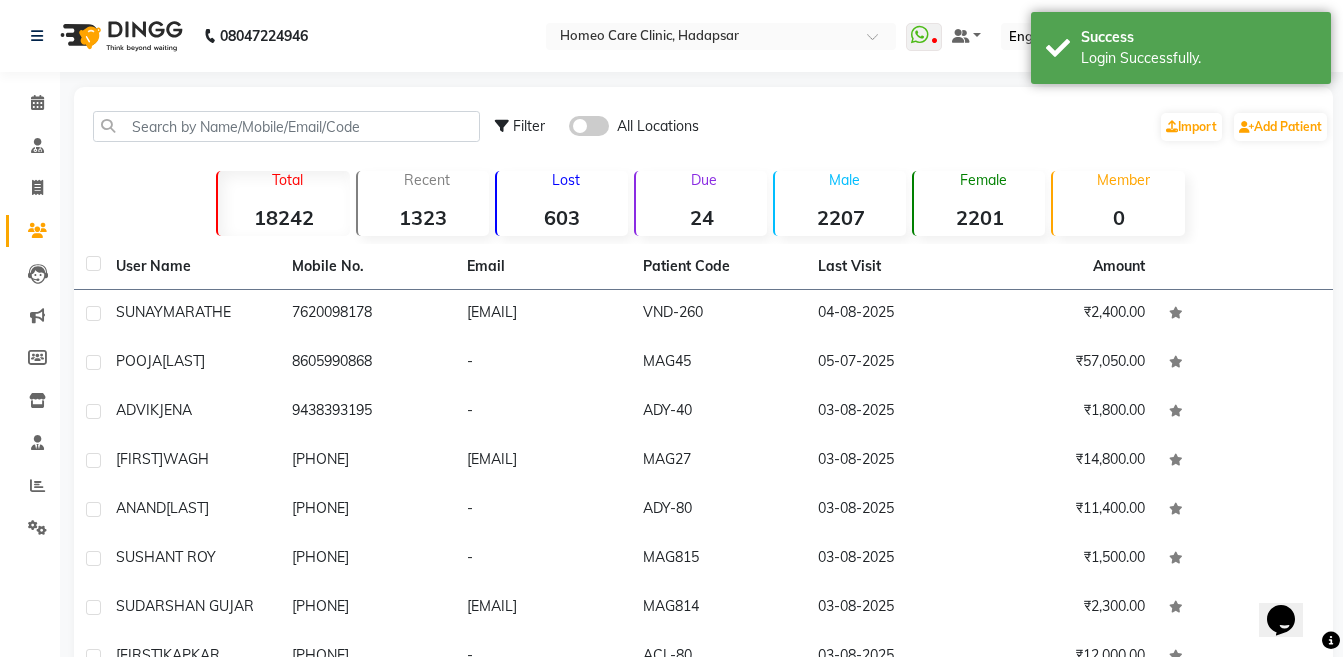 scroll, scrollTop: 0, scrollLeft: 0, axis: both 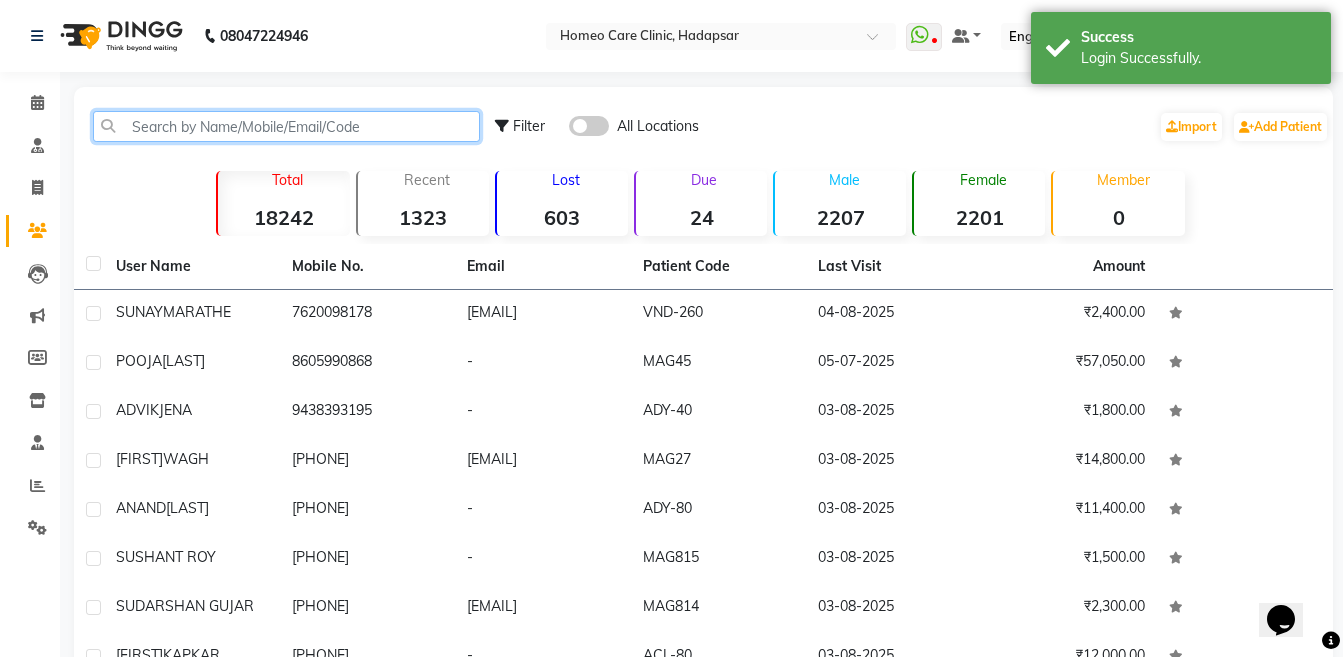 click 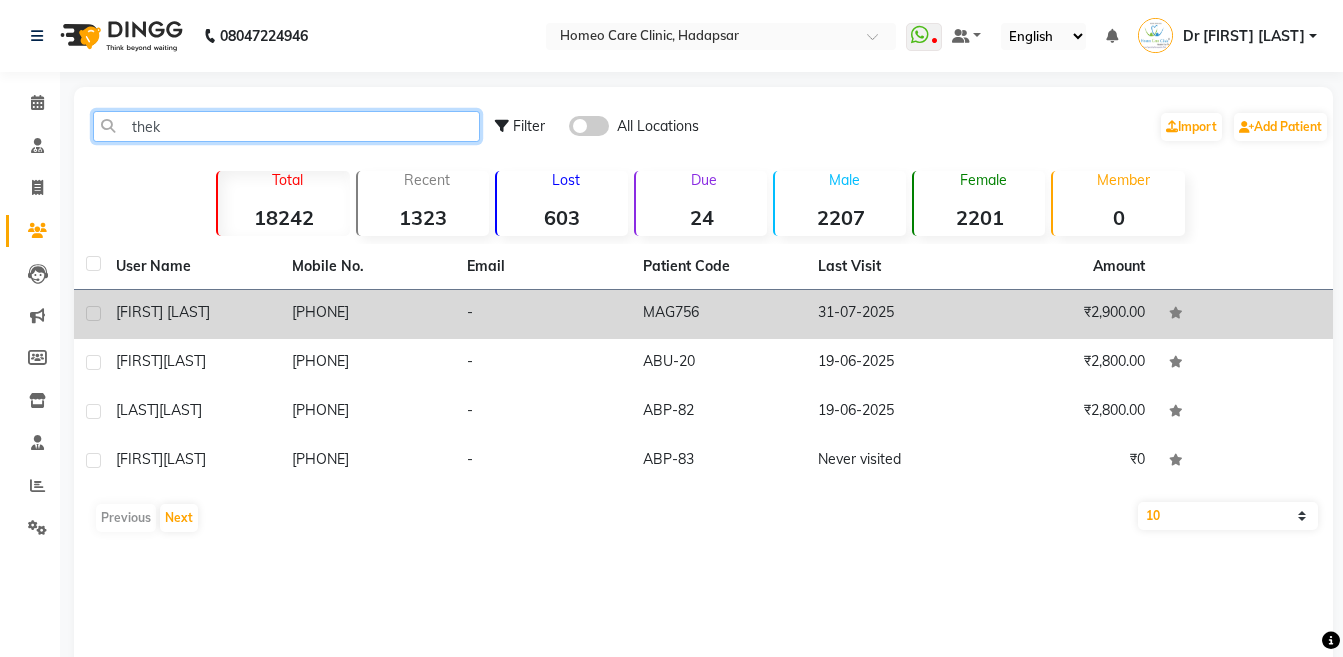 type on "thek" 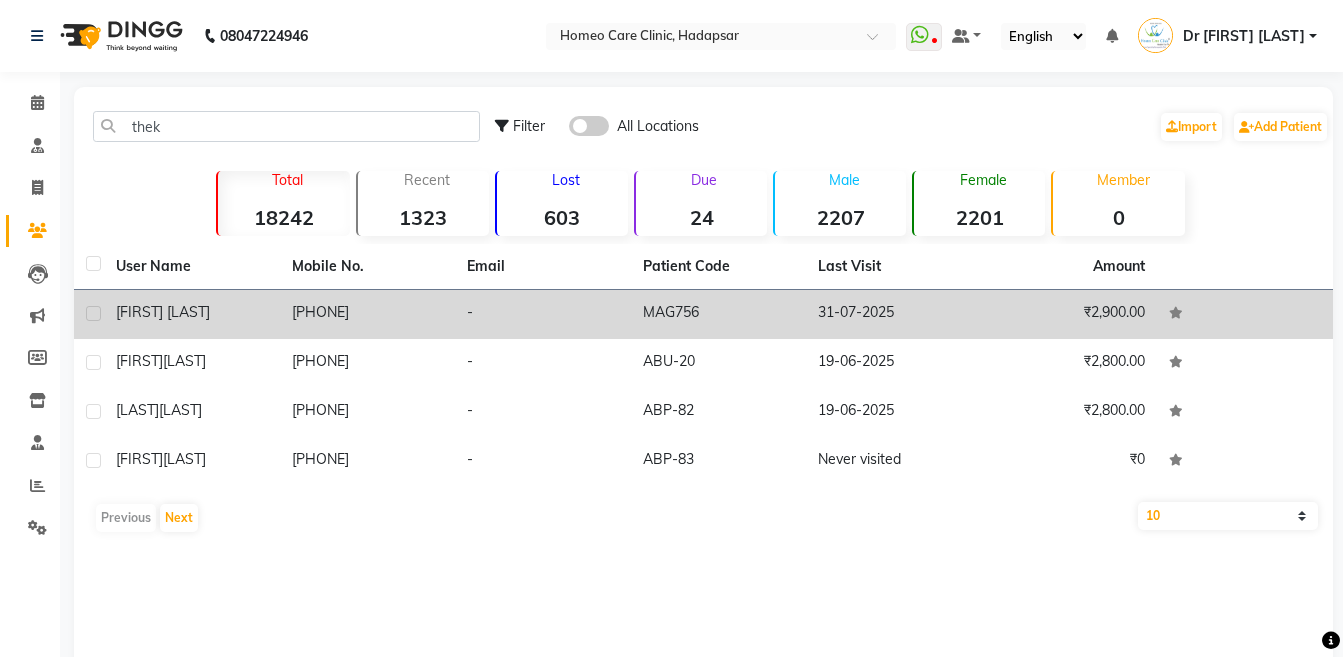 click on "MUSKAN  THEKEDAR" 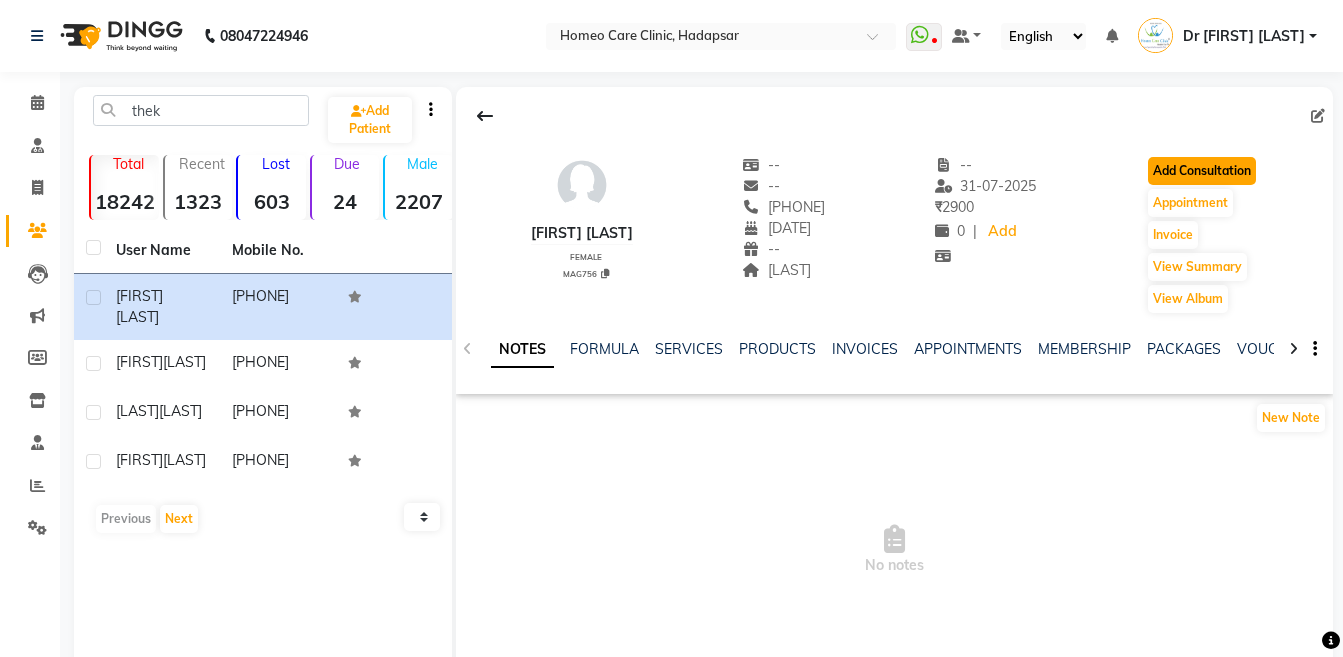 click on "Add Consultation" 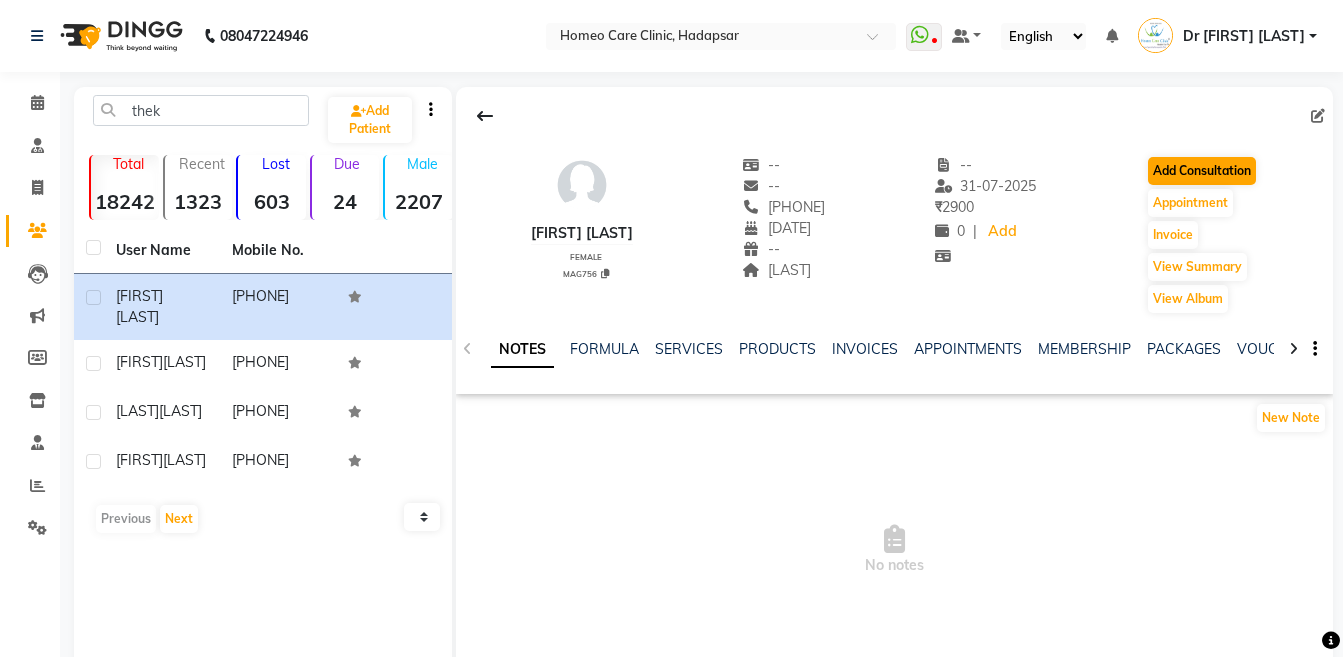 select on "female" 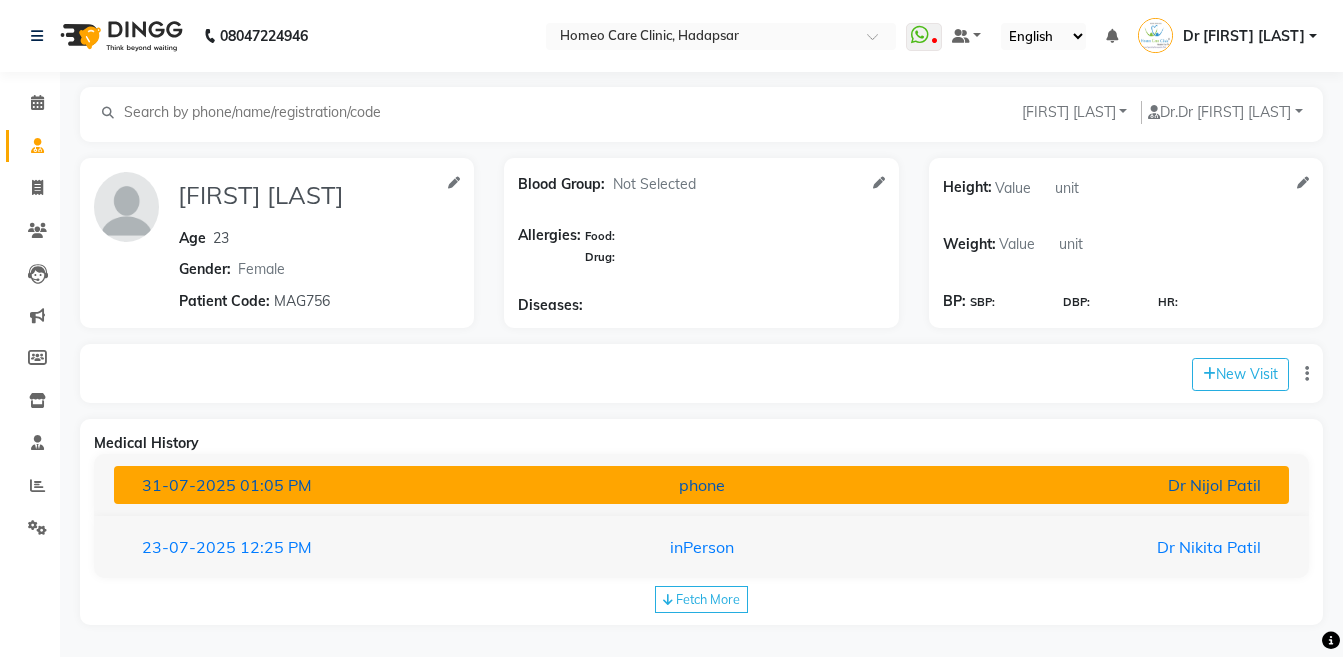 click on "Dr Nijol Patil" at bounding box center (1084, 485) 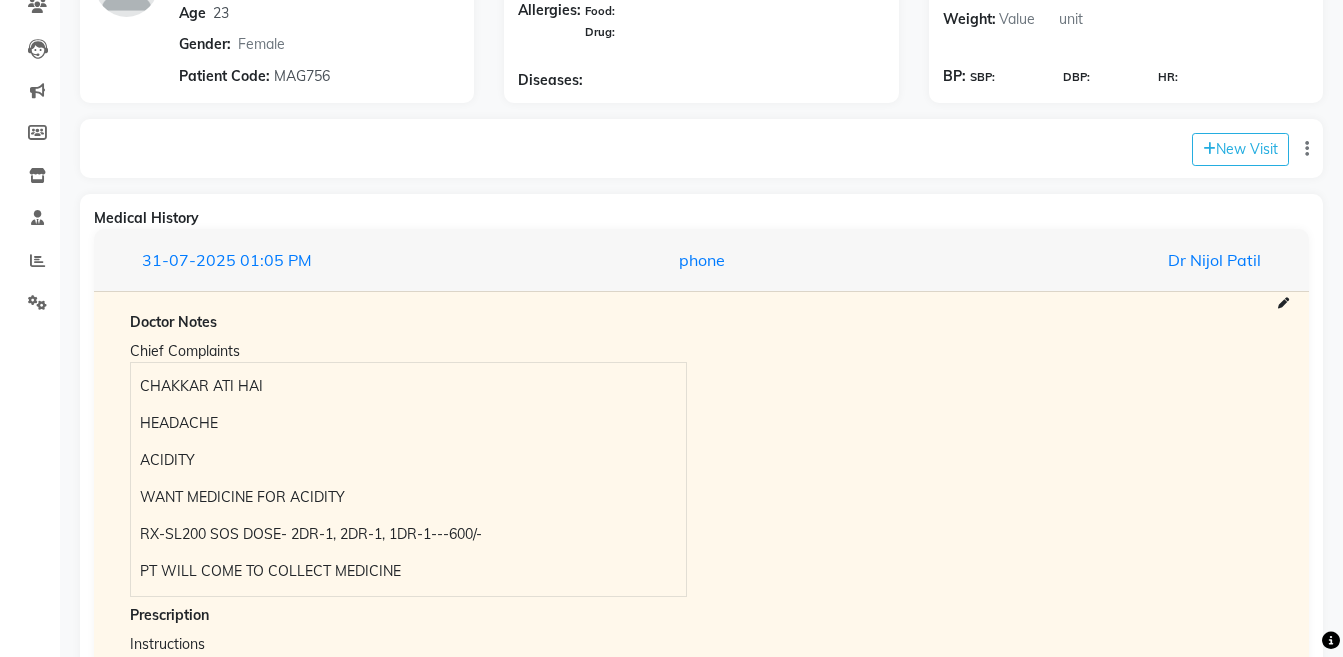 scroll, scrollTop: 263, scrollLeft: 0, axis: vertical 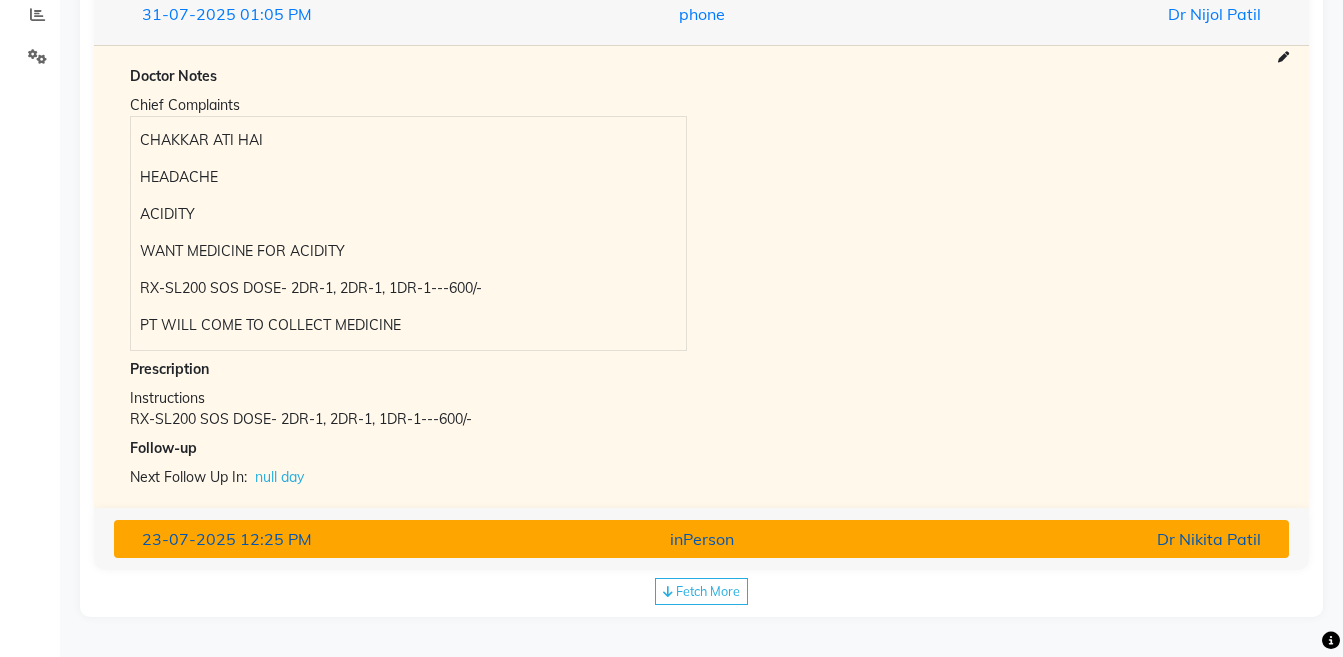 click on "Dr Nikita Patil" at bounding box center [1084, 539] 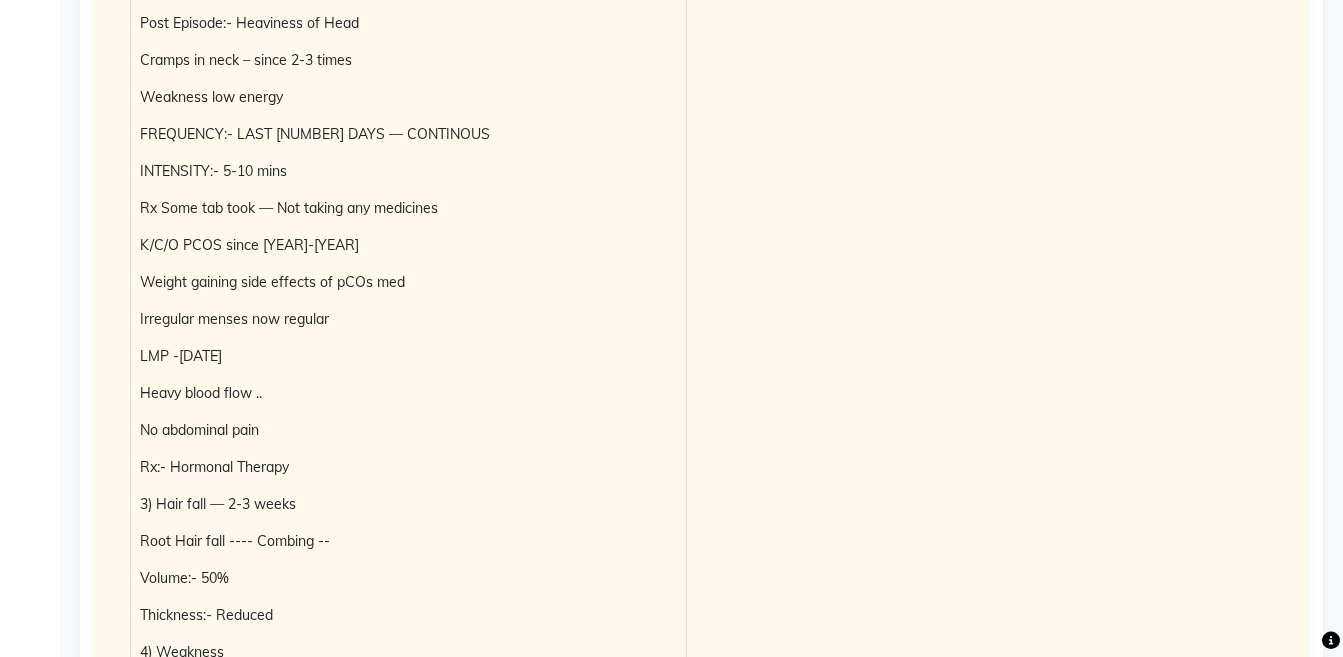scroll, scrollTop: 1030, scrollLeft: 0, axis: vertical 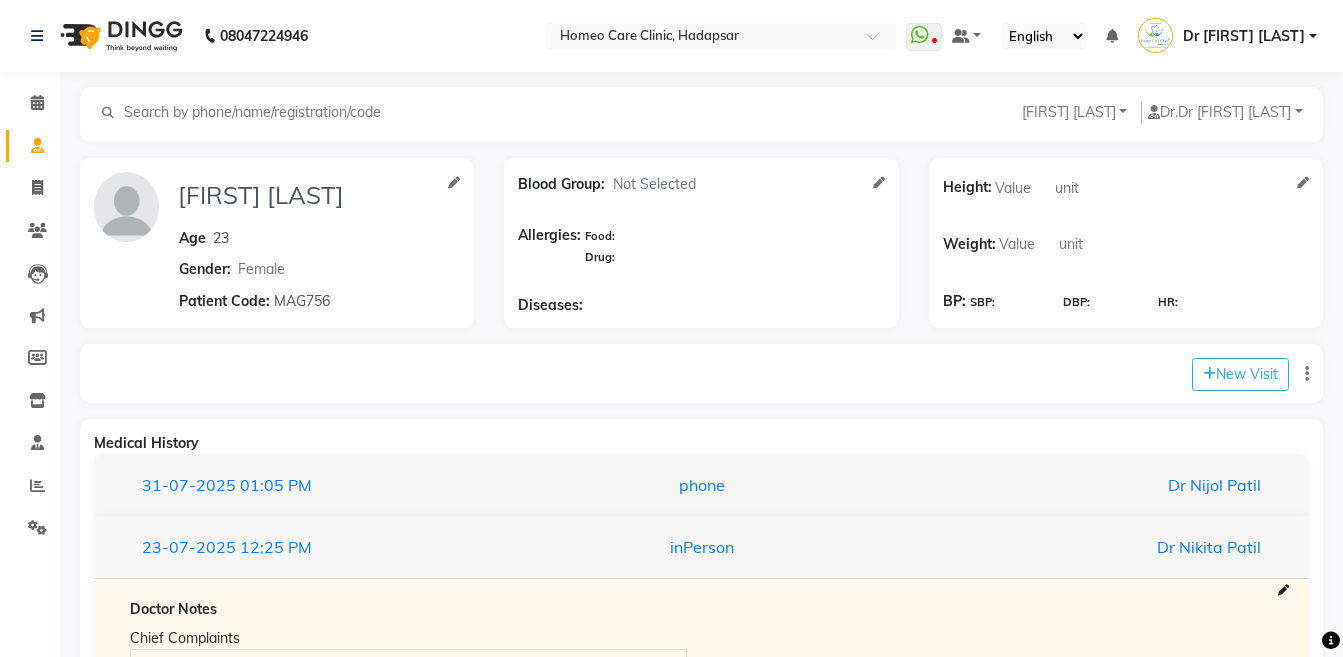drag, startPoint x: 373, startPoint y: 96, endPoint x: 364, endPoint y: 106, distance: 13.453624 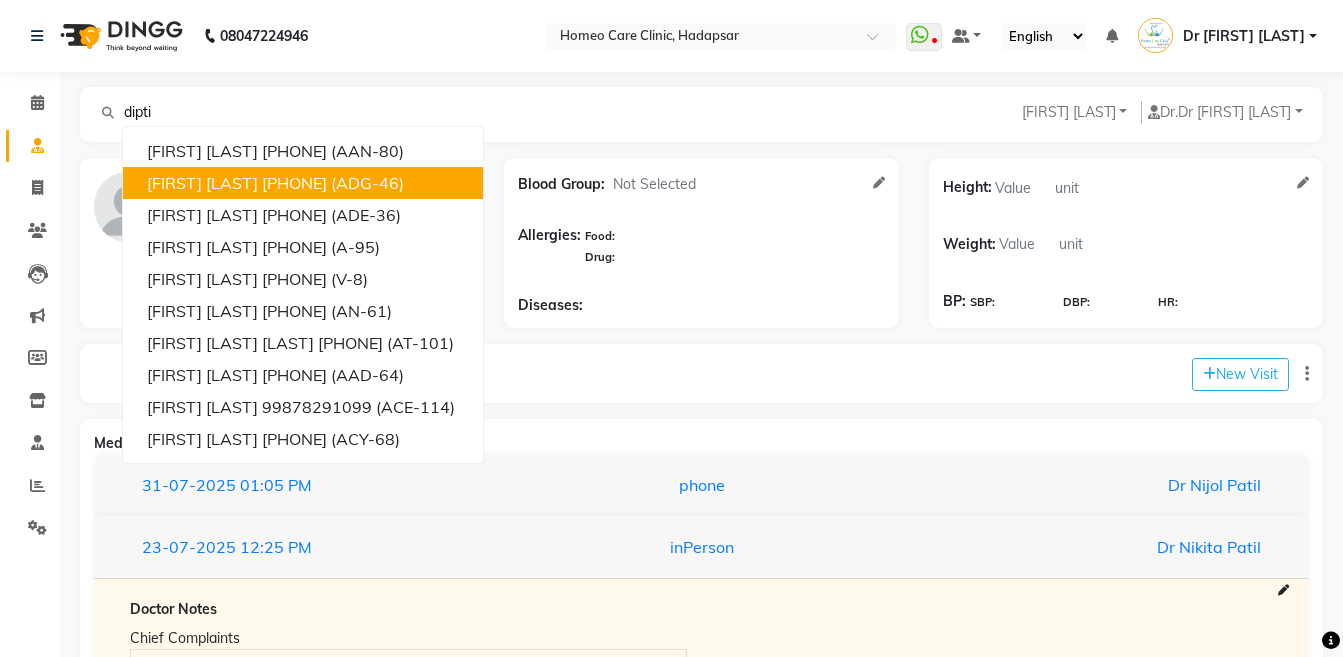 click on "(ADG-46)" at bounding box center (367, 183) 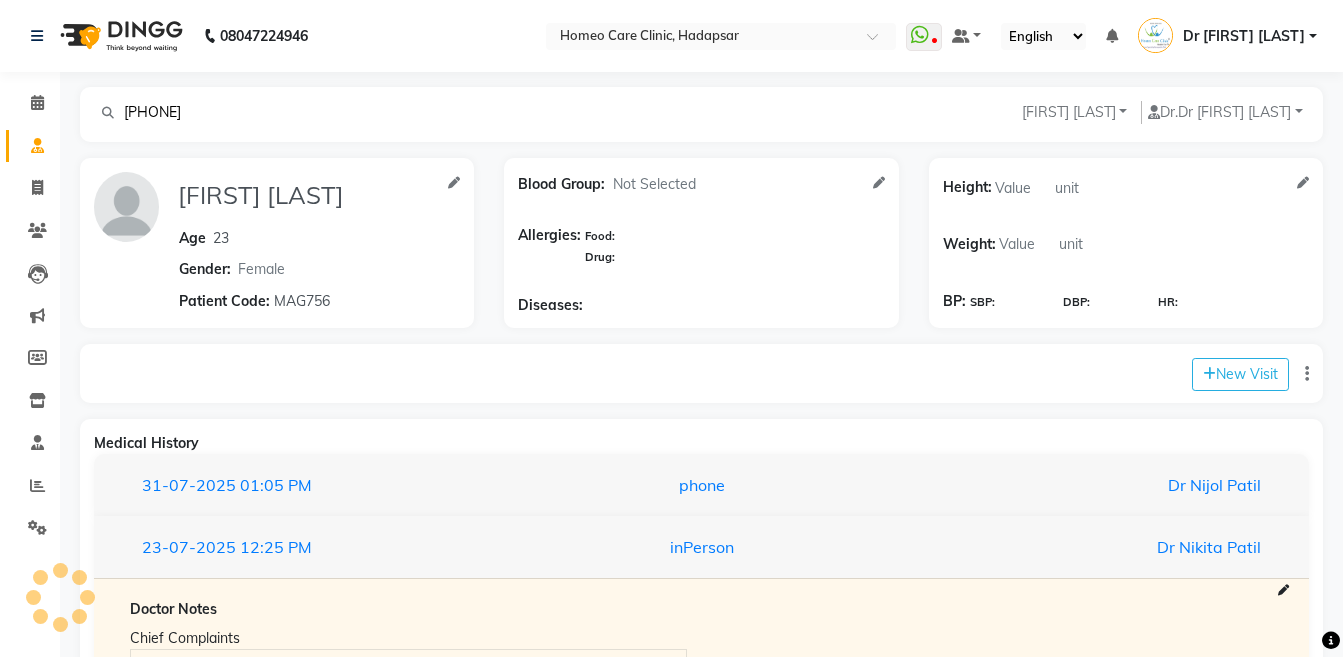 type on "DIPTI DADAVE" 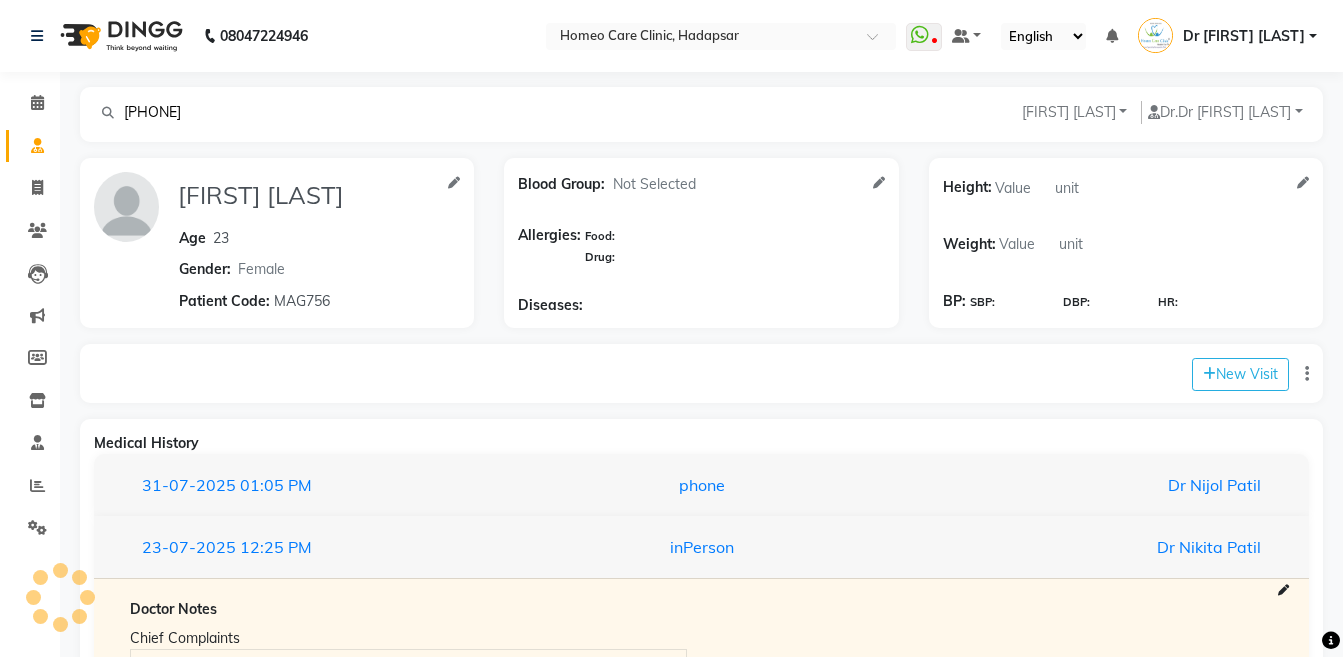 type 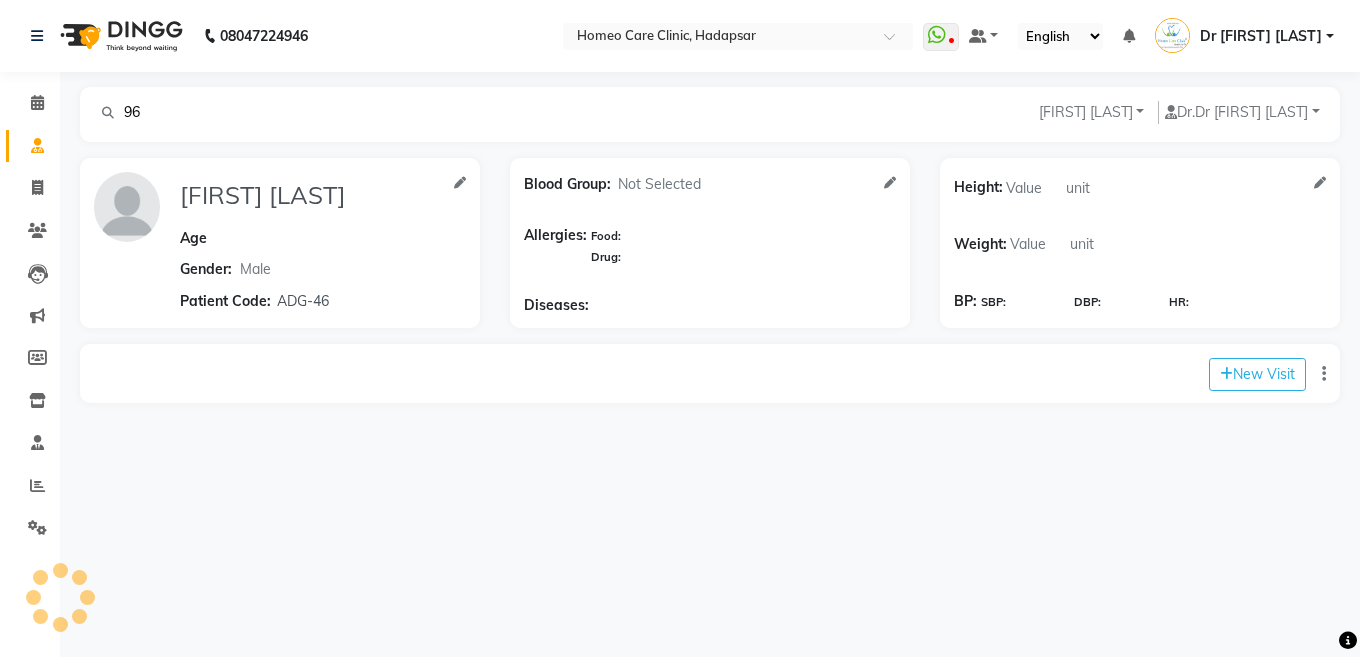 type on "9" 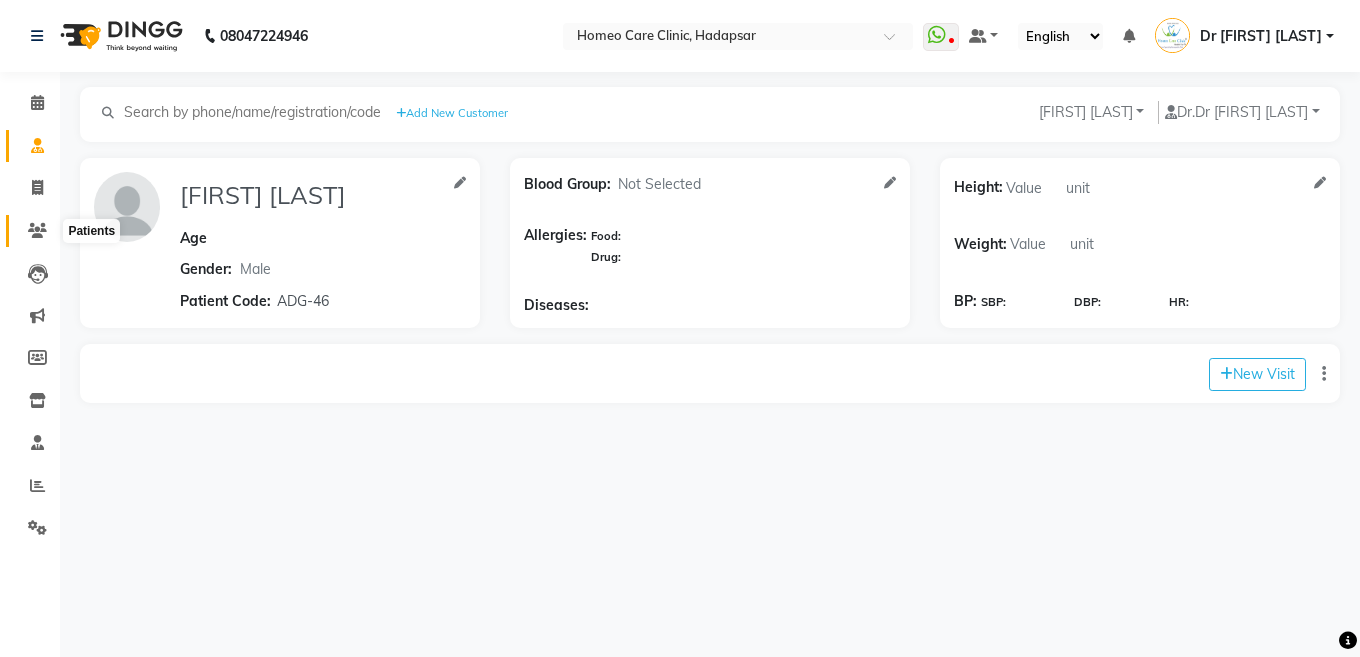 type 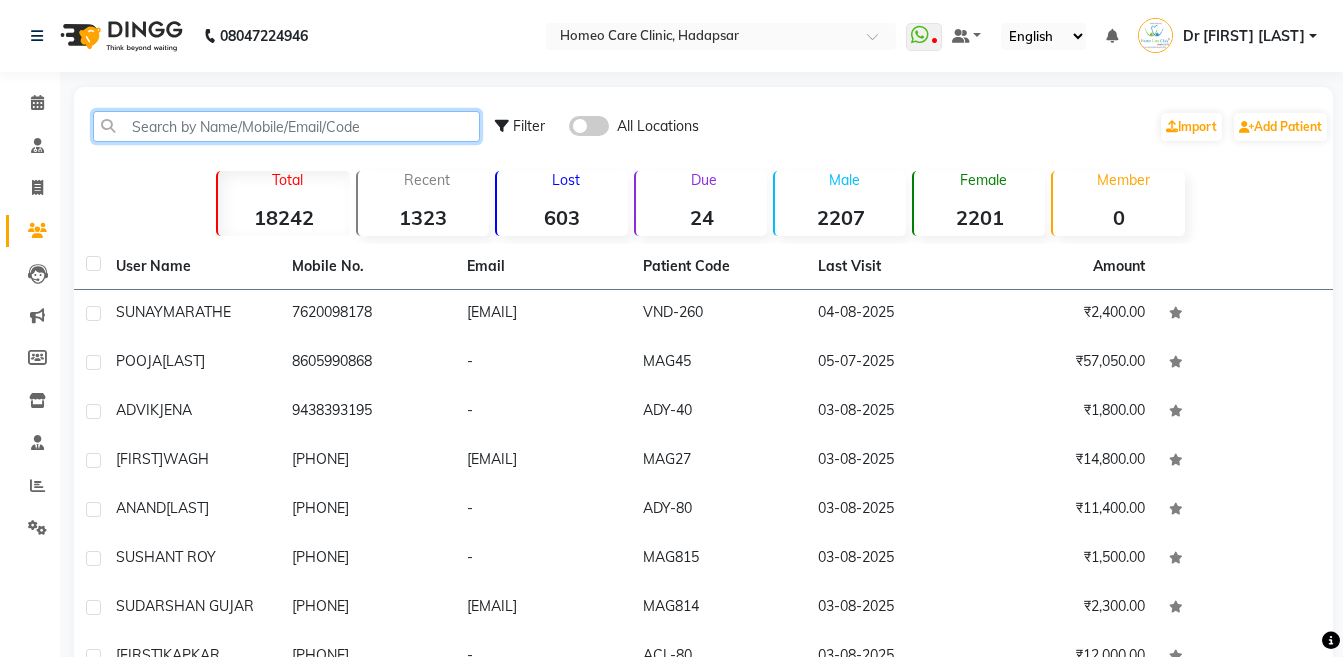 click 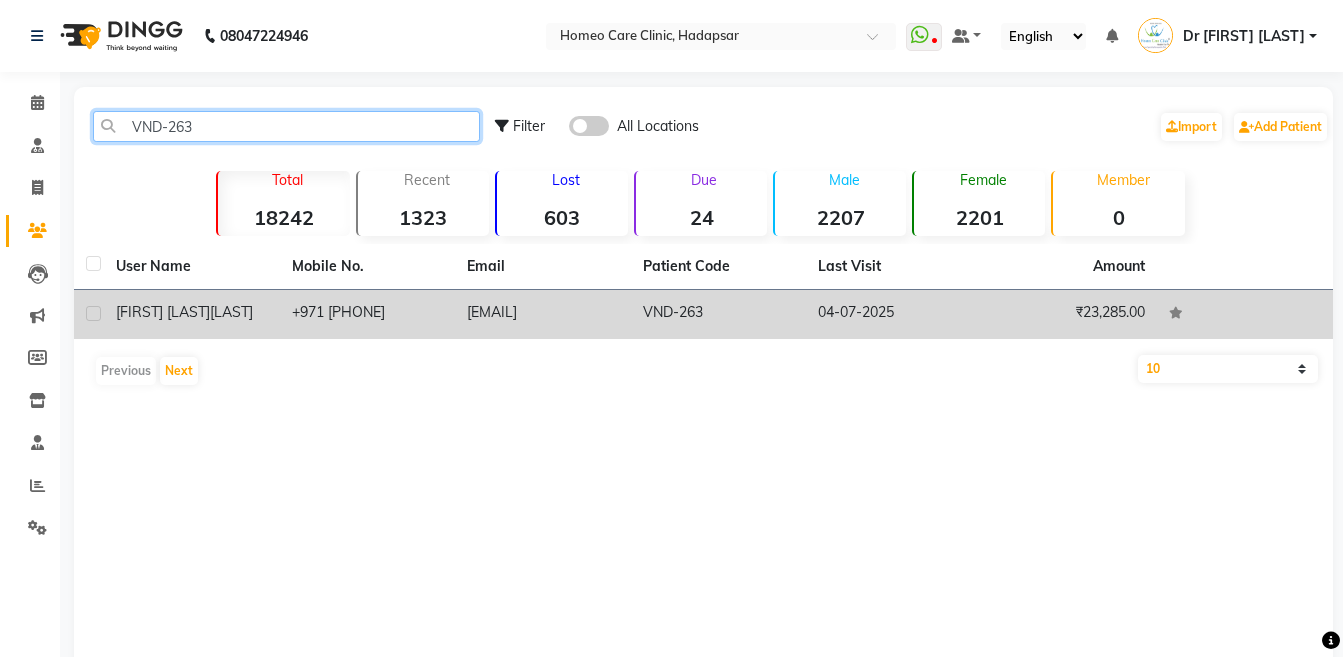 type on "VND-263" 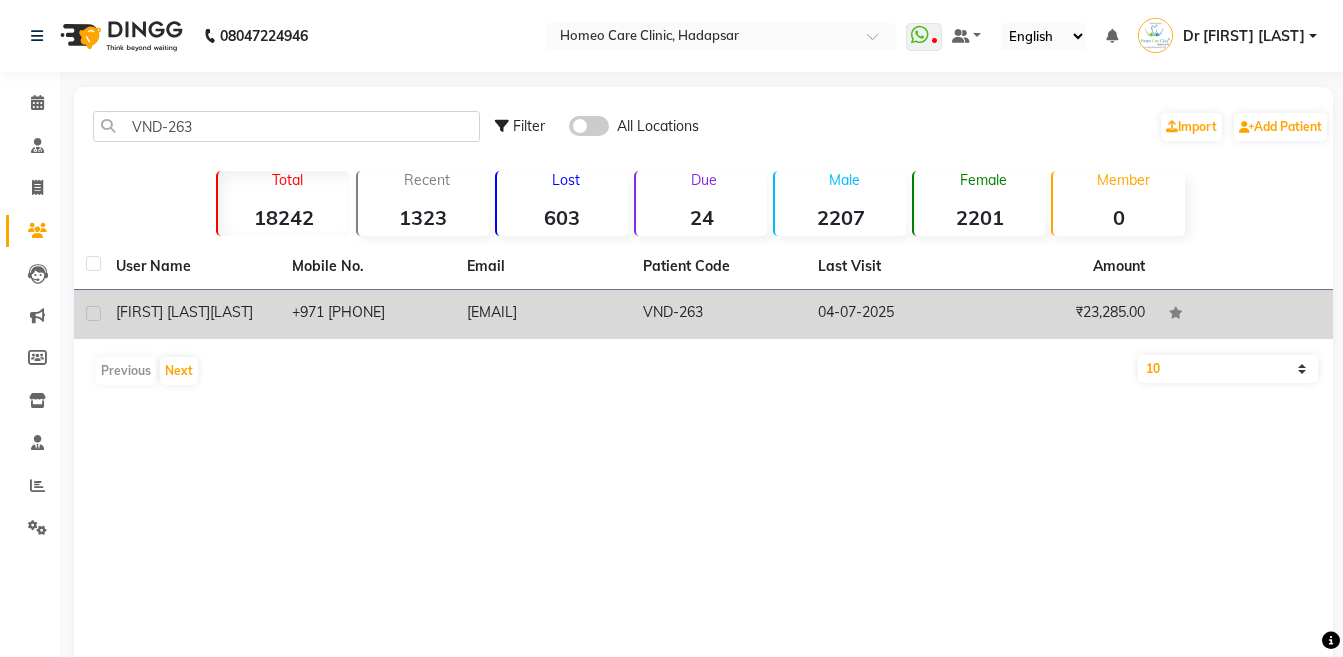 click on "+971  551040233" 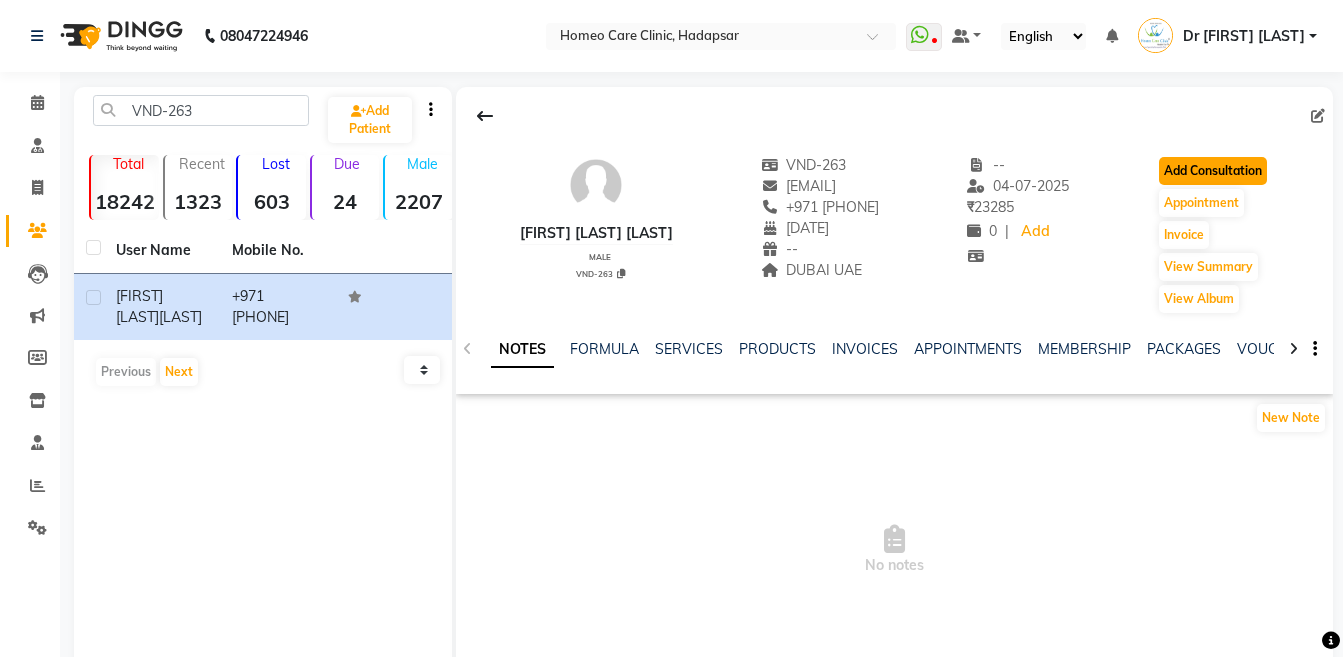 click on "Add Consultation" 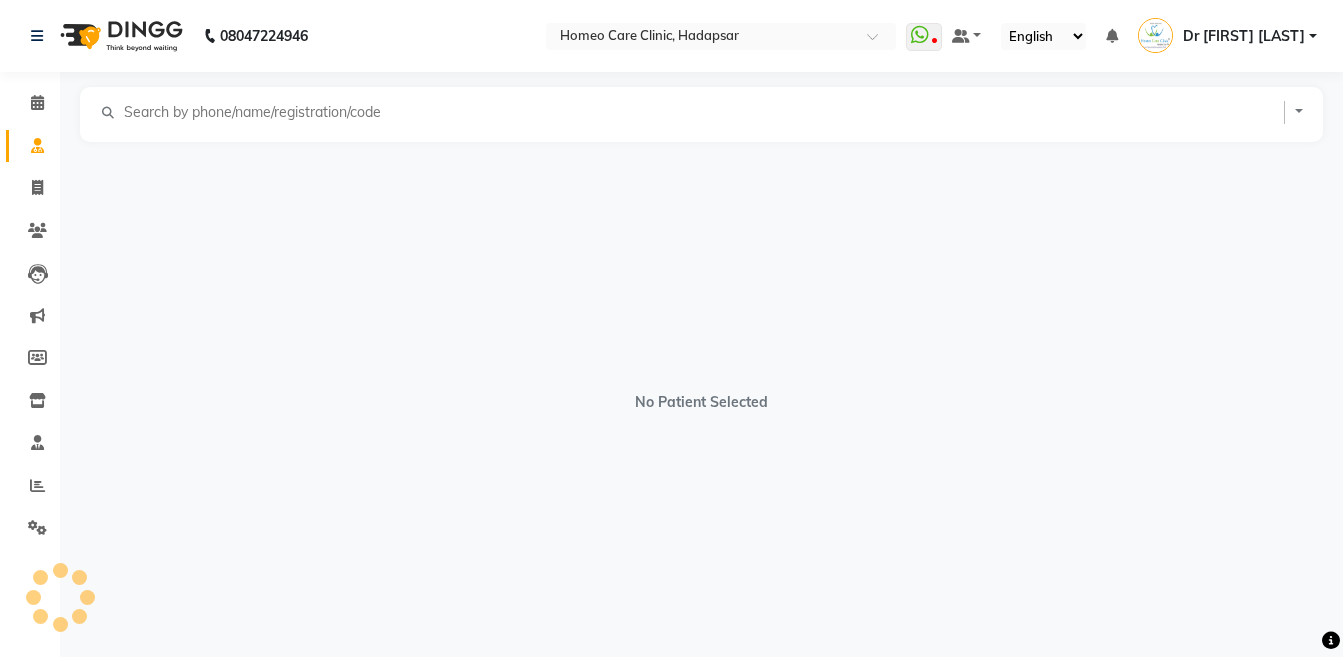 select on "male" 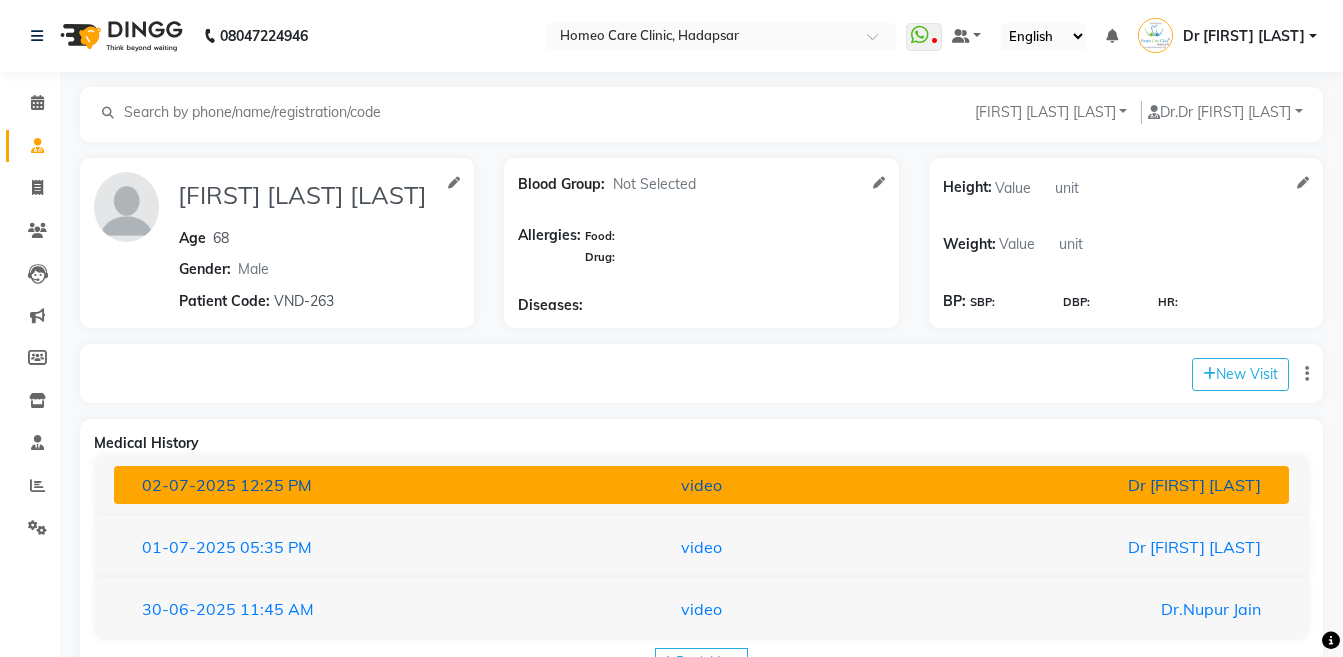 click on "02-07-2025 12:25 PM video Dr [LAST]" at bounding box center (701, 485) 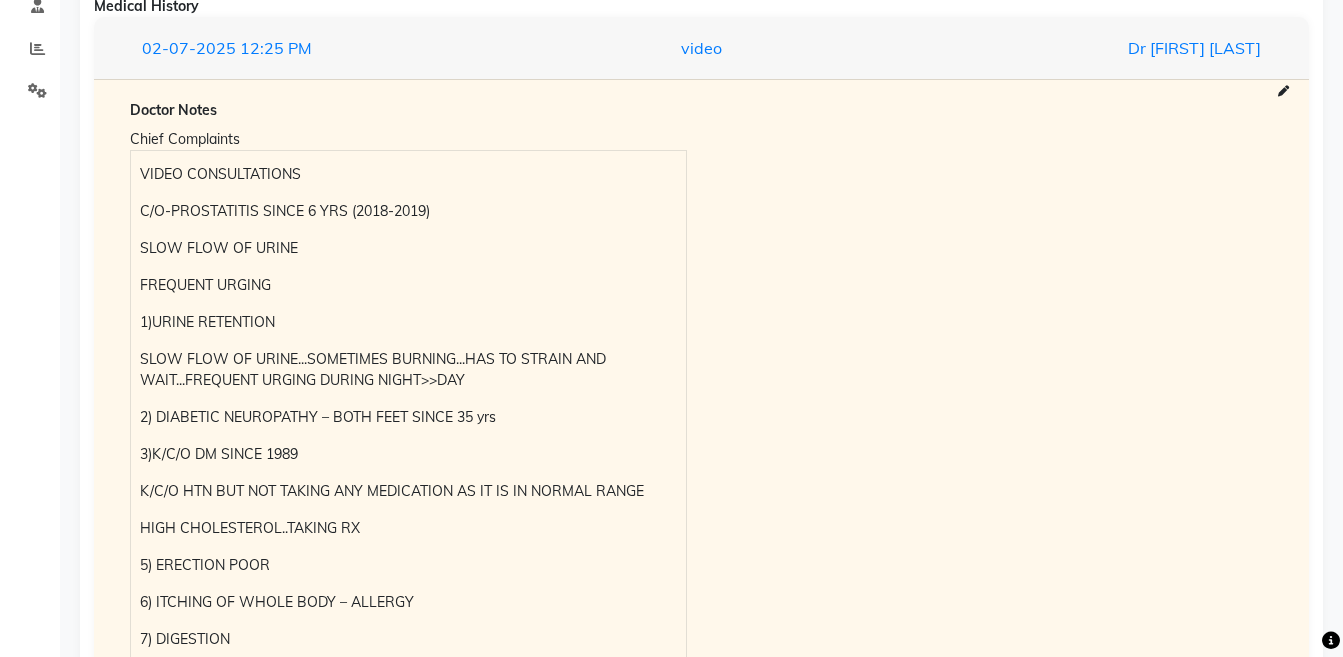 scroll, scrollTop: 448, scrollLeft: 0, axis: vertical 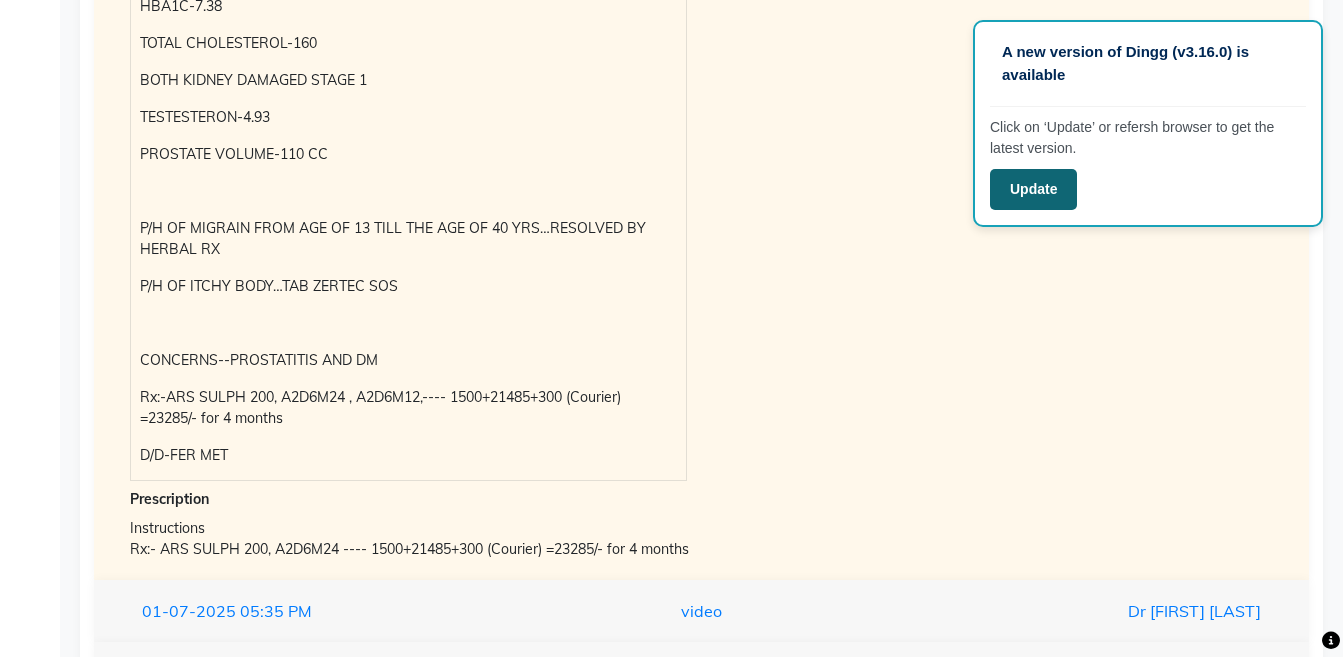 click on "Update" 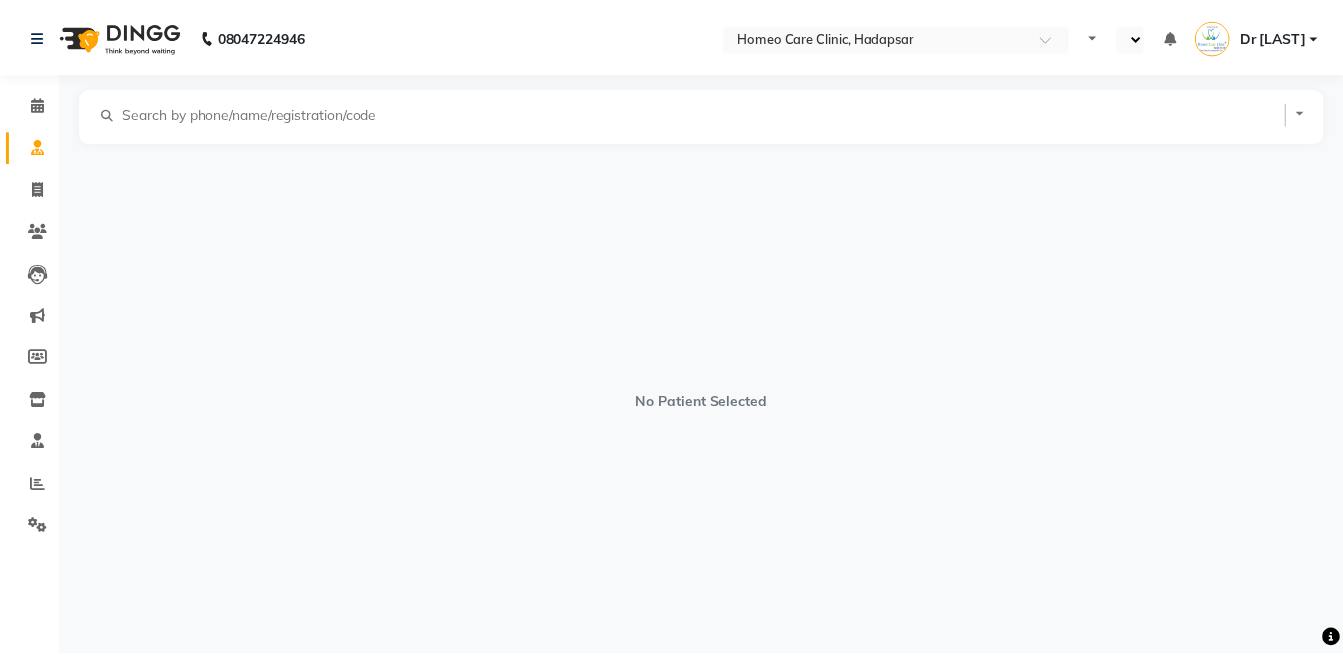 scroll, scrollTop: 0, scrollLeft: 0, axis: both 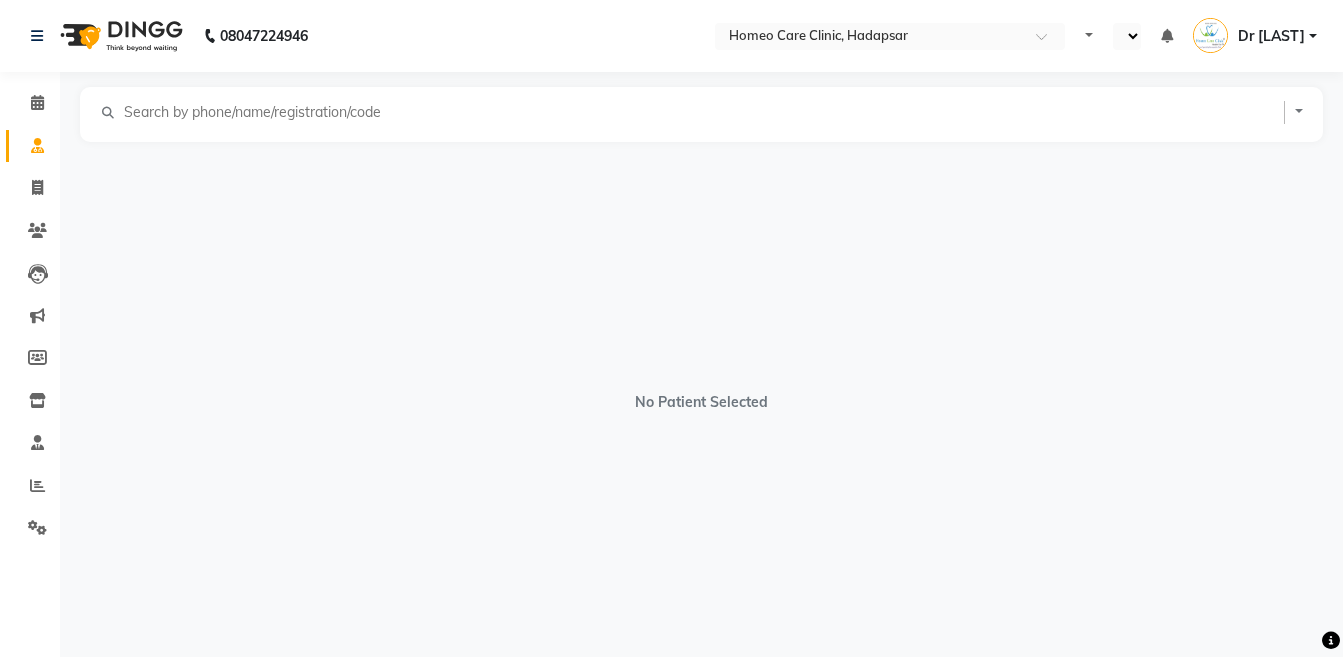 select on "en" 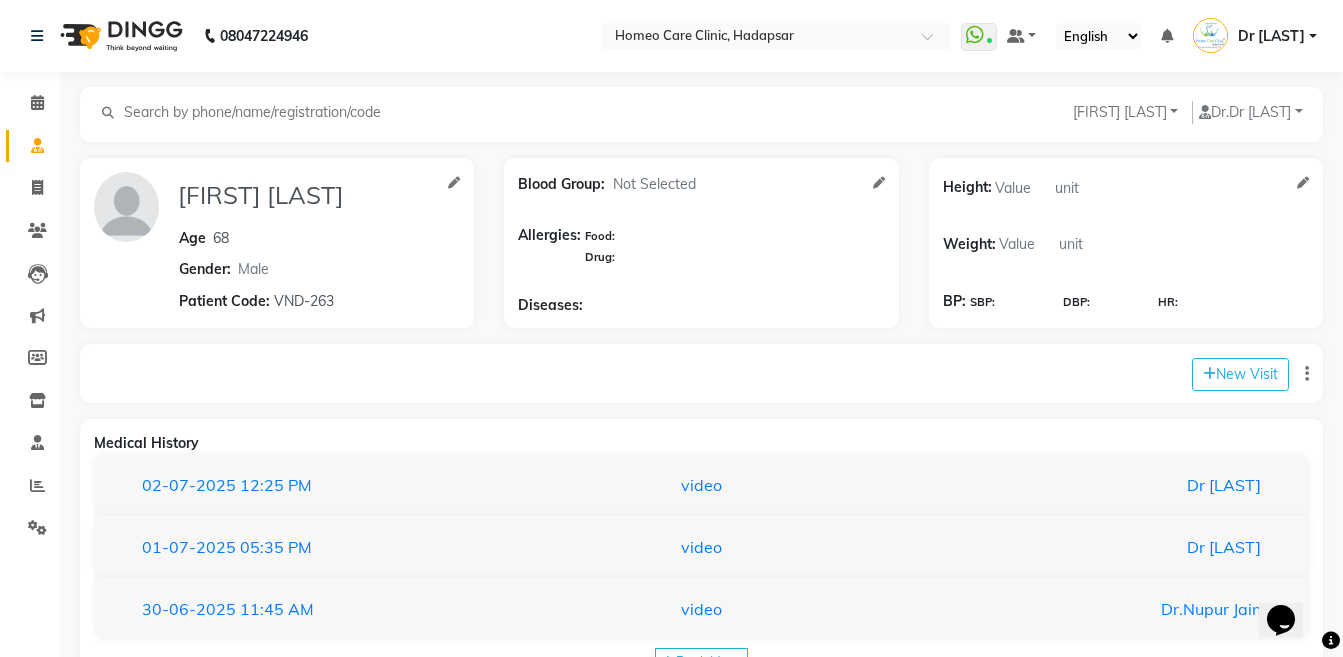 scroll, scrollTop: 0, scrollLeft: 0, axis: both 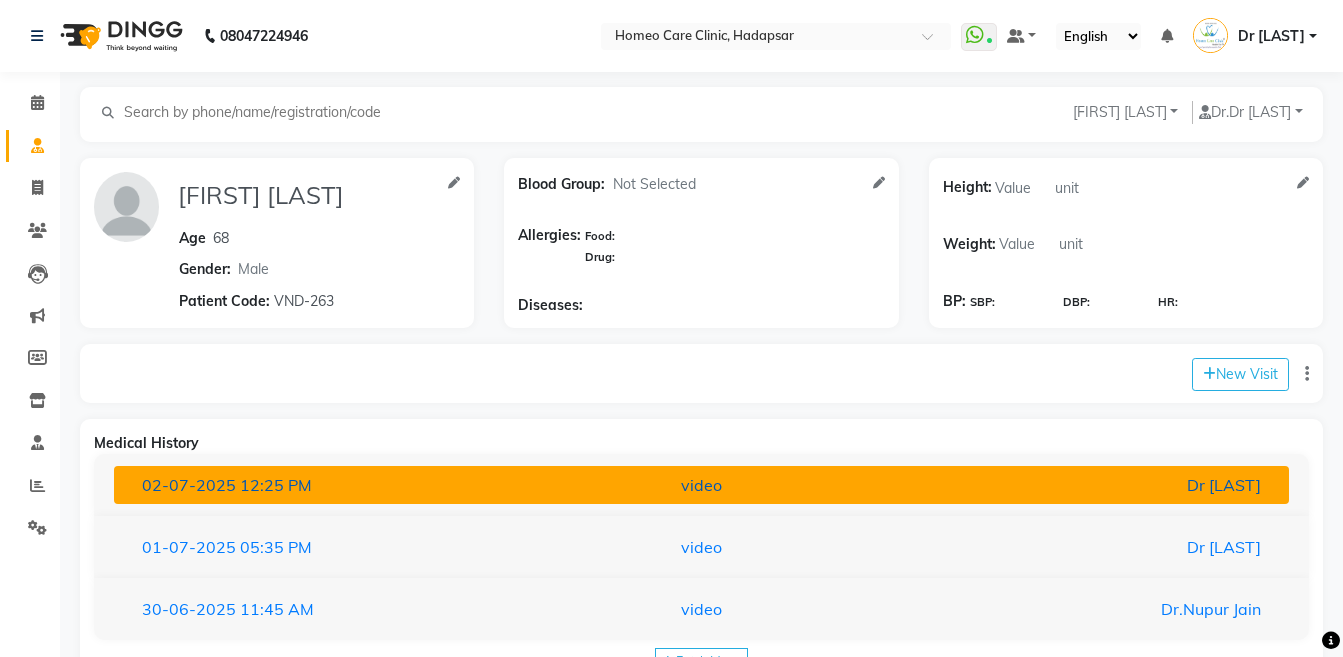 click on "02-07-2025 12:25 PM video Dr [LAST]" at bounding box center [701, 485] 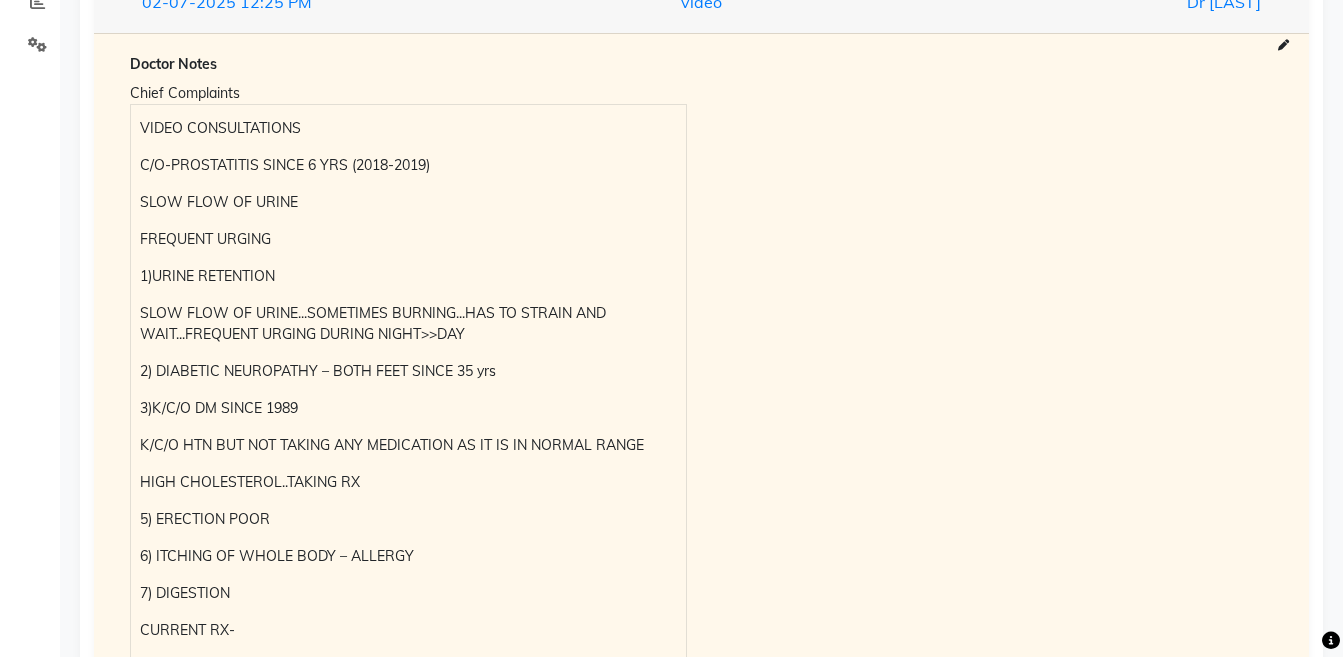 scroll, scrollTop: 571, scrollLeft: 0, axis: vertical 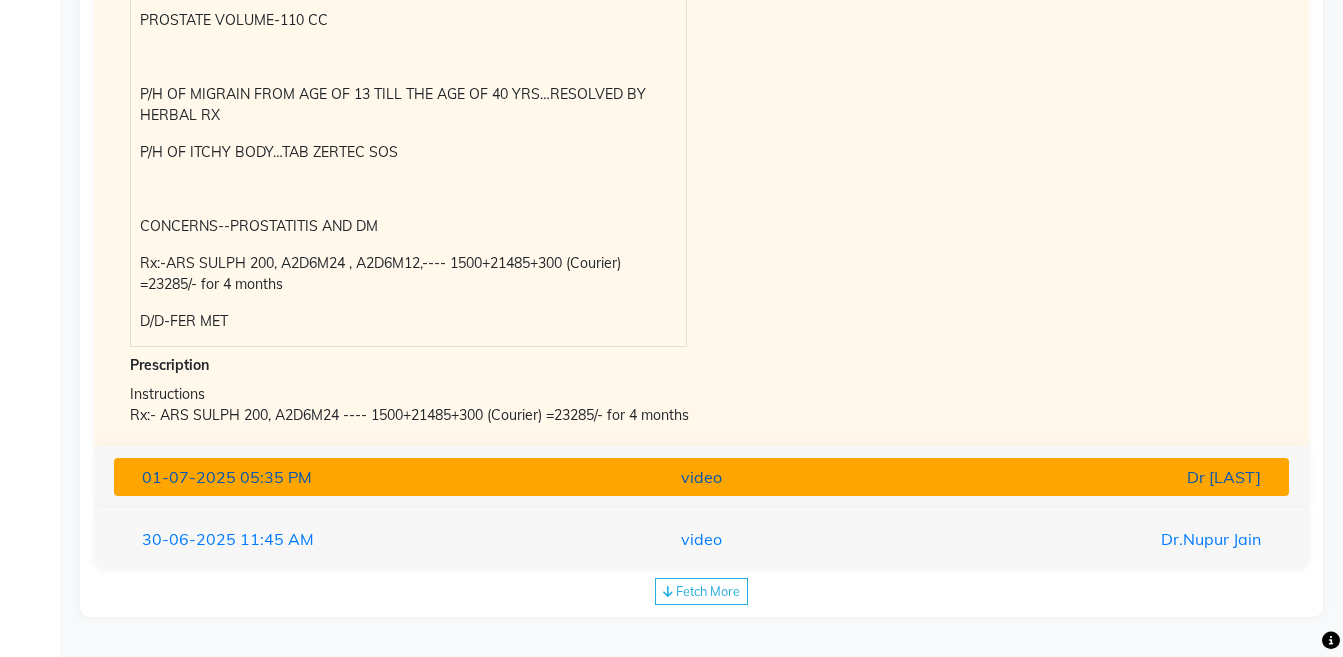 click on "Dr [LAST]" at bounding box center [1084, 477] 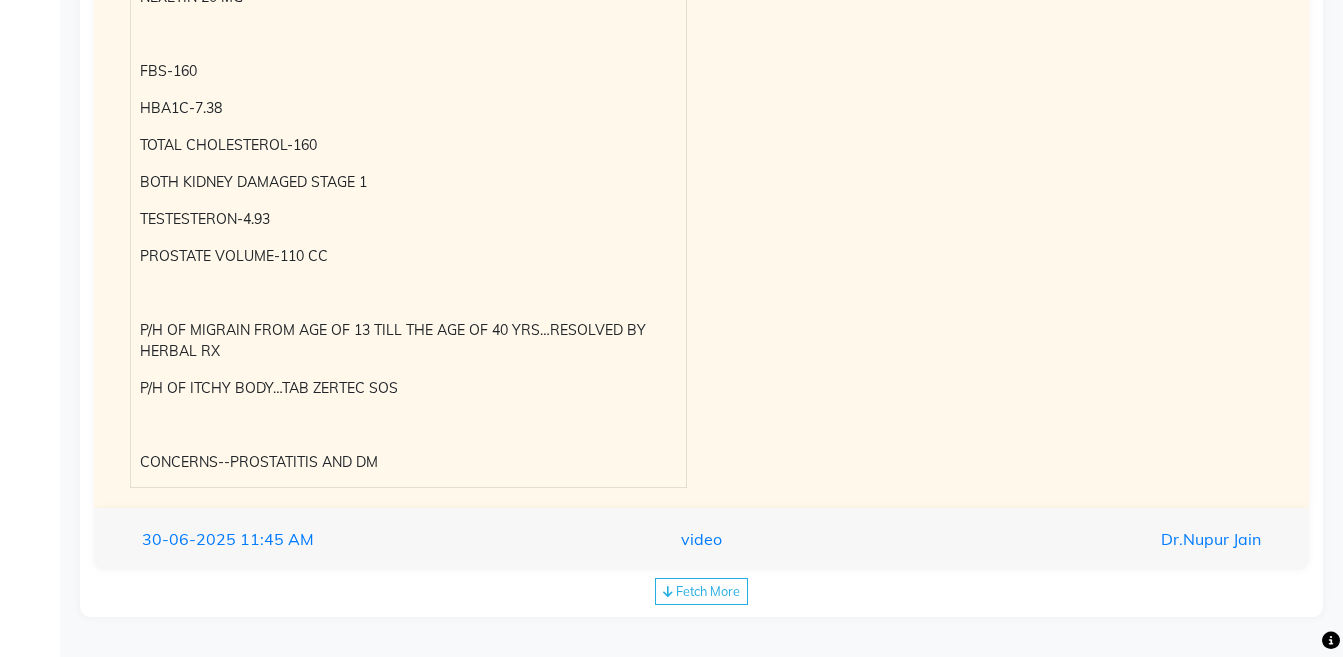 scroll, scrollTop: 1363, scrollLeft: 0, axis: vertical 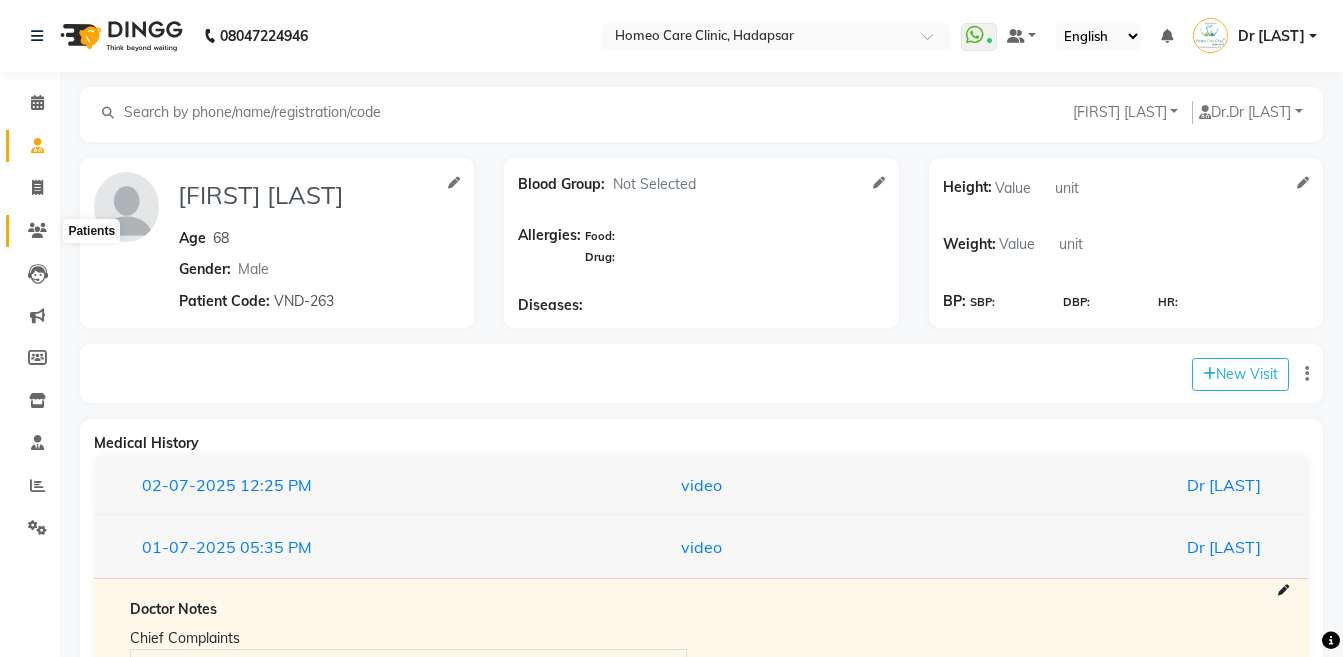 click 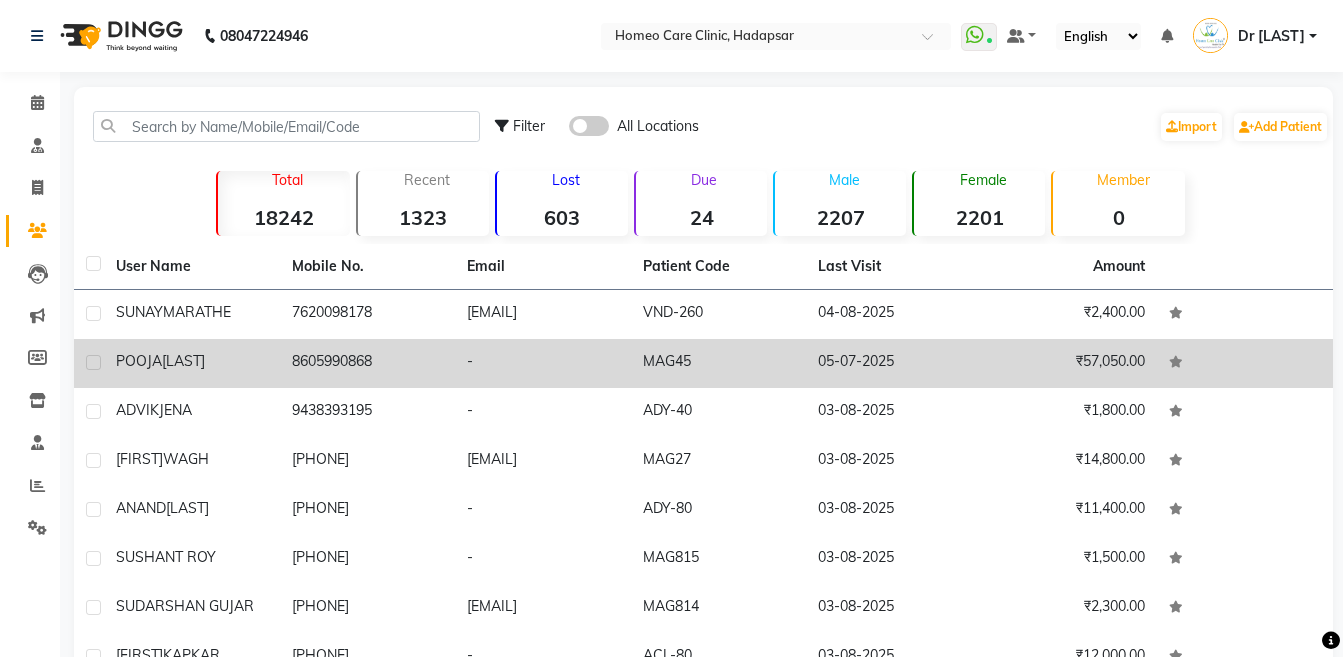 click on "[FIRST] [LAST]" 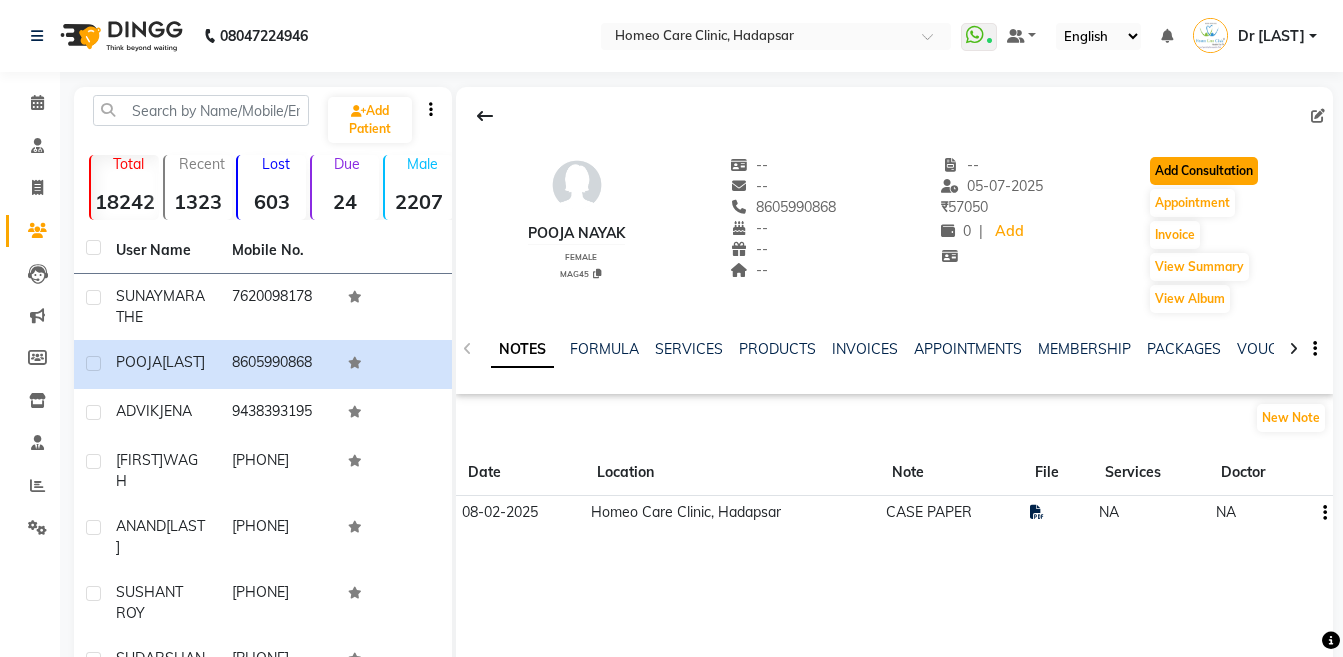 click on "Add Consultation" 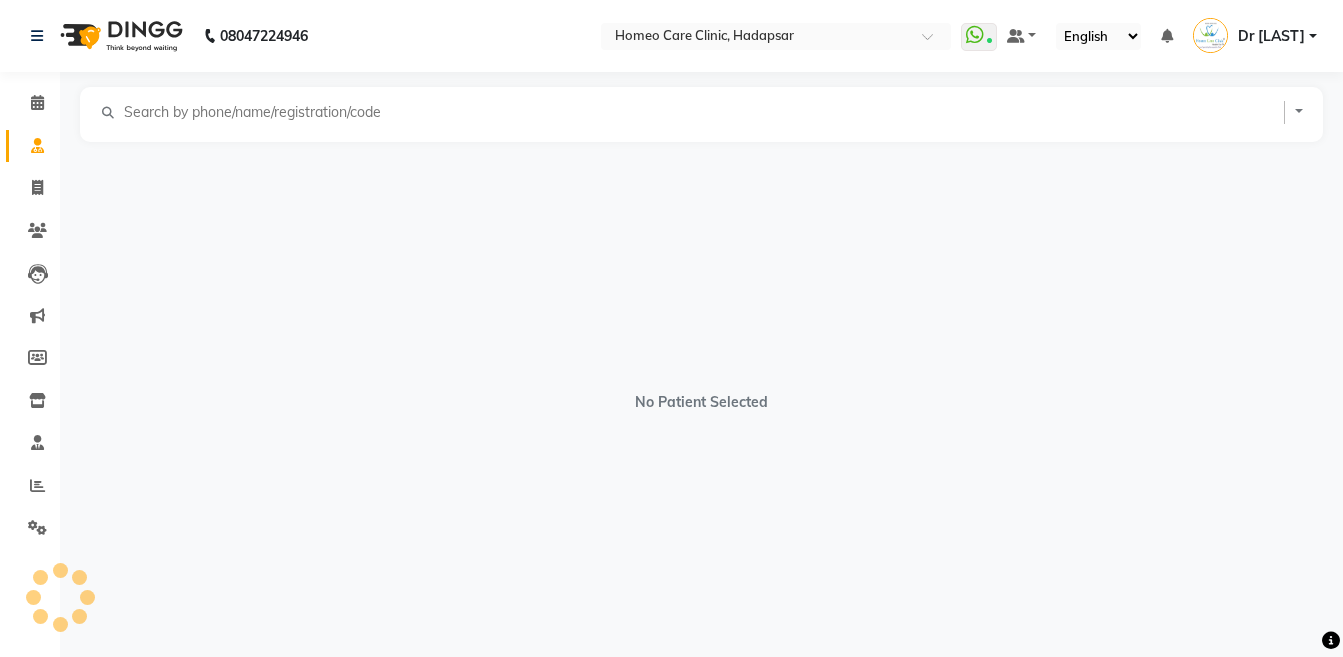 select on "female" 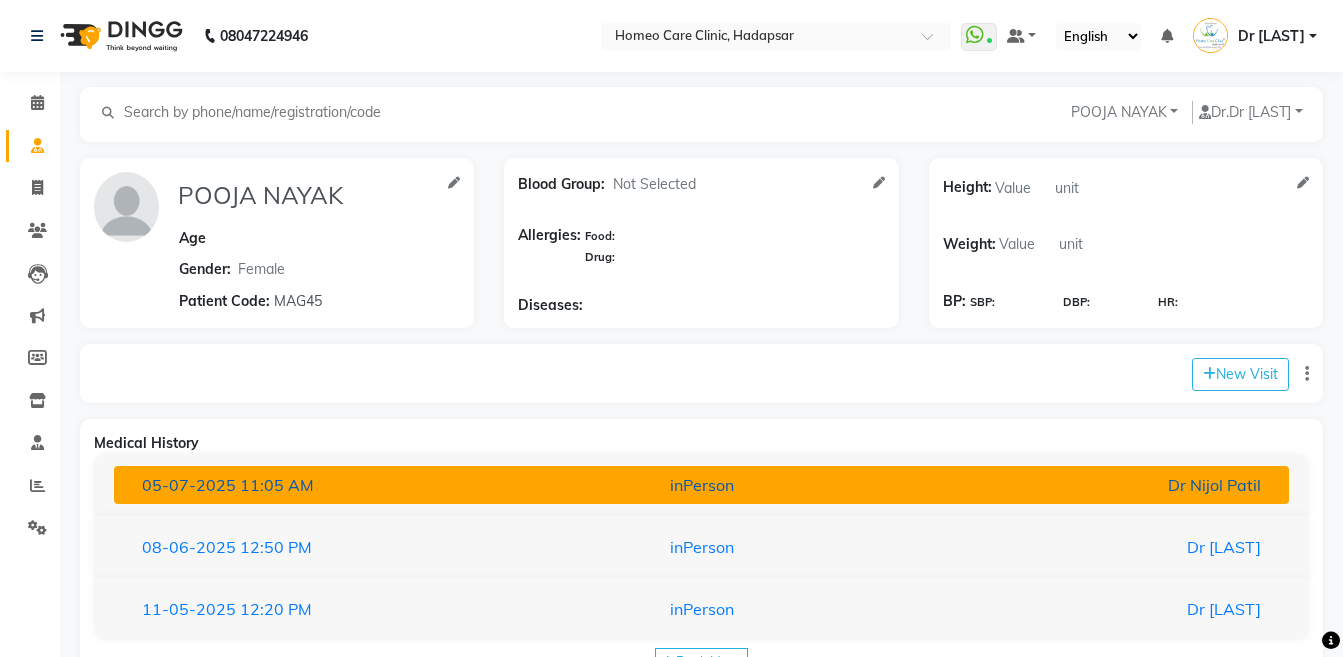 click on "Dr Nijol Patil" at bounding box center (1084, 485) 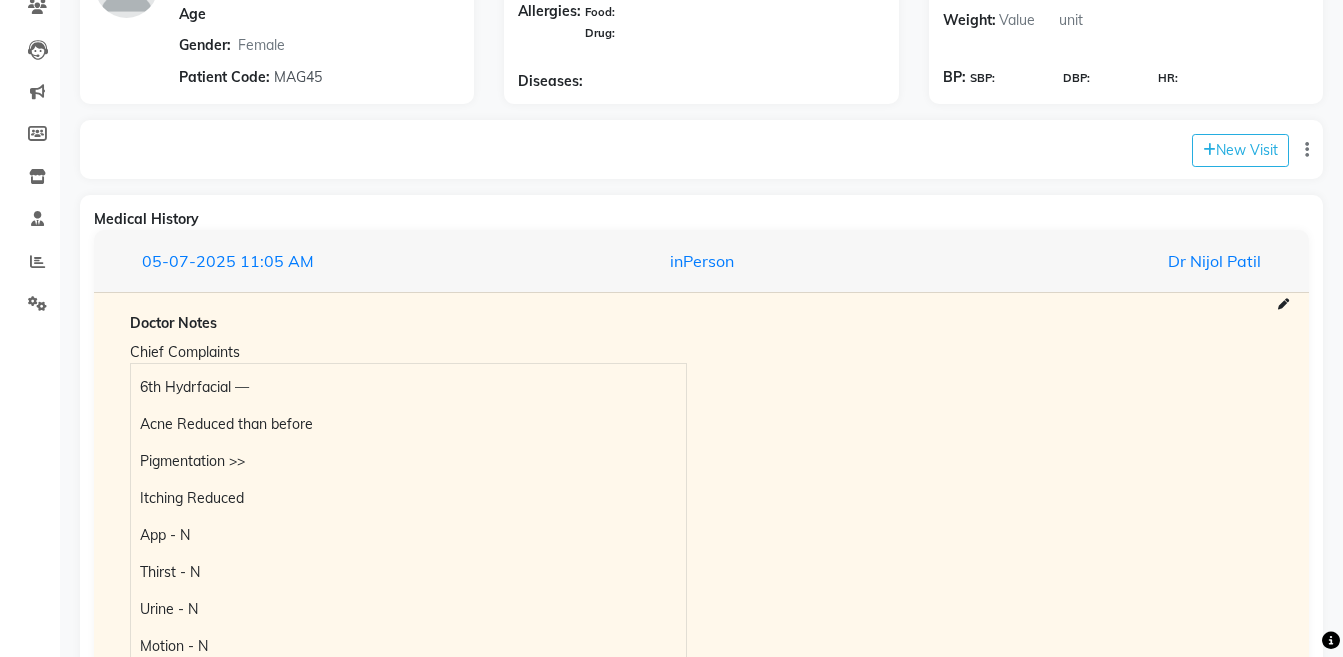 scroll, scrollTop: 231, scrollLeft: 0, axis: vertical 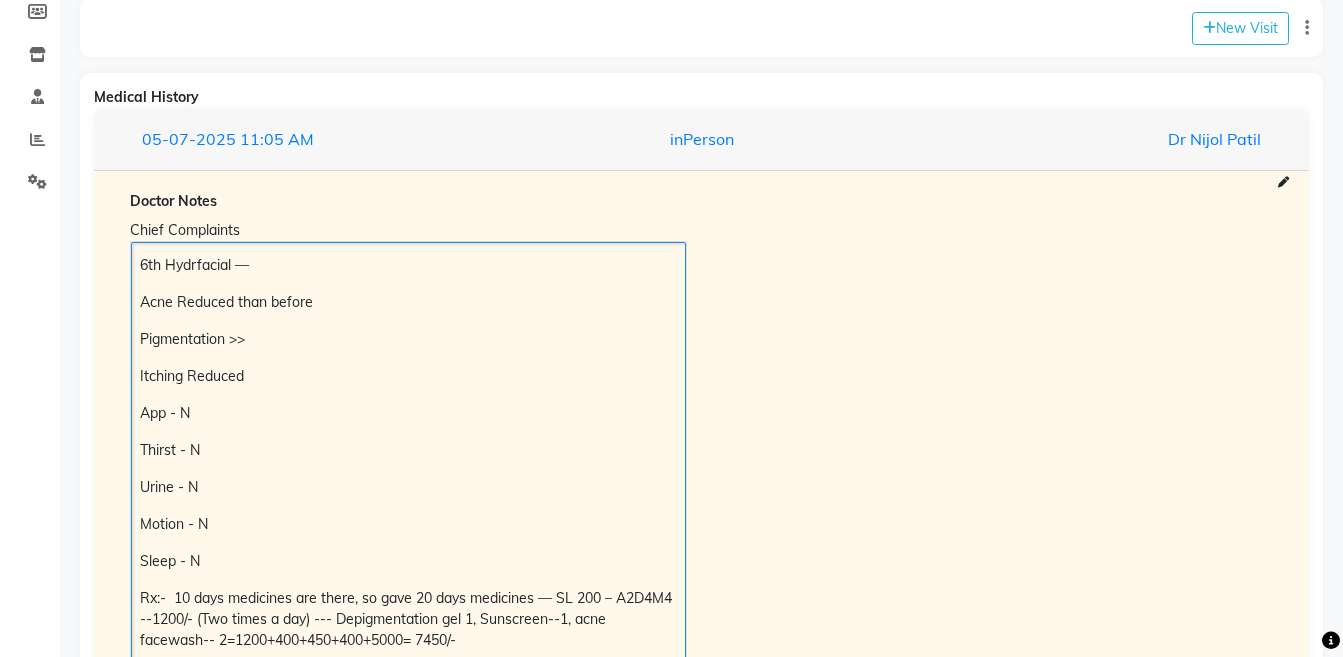 click on "6th Hydrfacial —  Acne Reduced than before  Pigmentation >> Itching Reduced  App - N Thirst - N Urine - N Motion - N Sleep - N Rx:-  10 days medicines are there, so gave 20 days medicines — SL 200 – A2D4M4 --1200/- (Two times a day) --- Depigmentation gel 1, Sunscreen--1, acne facewash-- 2=1200+400+450+400+5000= 7450/-" at bounding box center (408, 453) 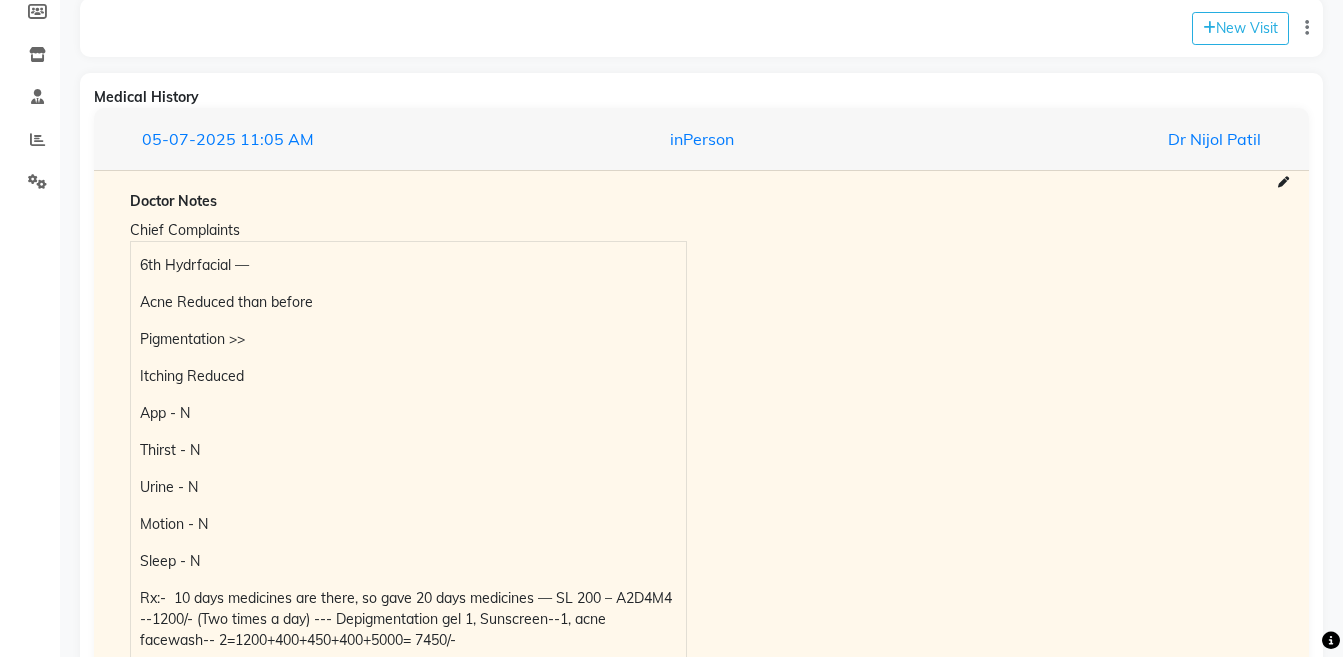 click on "Chief Complaints 6th Hydrfacial —  Acne Reduced than before  Pigmentation >> Itching Reduced  App - N Thirst - N Urine - N Motion - N Sleep - N Rx:-  10 days medicines are there, so gave 20 days medicines — SL 200 – A2D4M4 --1200/- (Two times a day) --- Depigmentation gel 1, Sunscreen--1, acne facewash-- 2=1200+400+450+400+5000= 7450/-" at bounding box center [701, 441] 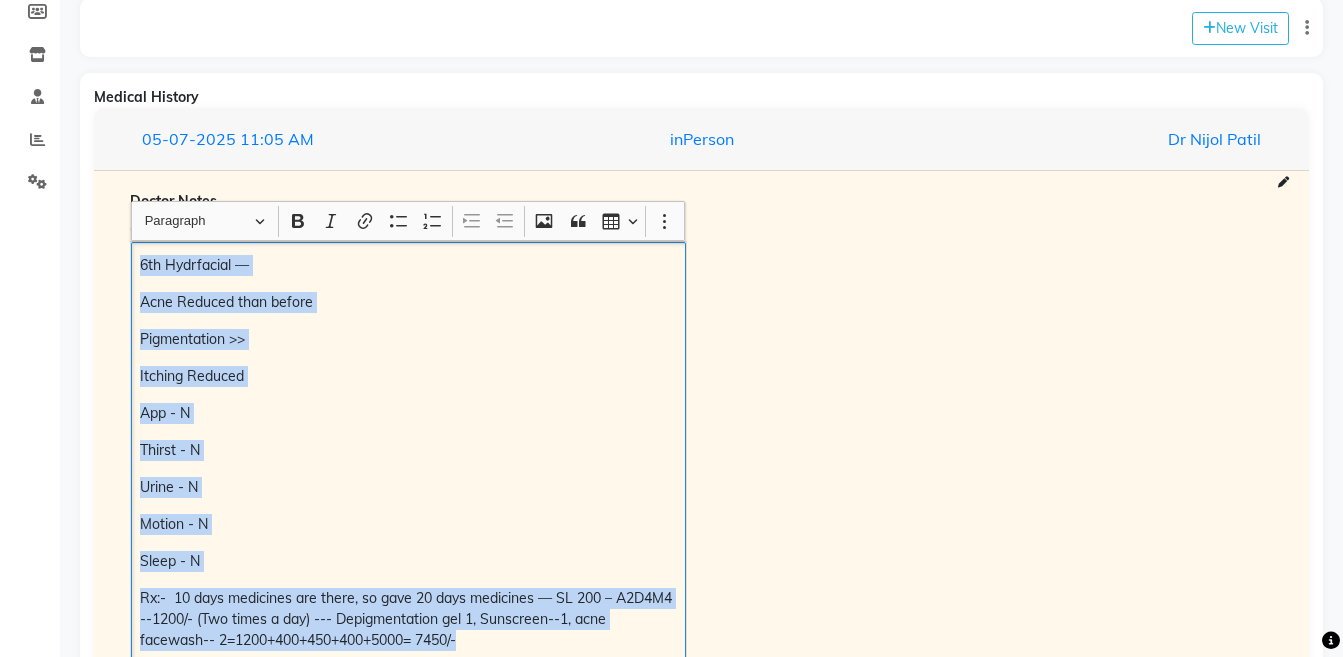 copy on "6th Hydrfacial —  Acne Reduced than before  Pigmentation >> Itching Reduced  App - N Thirst - N Urine - N Motion - N Sleep - N Rx:-  10 days medicines are there, so gave 20 days medicines — SL 200 – A2D4M4 --1200/- (Two times a day) --- Depigmentation gel 1, Sunscreen--1, acne facewash-- 2=1200+400+450+400+5000= 7450/-" 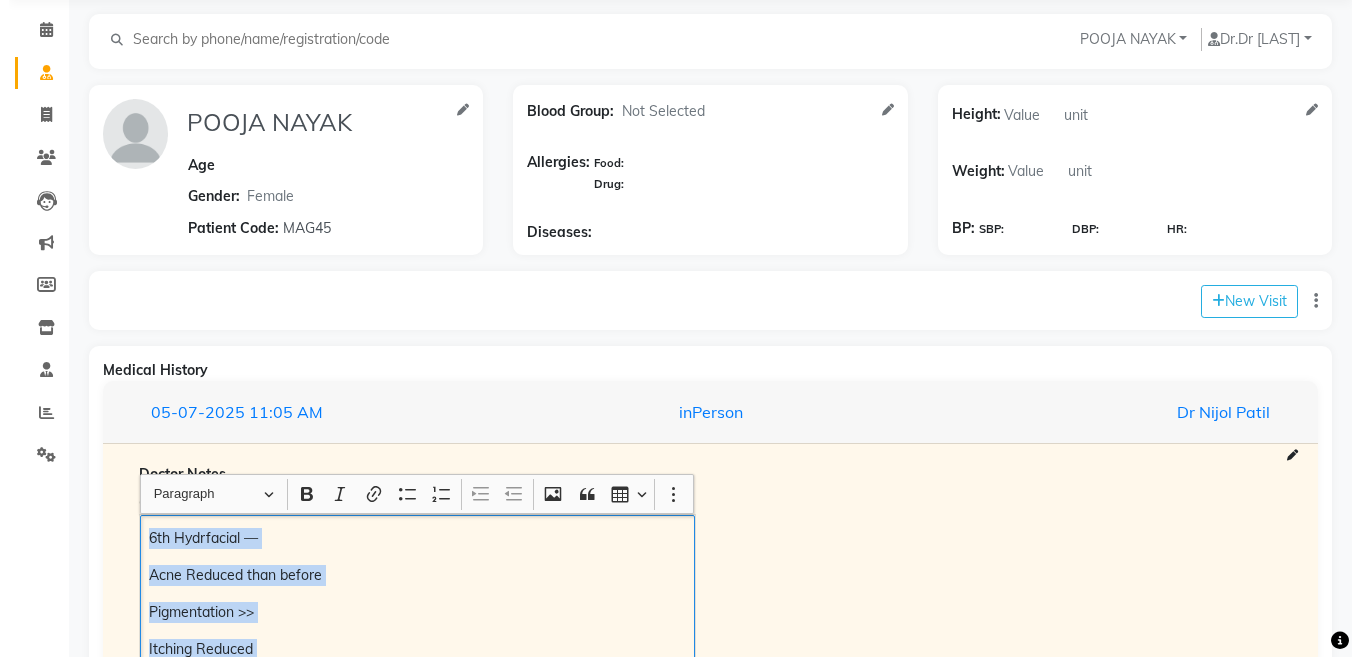 scroll, scrollTop: 62, scrollLeft: 0, axis: vertical 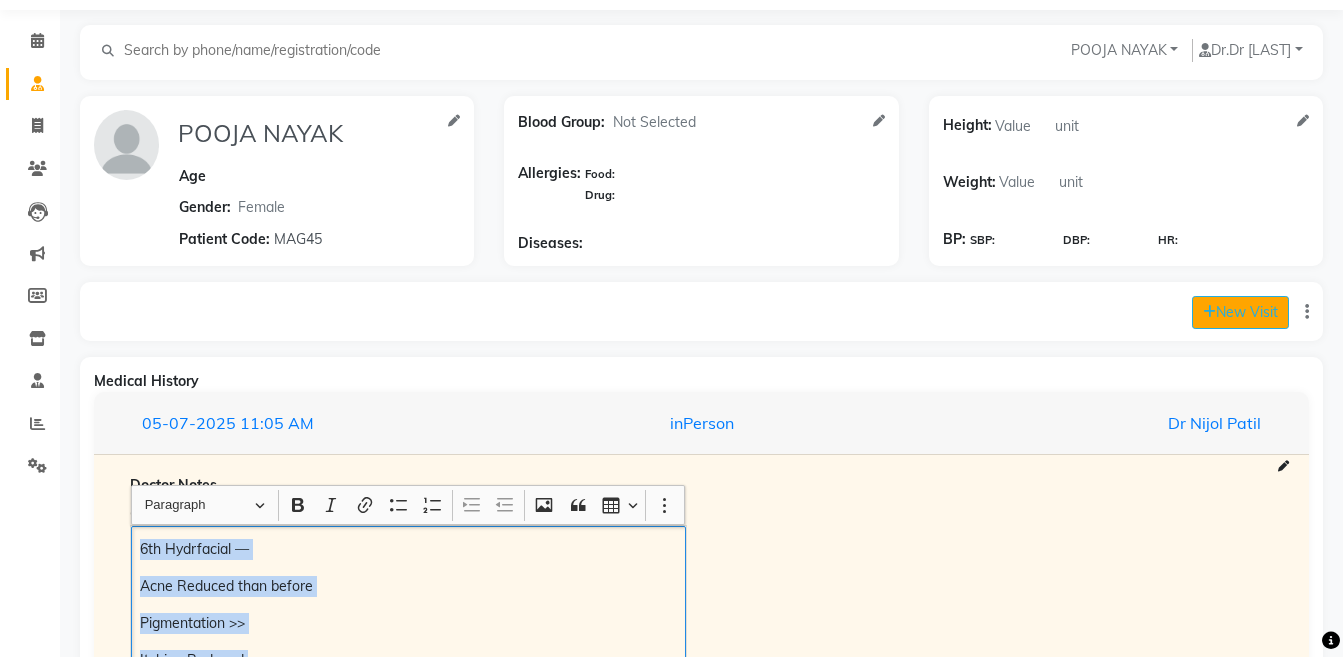 click on "New Visit" 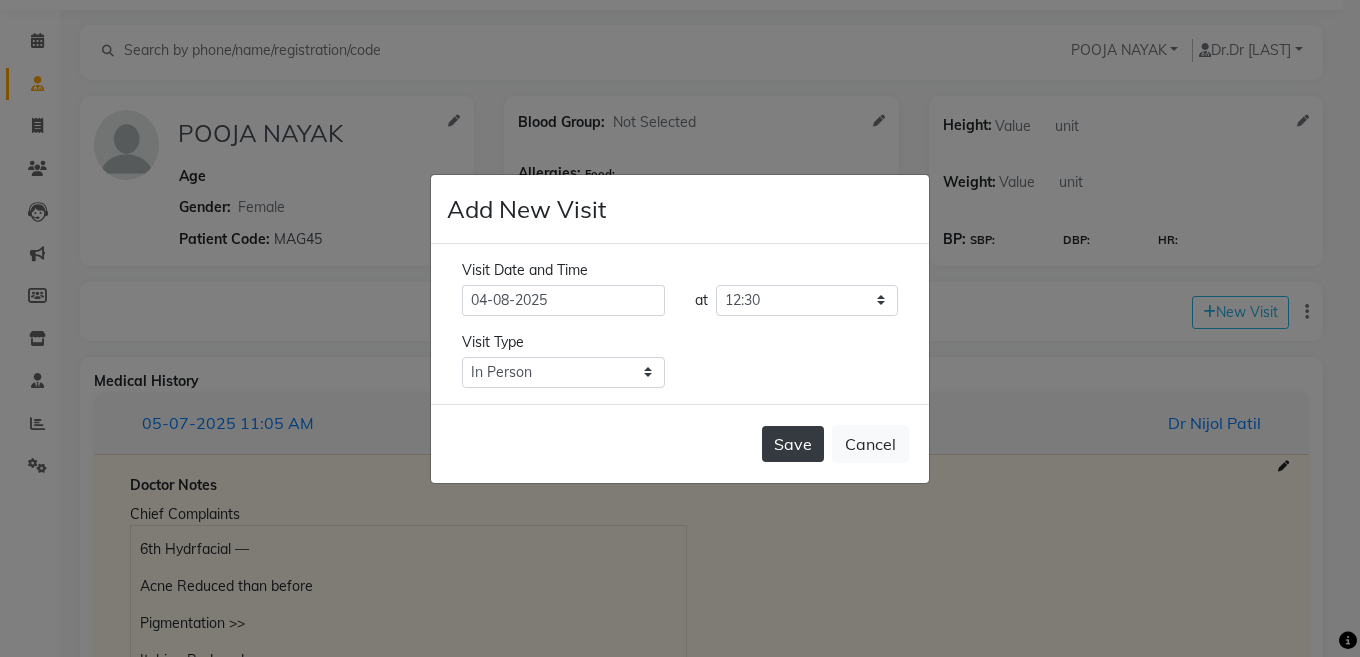 click on "Save" 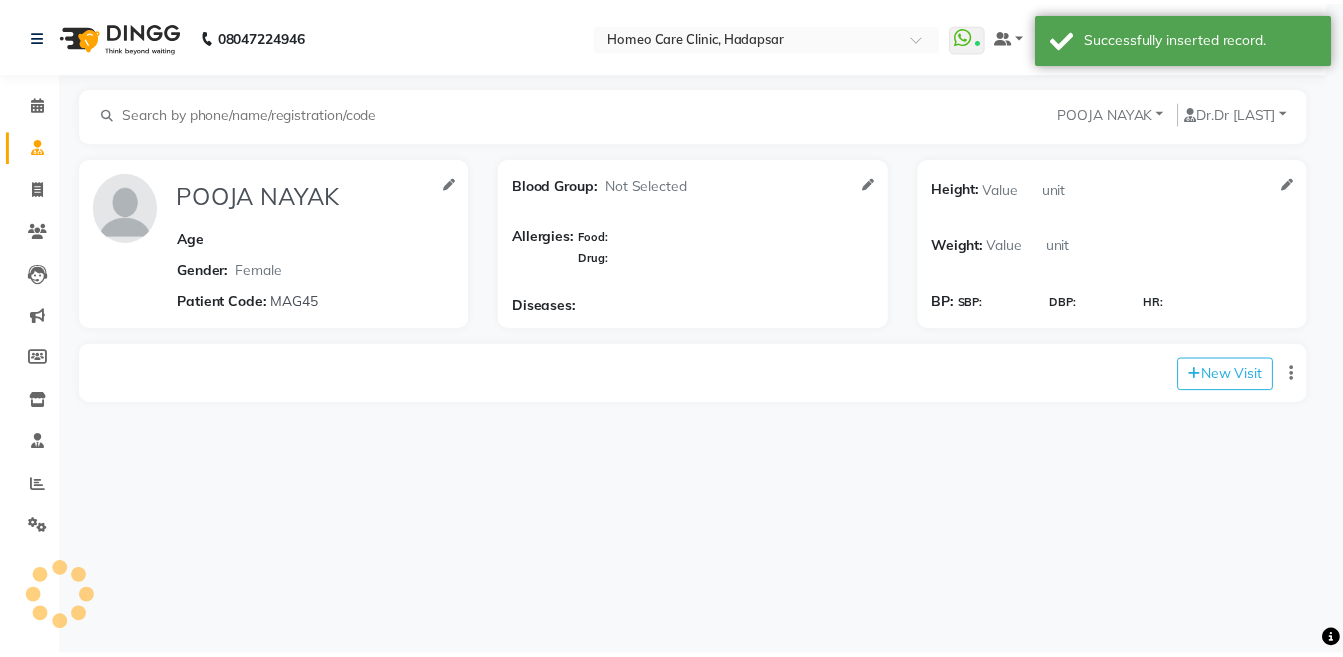scroll, scrollTop: 0, scrollLeft: 0, axis: both 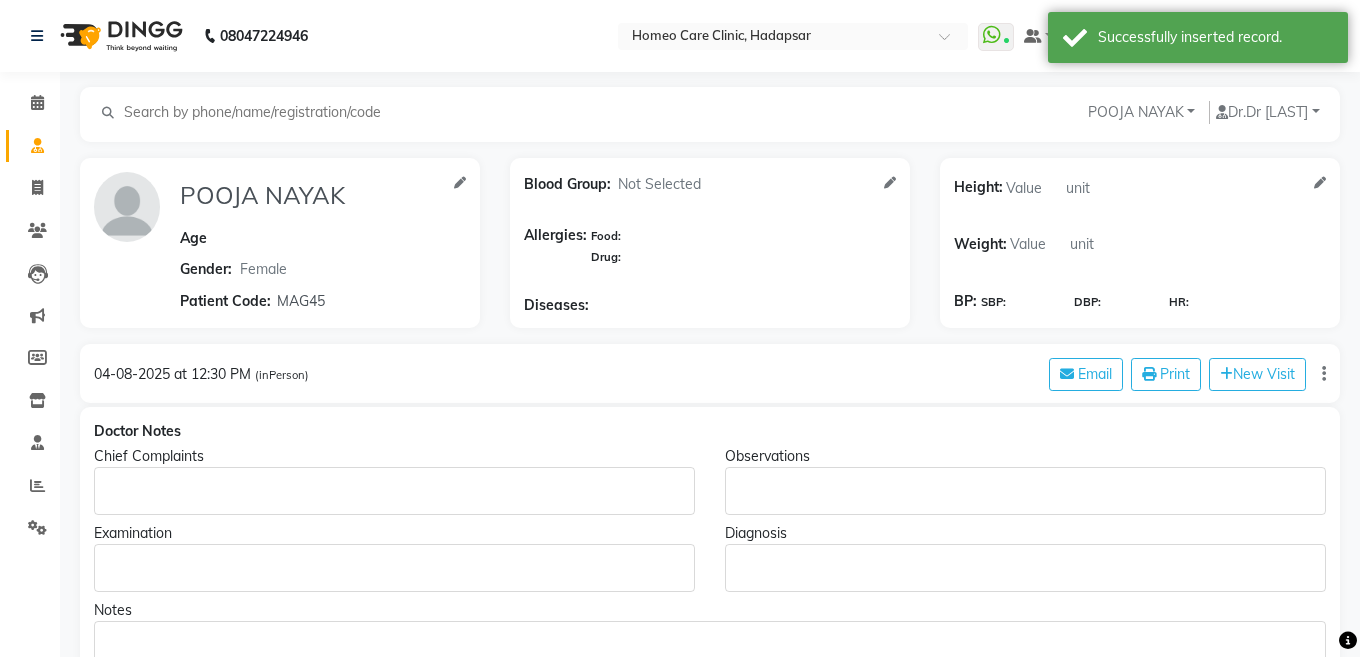 type on "POOJA NAYAK" 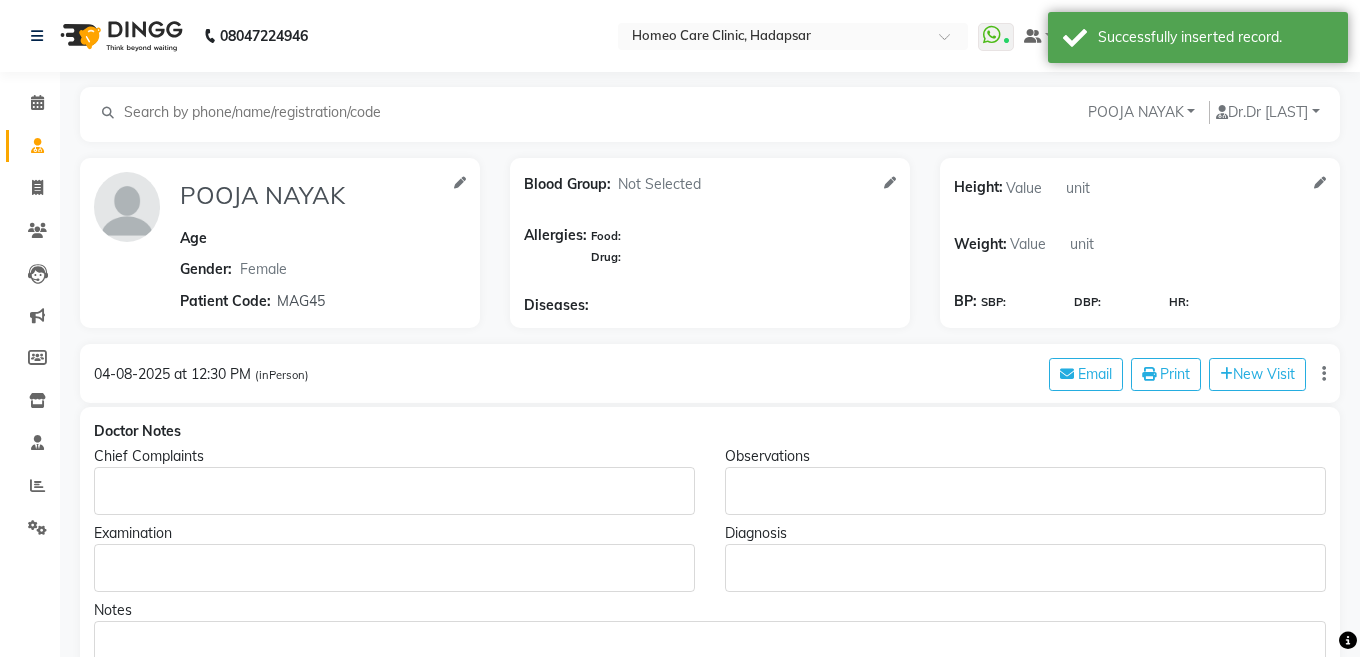 select on "female" 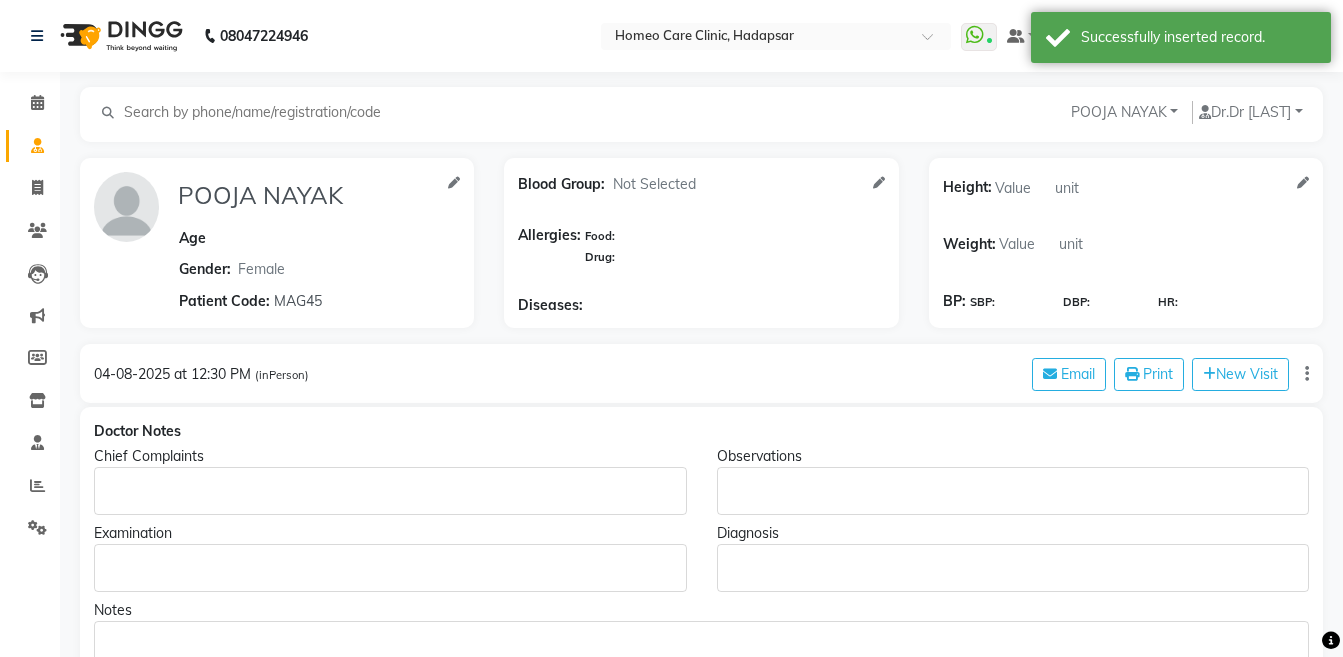 click 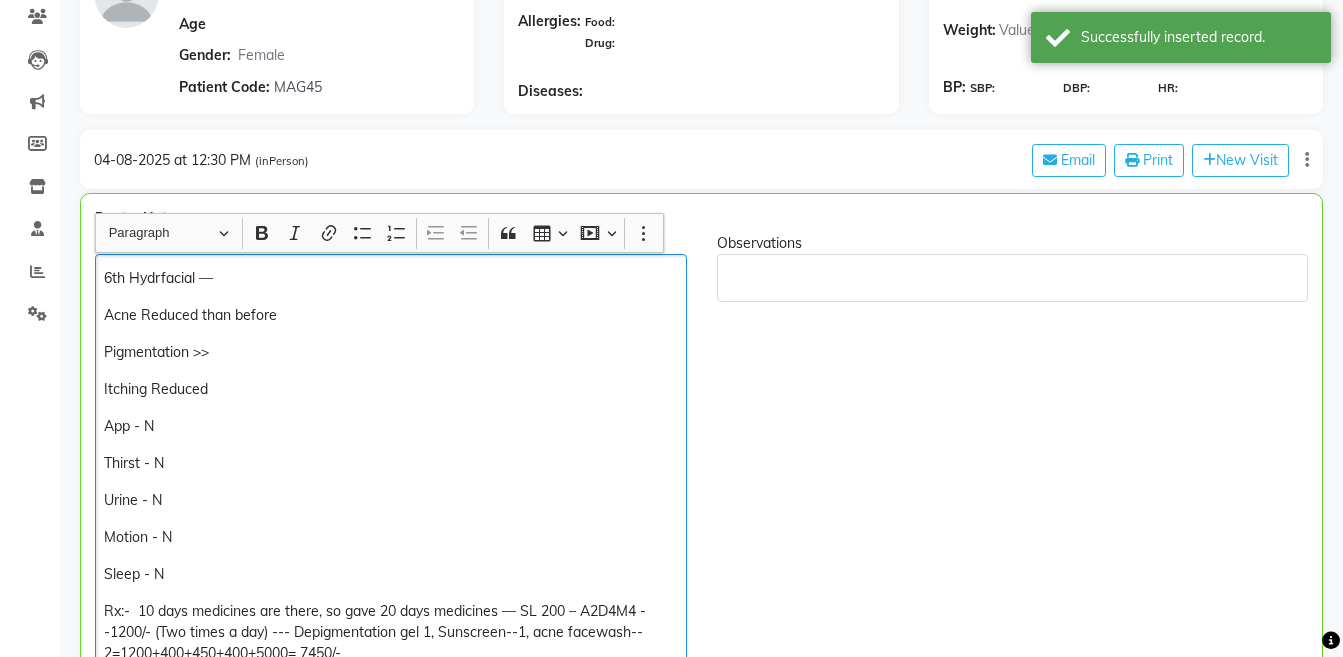 scroll, scrollTop: 239, scrollLeft: 0, axis: vertical 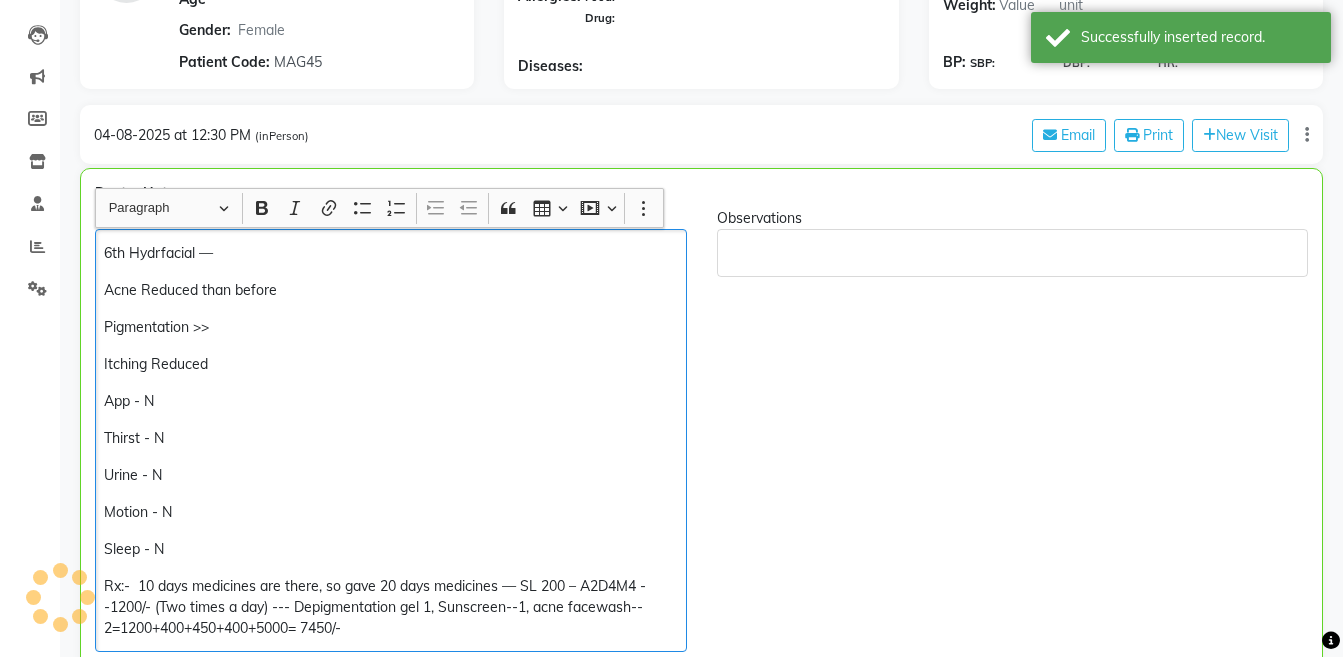 click on "6th Hydrfacial —" 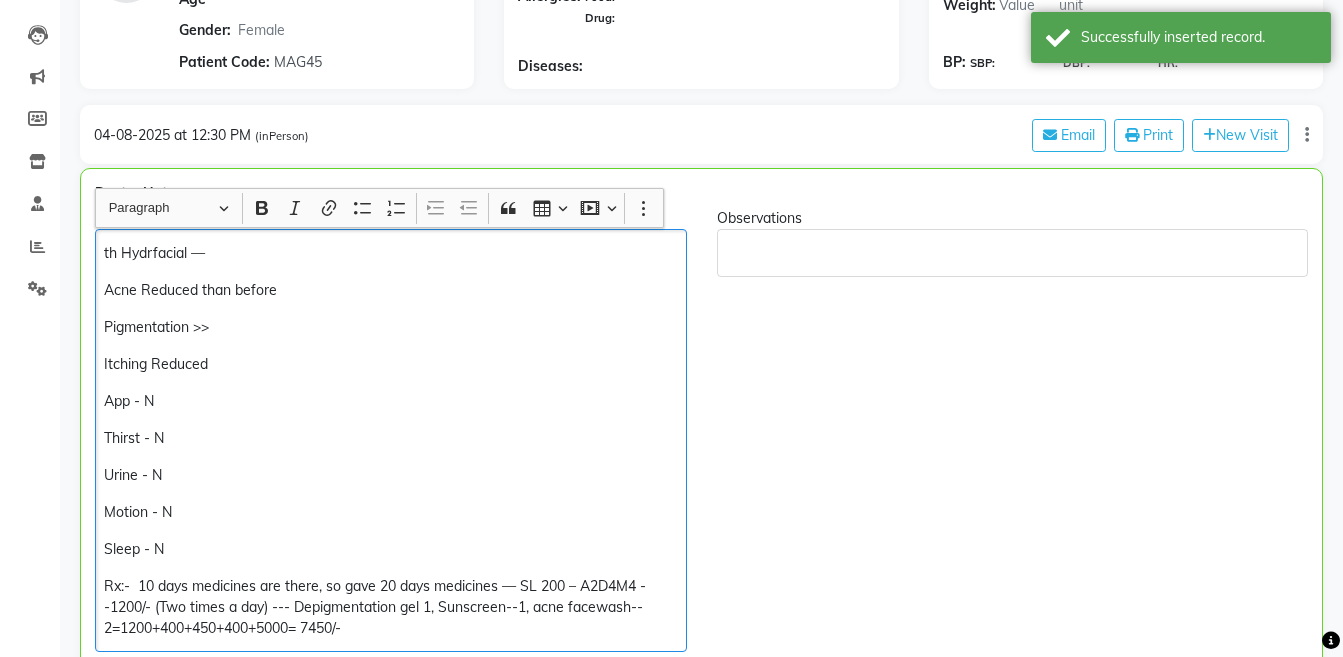 type 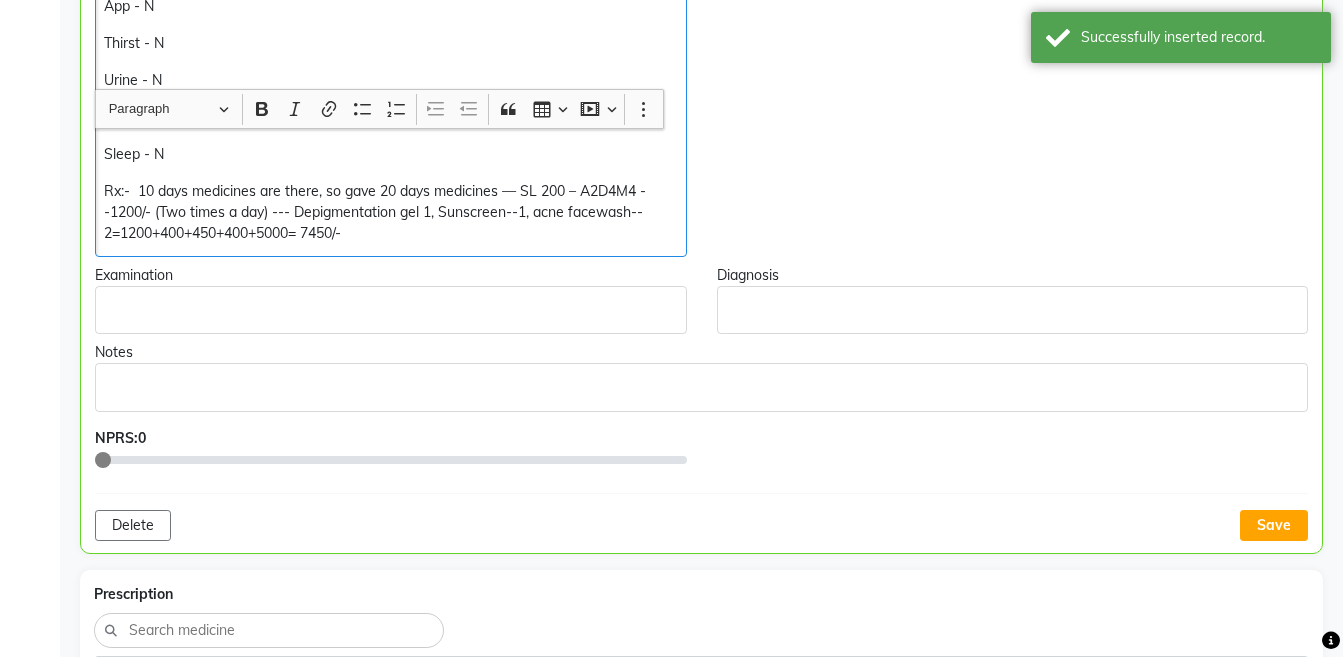 scroll, scrollTop: 744, scrollLeft: 0, axis: vertical 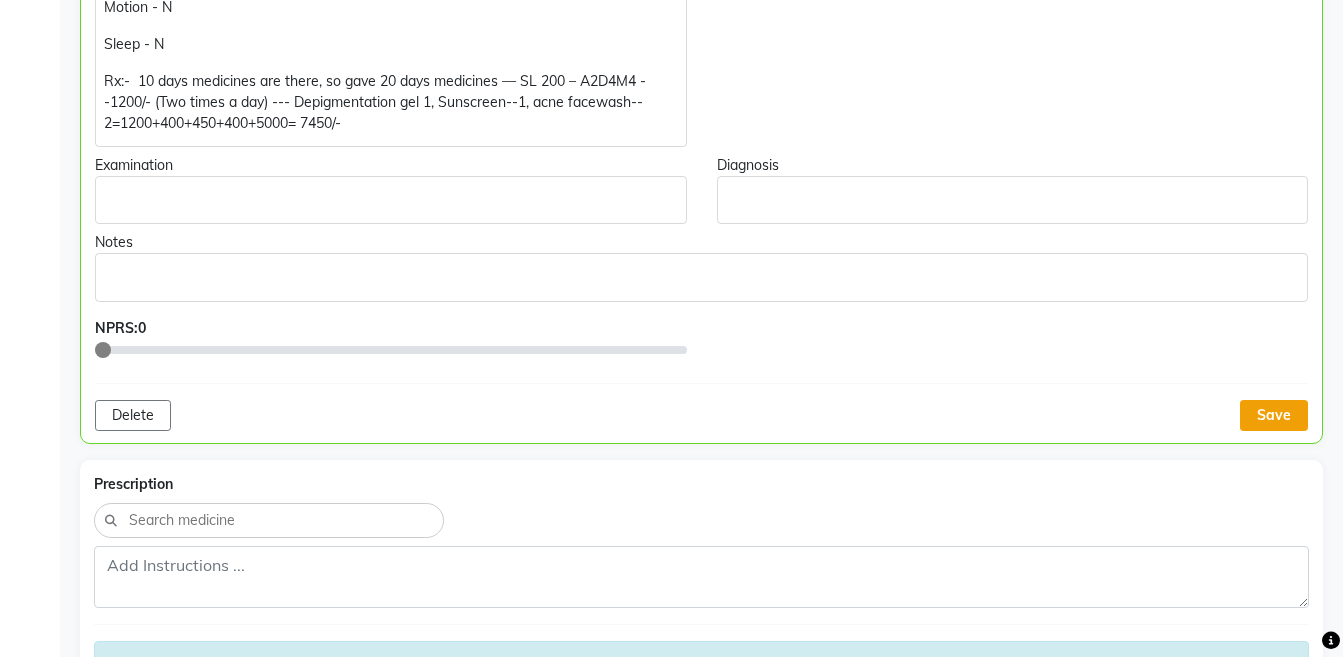 click on "Save" 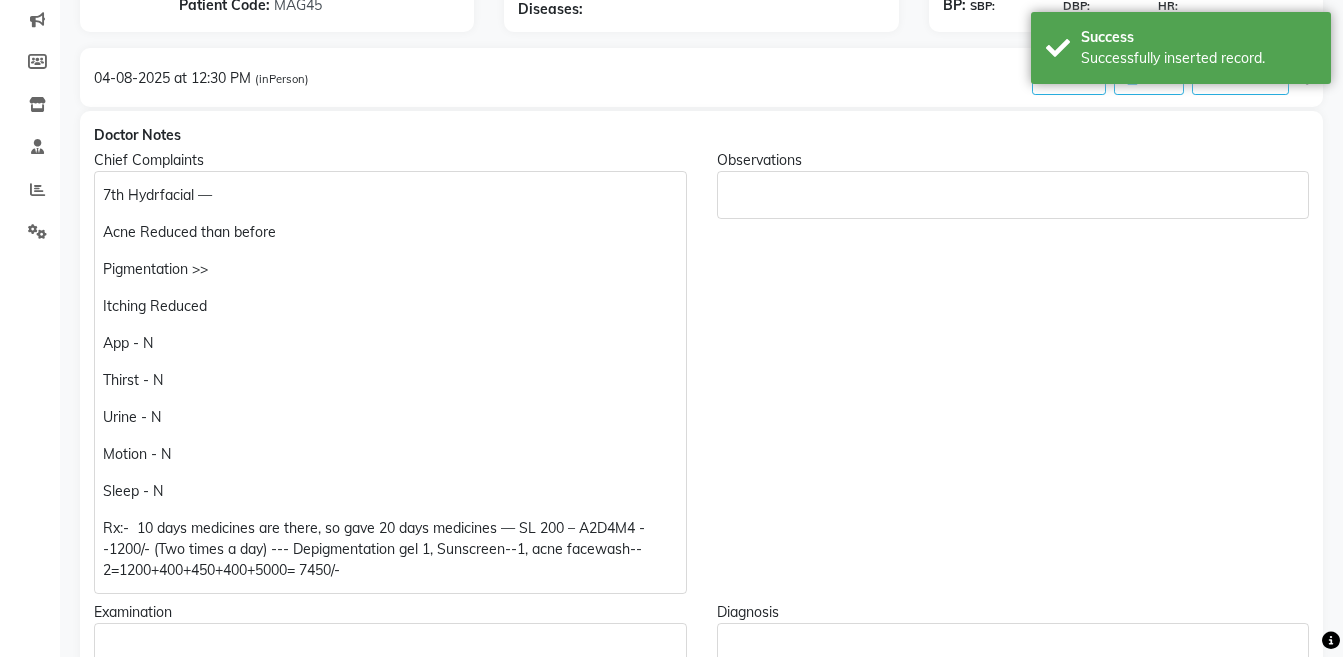 scroll, scrollTop: 299, scrollLeft: 0, axis: vertical 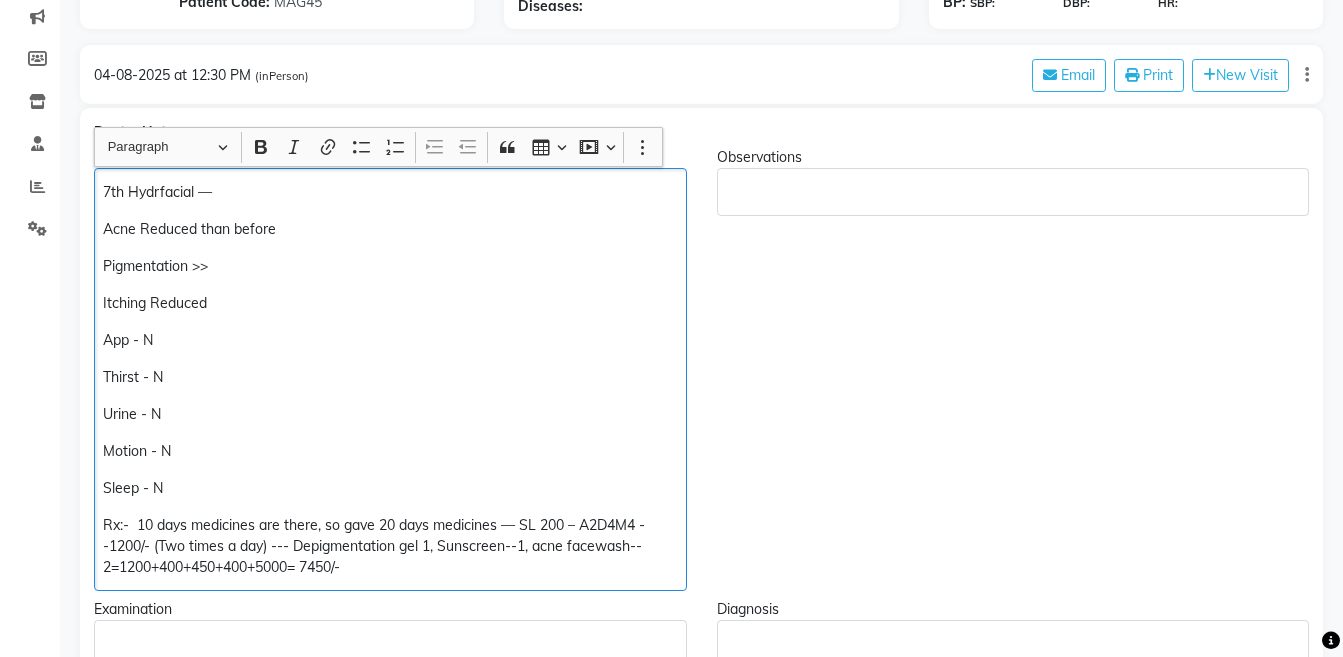 click on "7th Hydrfacial —  Acne Reduced than before  Pigmentation >> Itching Reduced  App - N Thirst - N Urine - N Motion - N Sleep - N Rx:-  10 days medicines are there, so gave 20 days medicines — SL 200 – A2D4M4 --1200/- (Two times a day) --- Depigmentation gel 1, Sunscreen--1, acne facewash-- 2=1200+400+450+400+5000= 7450/-" 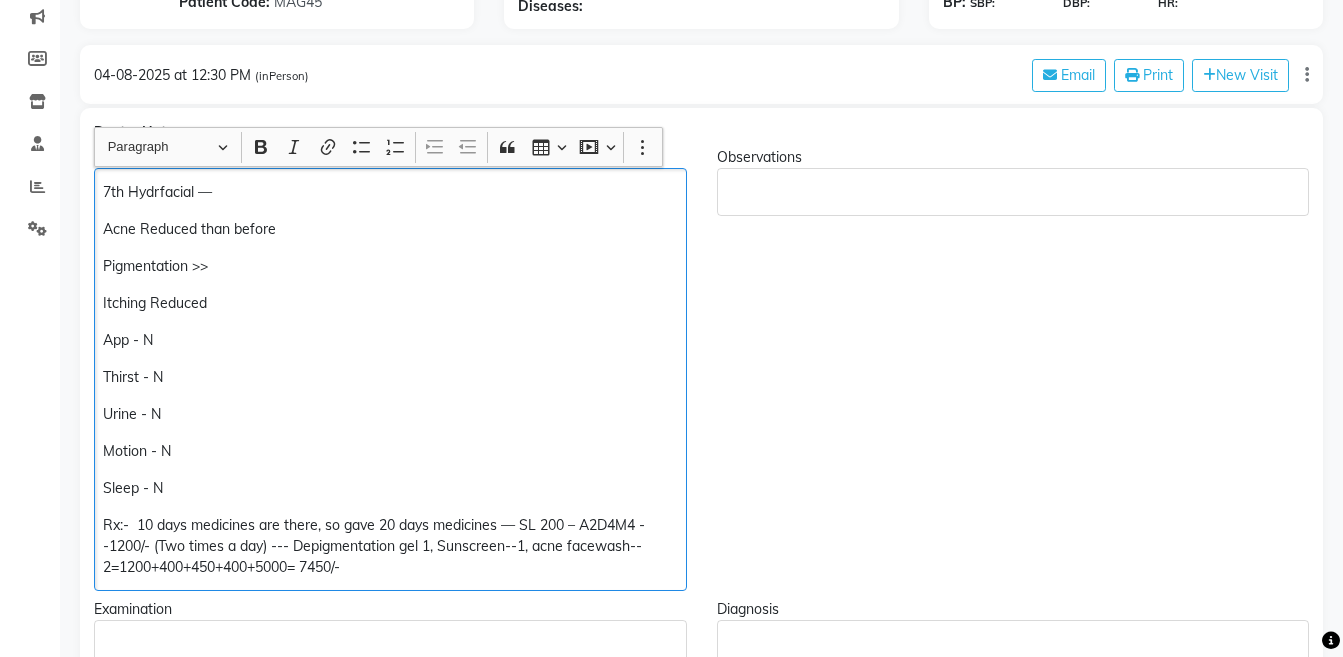 scroll, scrollTop: 300, scrollLeft: 0, axis: vertical 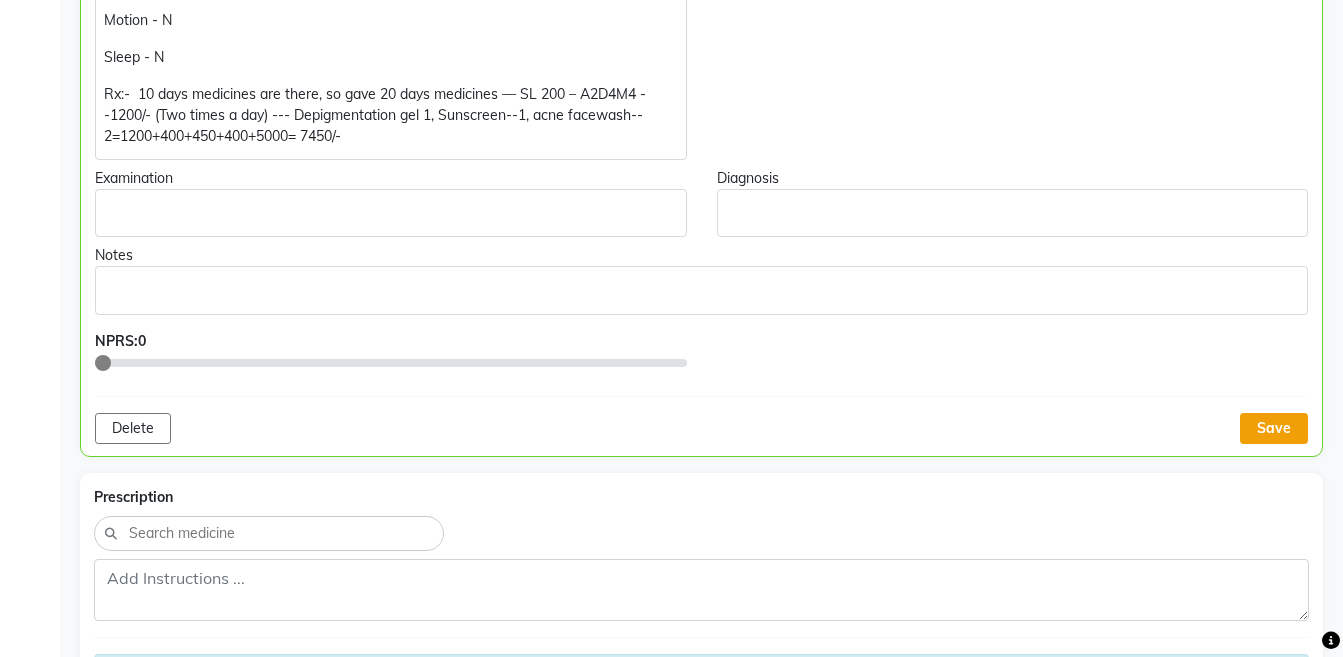 click on "Save" 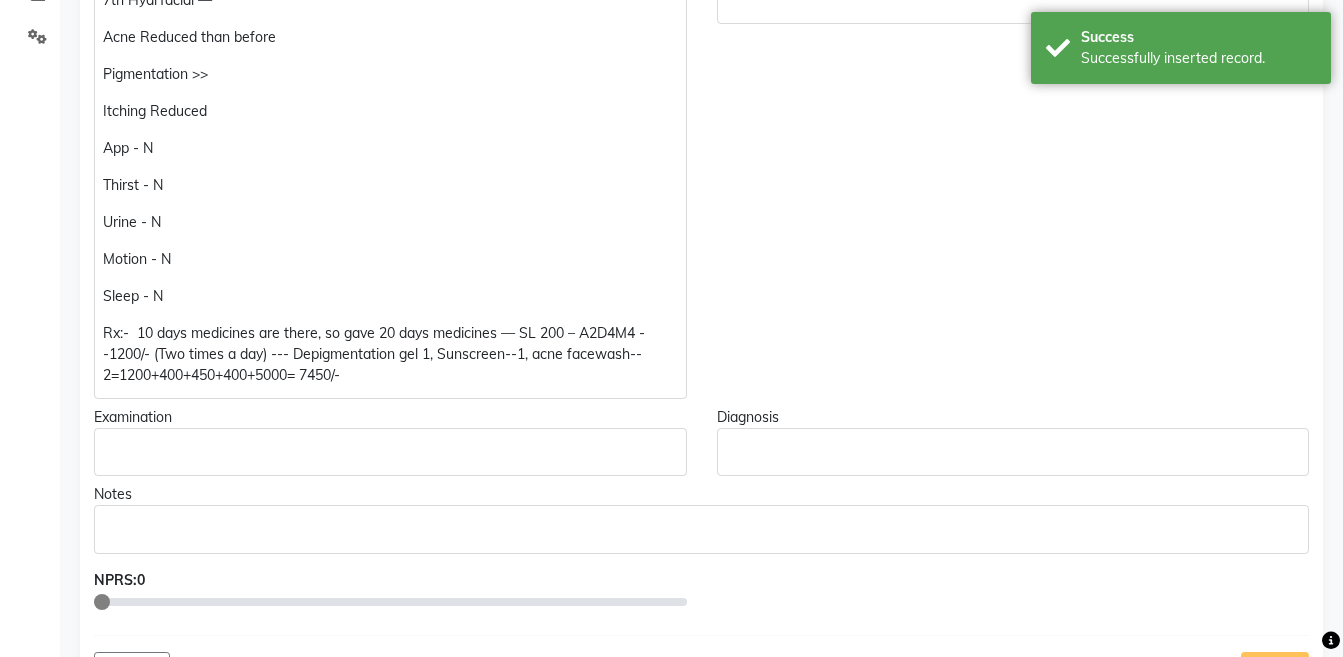 scroll, scrollTop: 477, scrollLeft: 0, axis: vertical 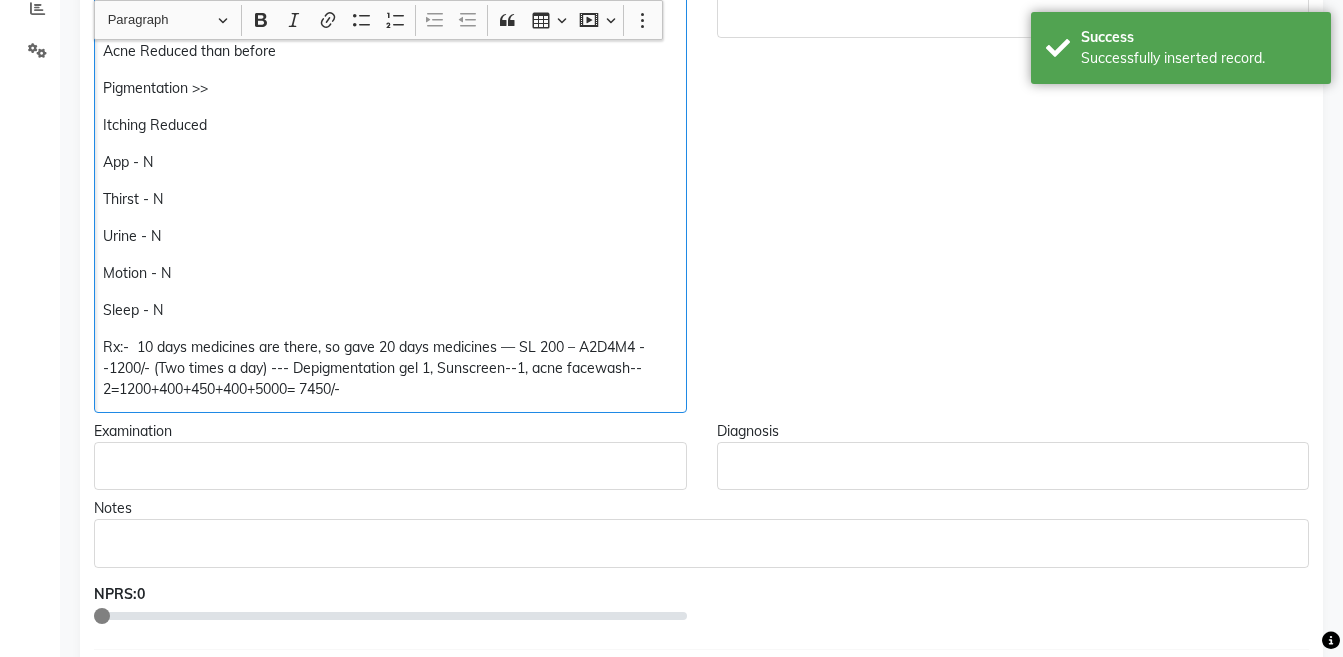 click on "7th Hydrfacial —  Acne Reduced than before  Pigmentation >> Itching Reduced  App - N  Thirst - N  Urine - N  Motion - N  Sleep - N  Rx:-  10 days medicines are there, so gave 20 days medicines — SL 200 – A2D4M4 --1200/- (Two times a day) --- Depigmentation gel 1, Sunscreen--1, acne facewash-- 2=1200+400+450+400+5000= 7450/-" 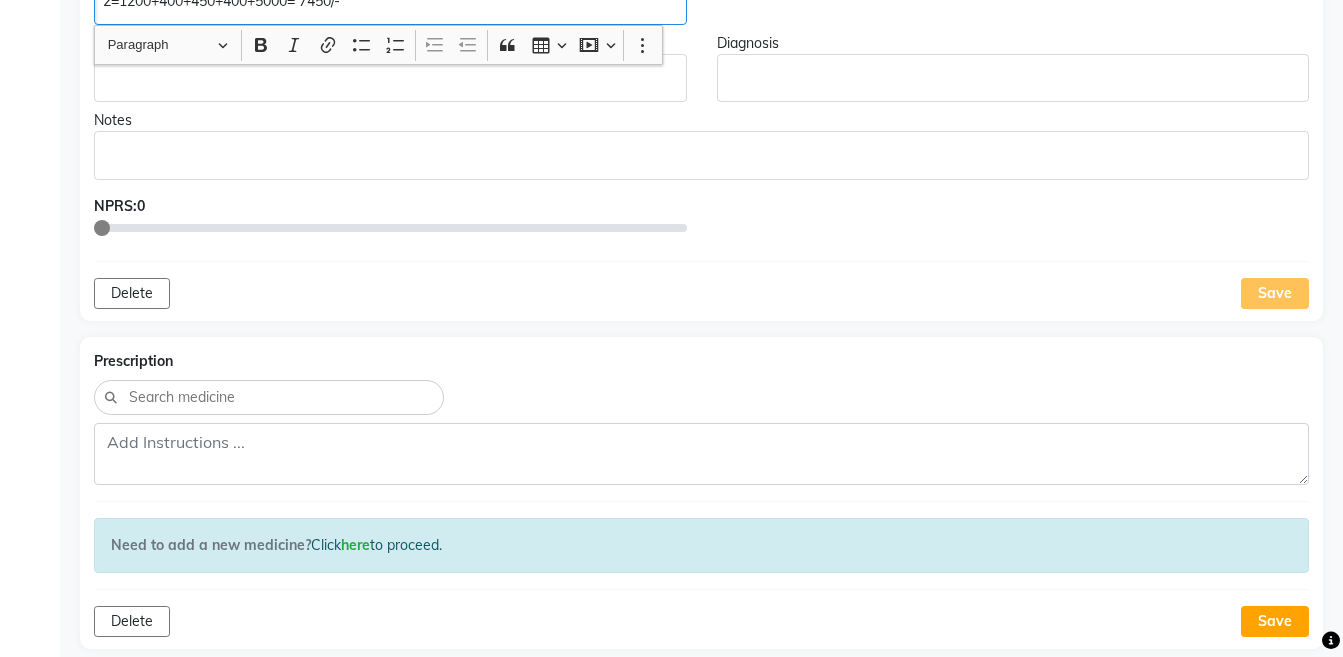 scroll, scrollTop: 862, scrollLeft: 0, axis: vertical 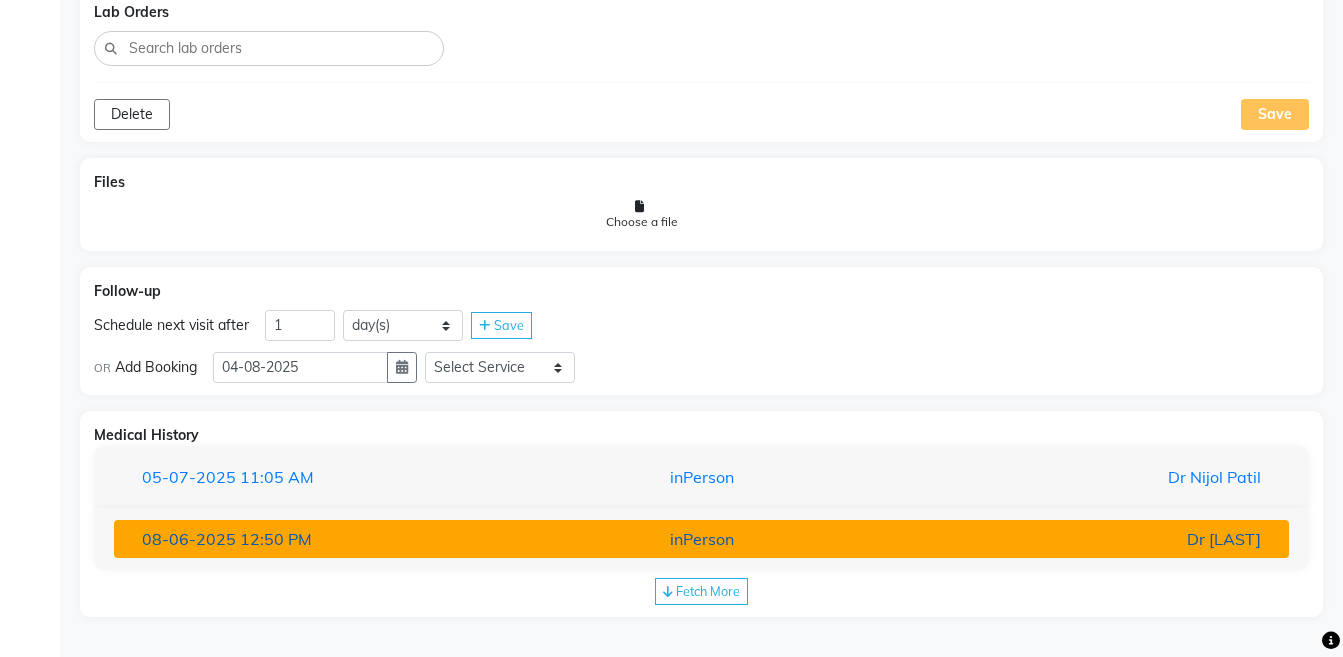 click on "Dr [LAST]" at bounding box center (1084, 539) 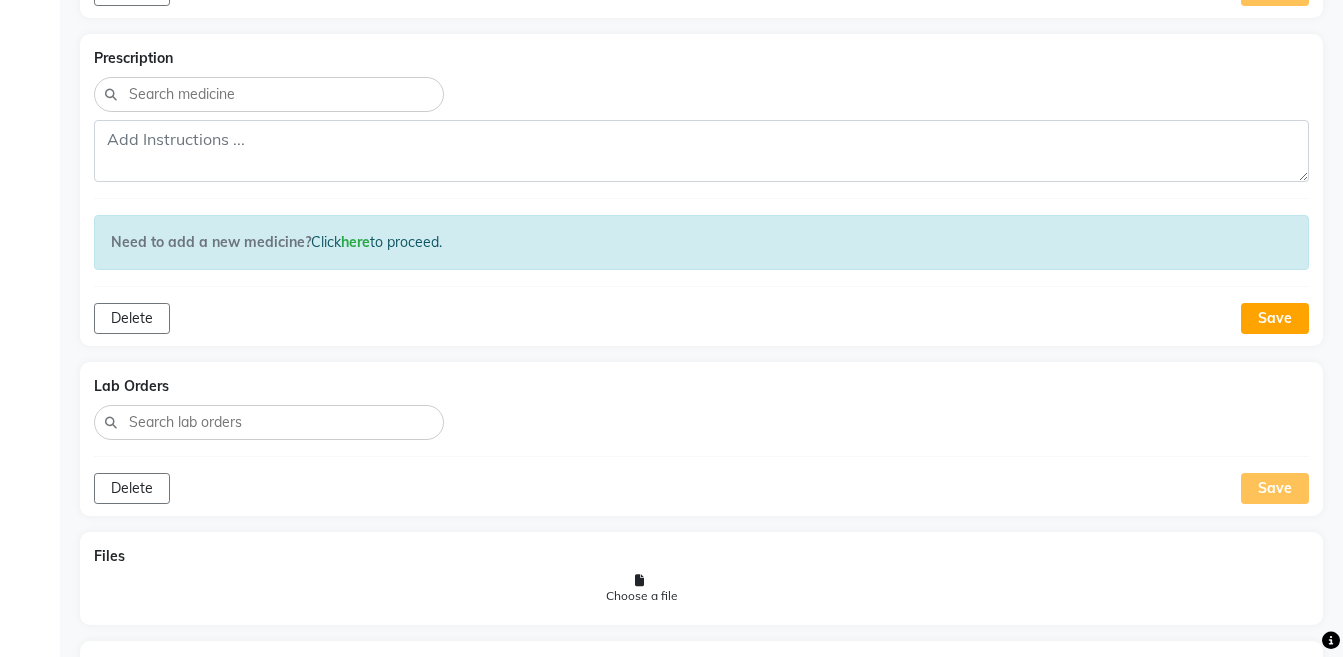 scroll, scrollTop: 1110, scrollLeft: 0, axis: vertical 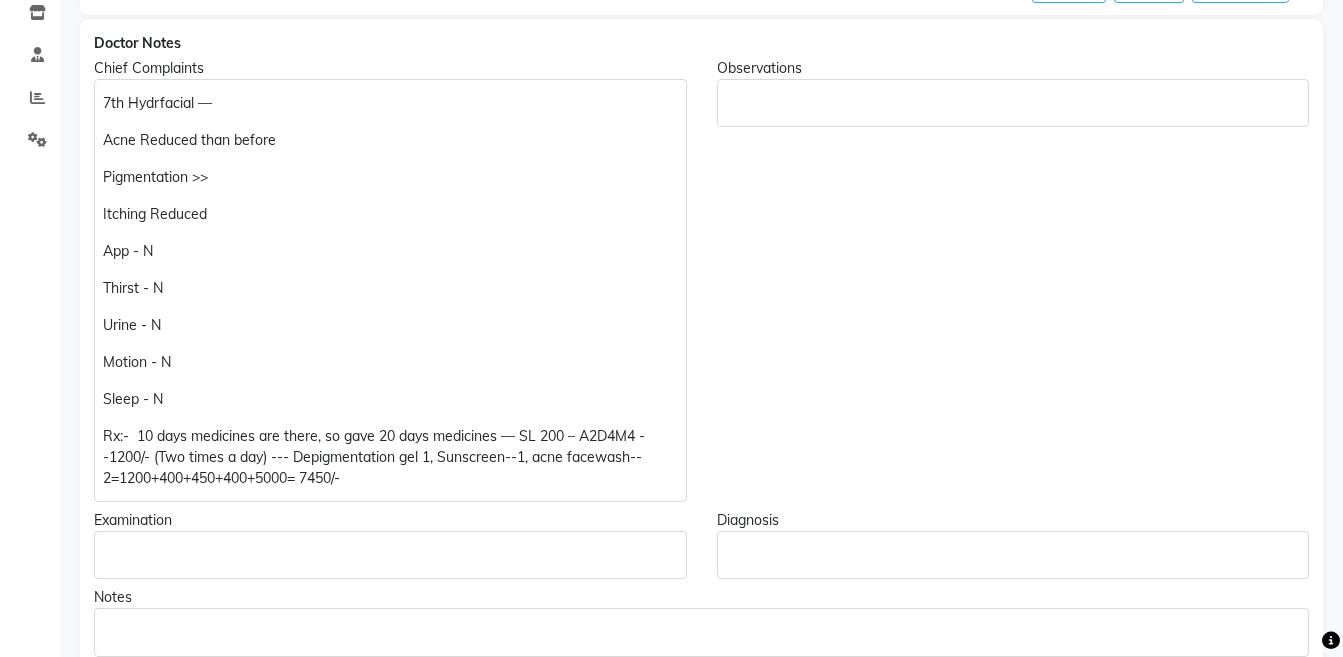 click on "Rx:-  10 days medicines are there, so gave 20 days medicines — SL 200 – A2D4M4 --1200/- (Two times a day) --- Depigmentation gel 1, Sunscreen--1, acne facewash-- 2=1200+400+450+400+5000= 7450/-" 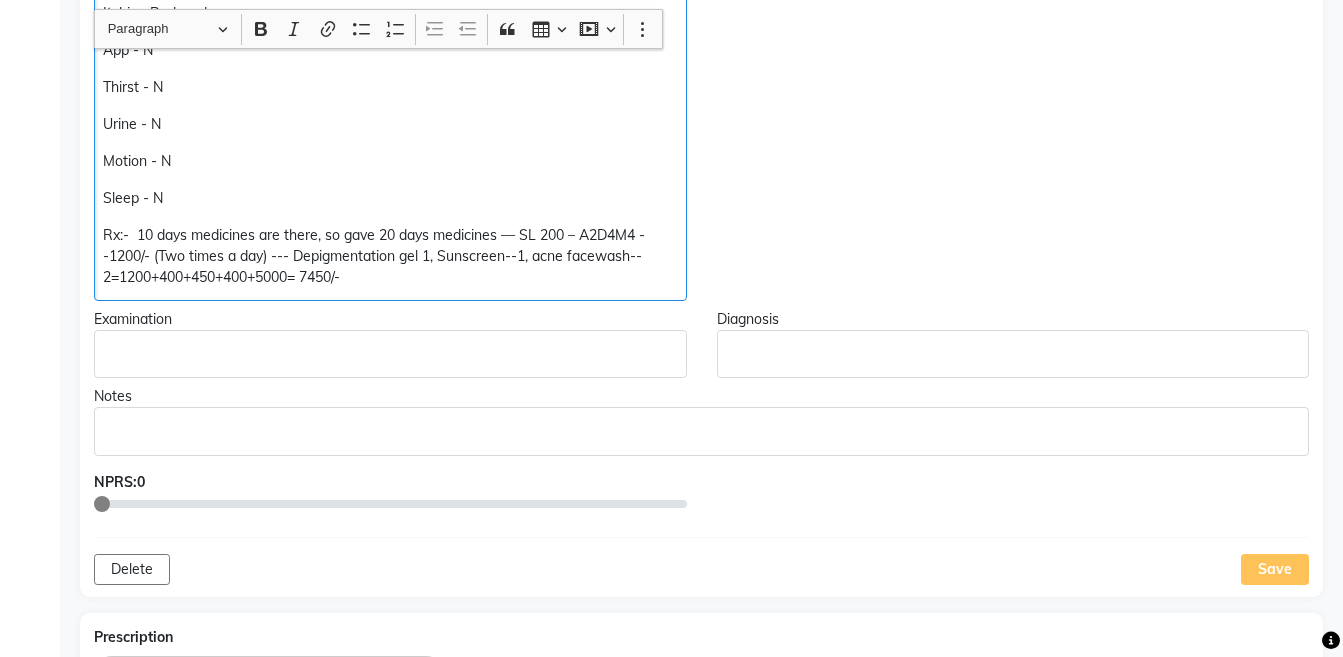 scroll, scrollTop: 598, scrollLeft: 0, axis: vertical 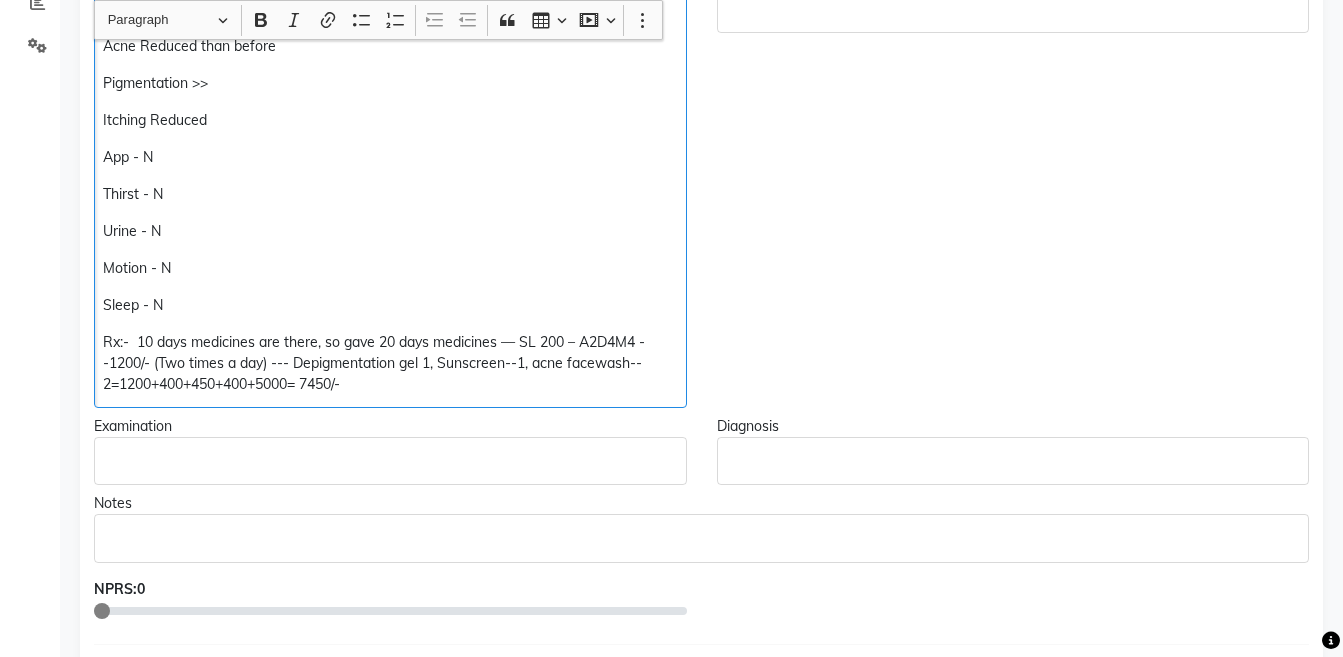 click on "Rx:-  10 days medicines are there, so gave 20 days medicines — SL 200 – A2D4M4 --1200/- (Two times a day) --- Depigmentation gel 1, Sunscreen--1, acne facewash-- 2=1200+400+450+400+5000= 7450/-" 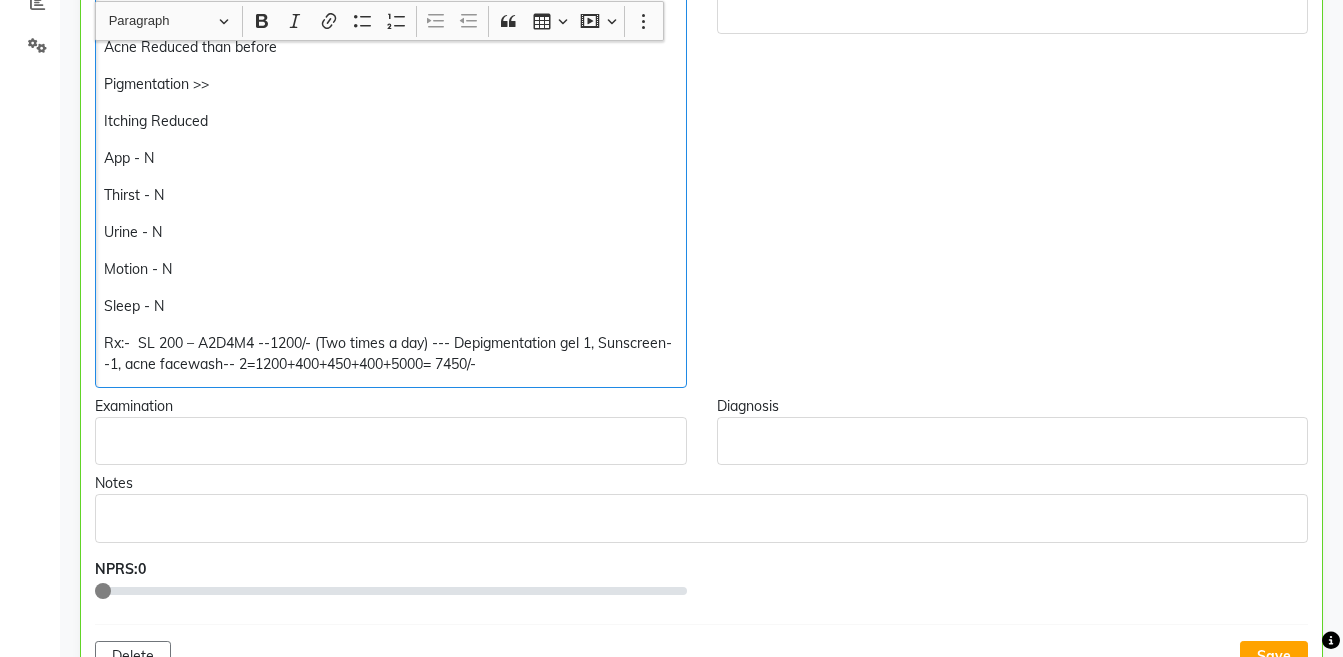 scroll, scrollTop: 483, scrollLeft: 0, axis: vertical 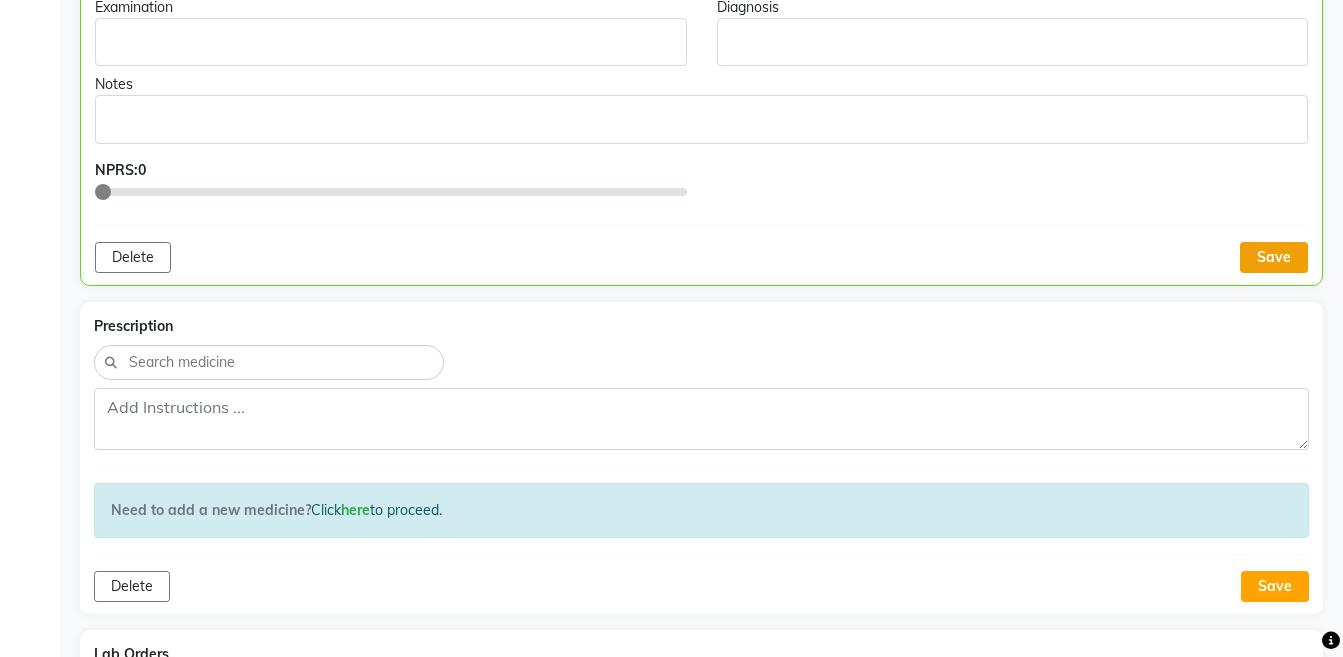 click on "Save" 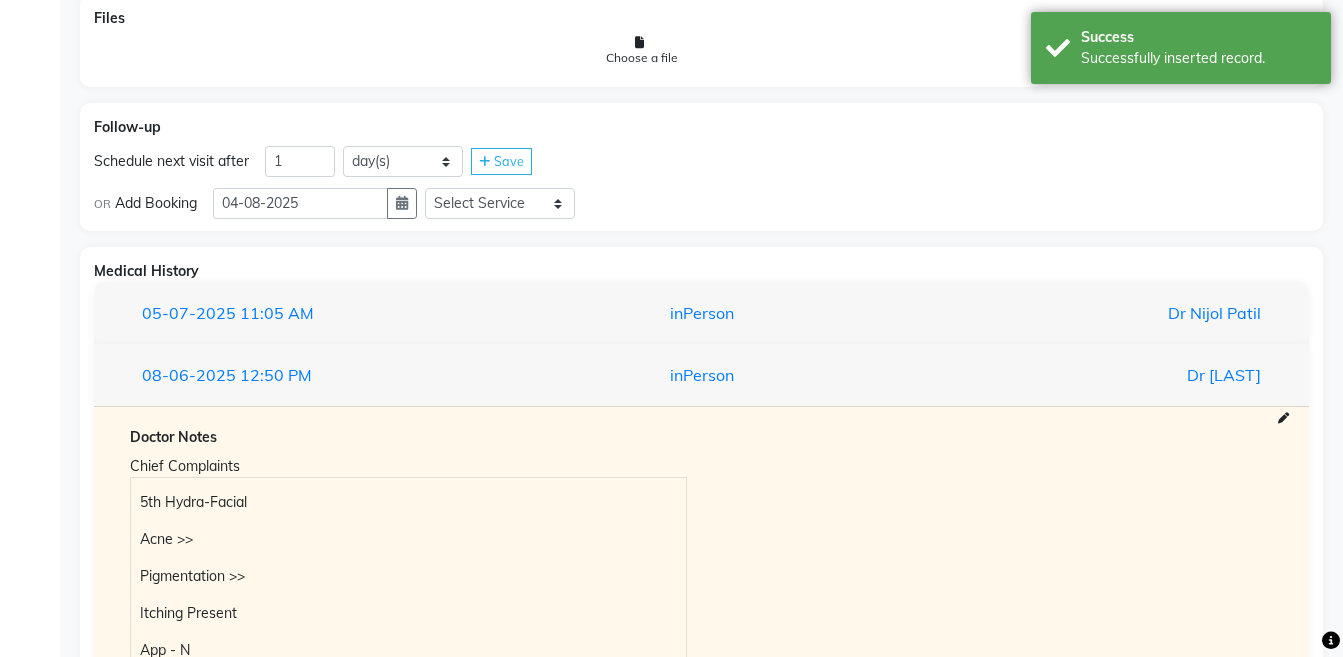 scroll, scrollTop: 2095, scrollLeft: 0, axis: vertical 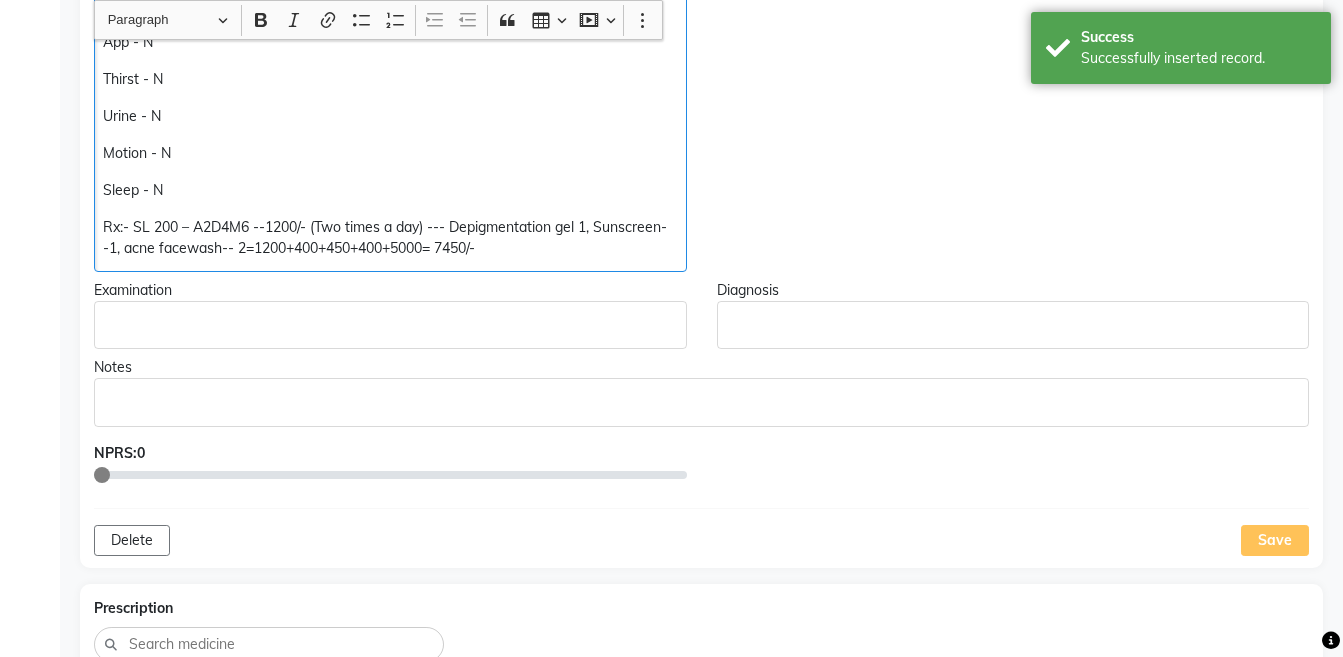 click on "Rx:- SL 200 – A2D4M6 --1200/- (Two times a day) --- Depigmentation gel 1, Sunscreen--1, acne facewash-- 2=1200+400+450+400+5000= 7450/-" 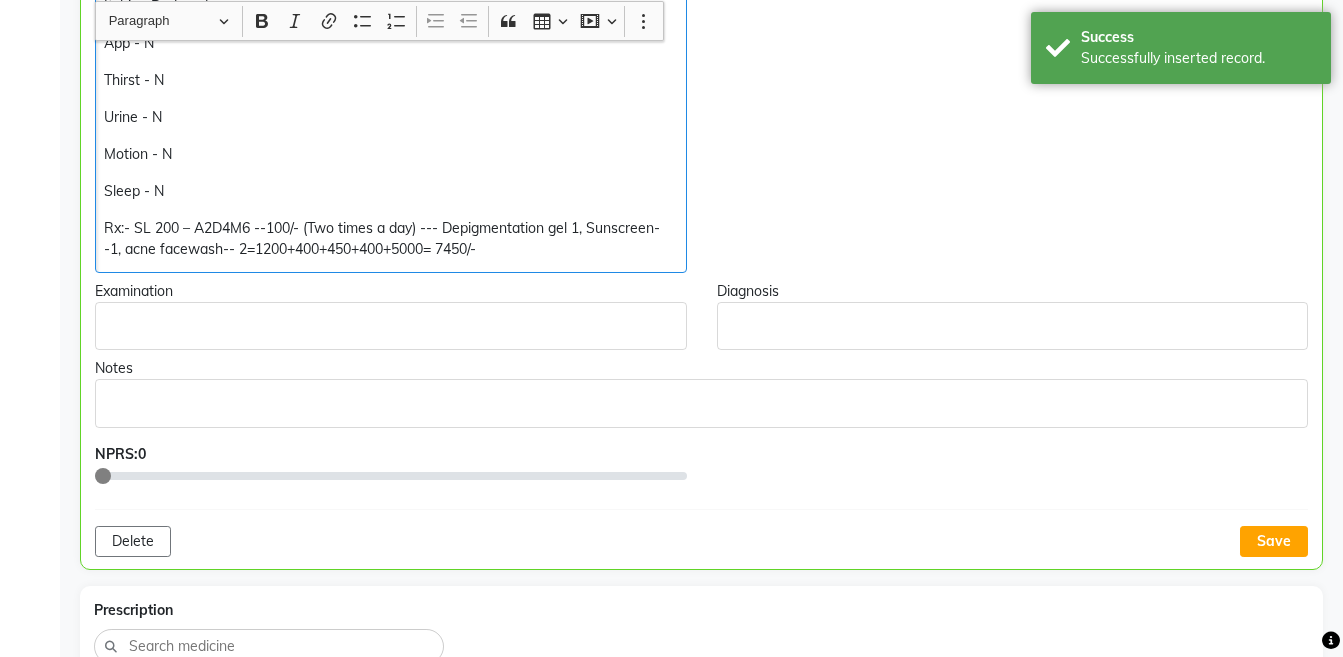 scroll, scrollTop: 598, scrollLeft: 0, axis: vertical 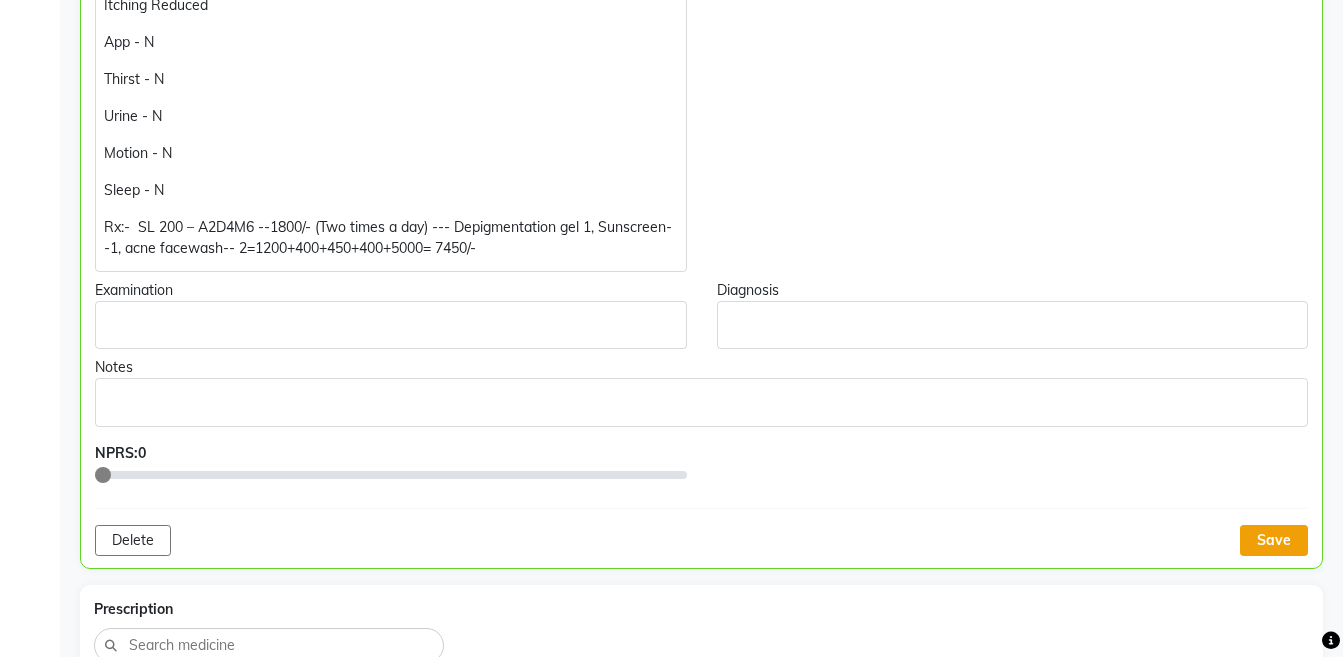 click on "Save" 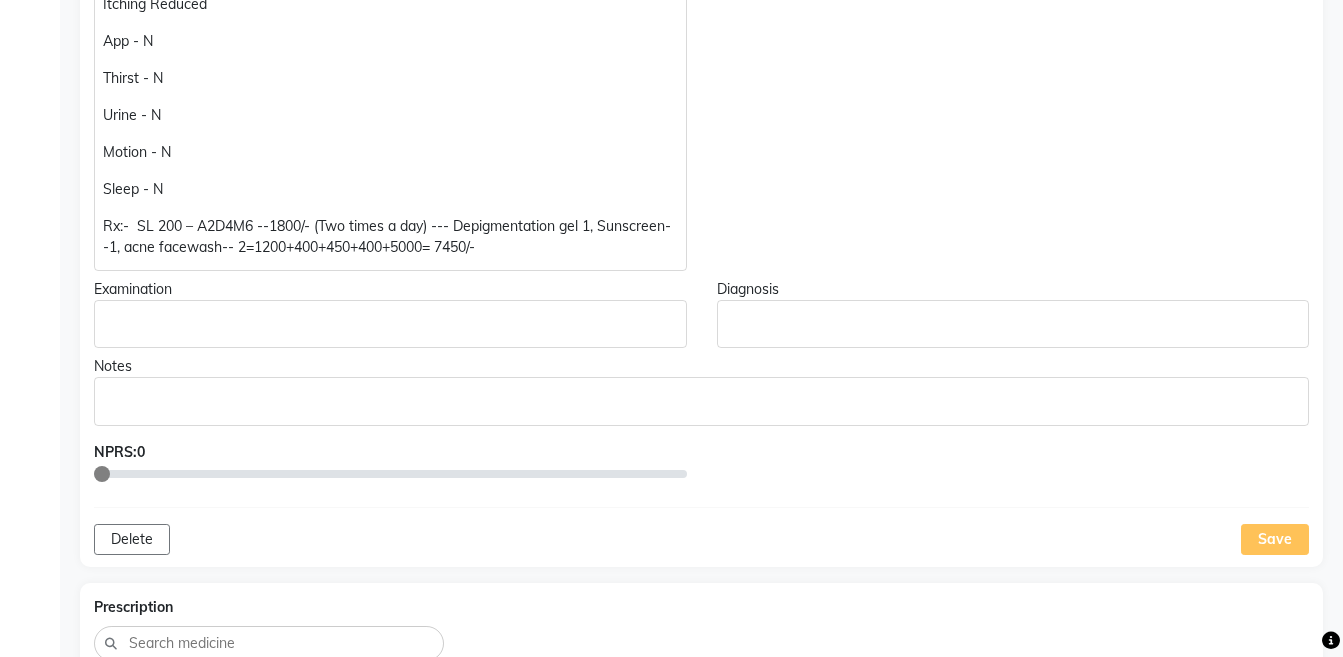 scroll, scrollTop: 23, scrollLeft: 0, axis: vertical 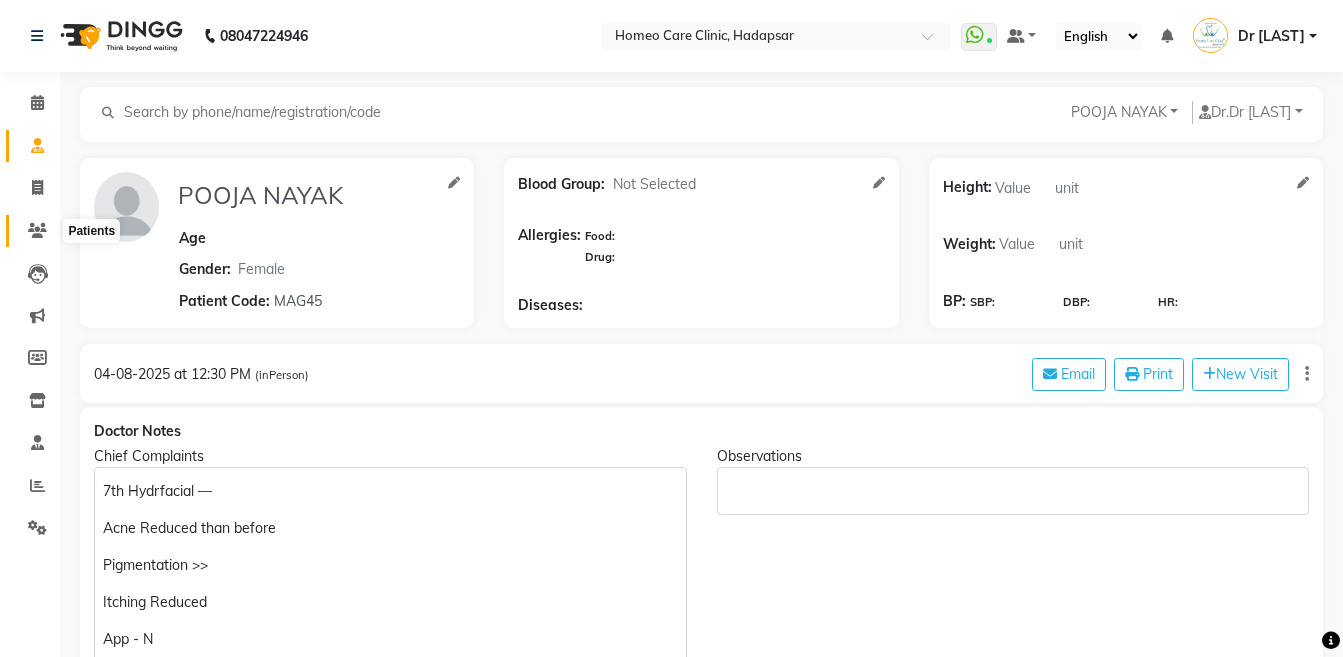 click 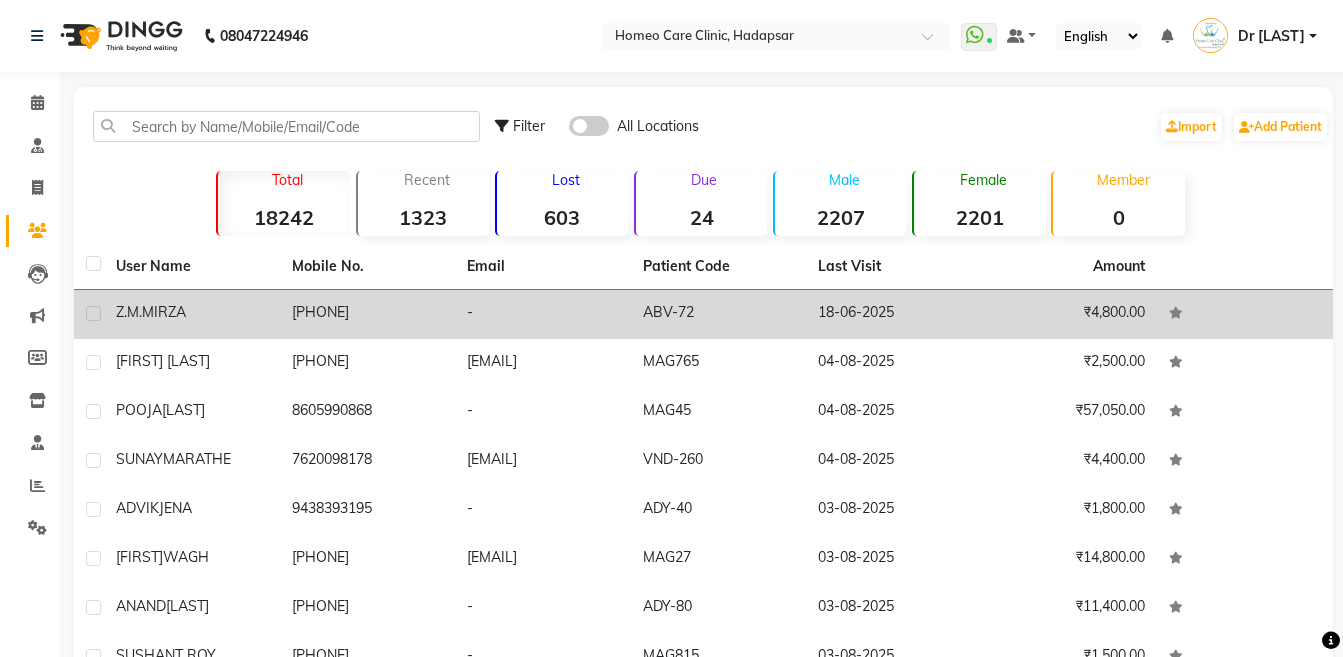 click on "[PHONE]" 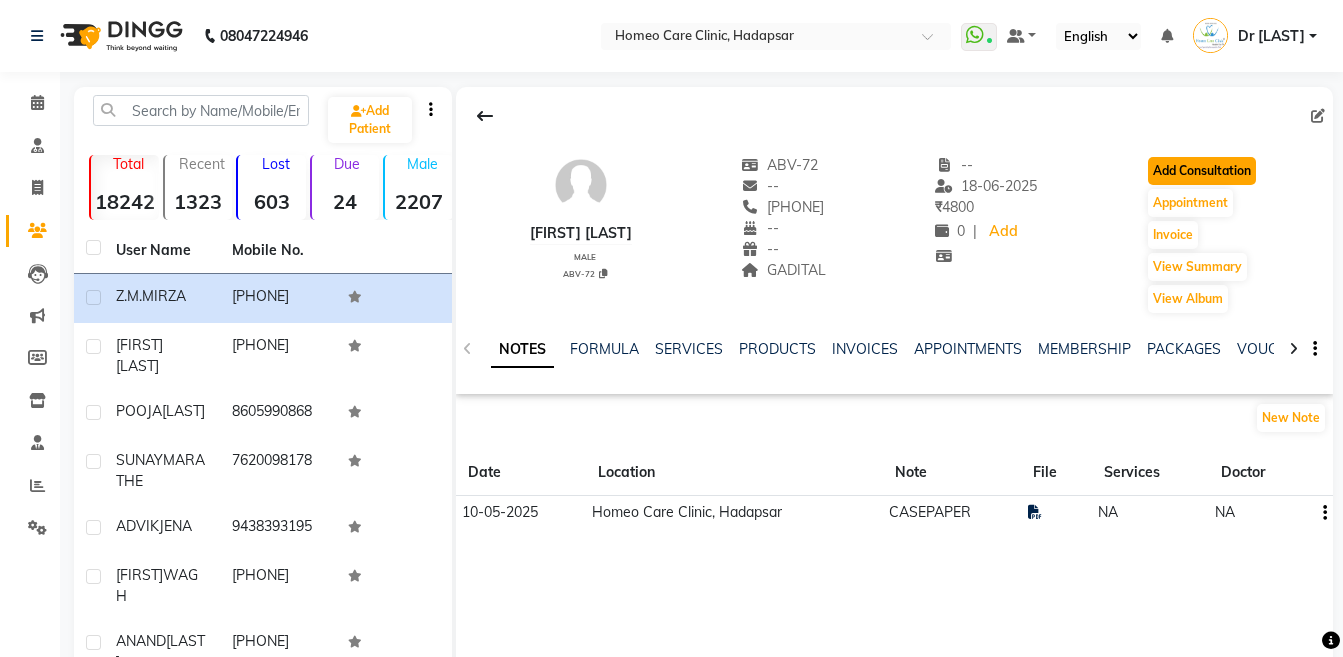 click on "Add Consultation" 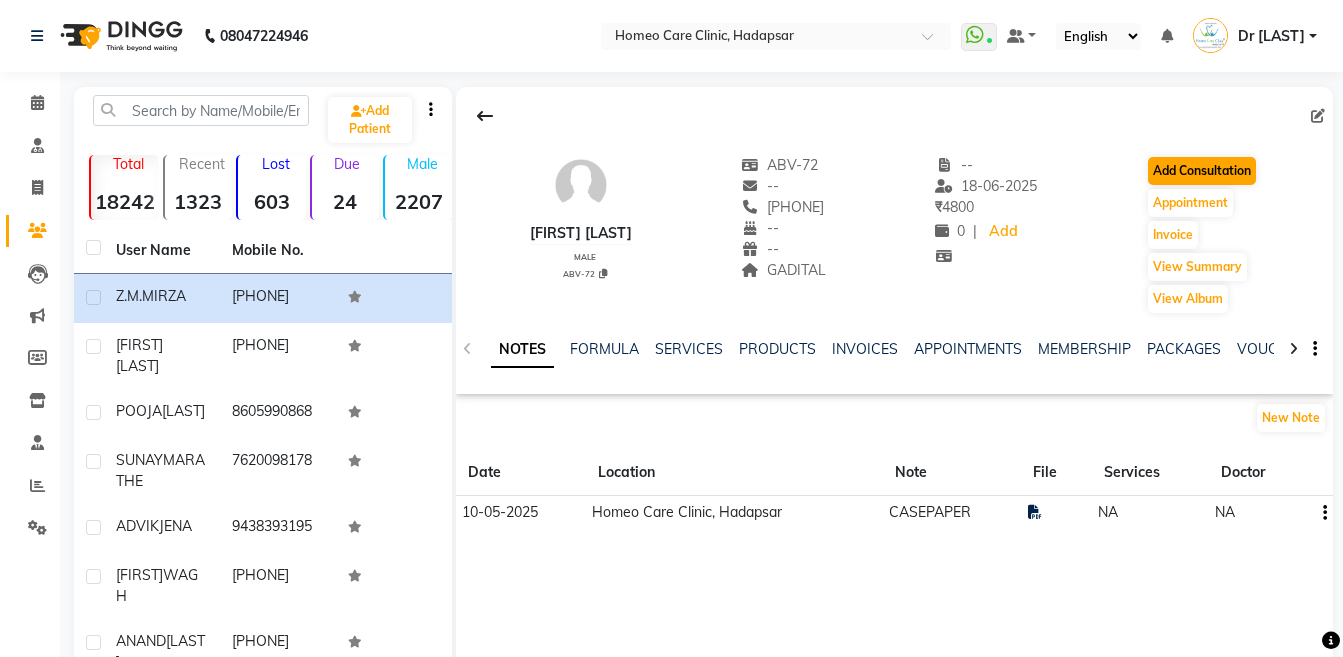 select on "male" 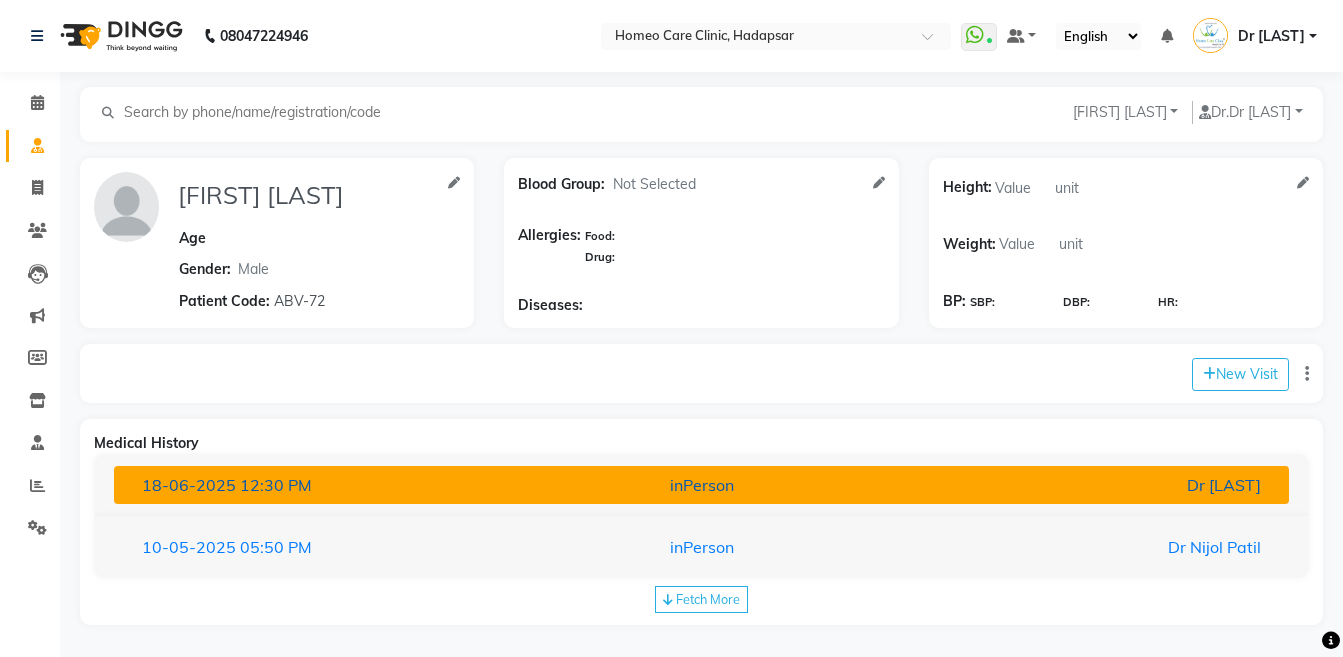 click on "inPerson" at bounding box center (701, 485) 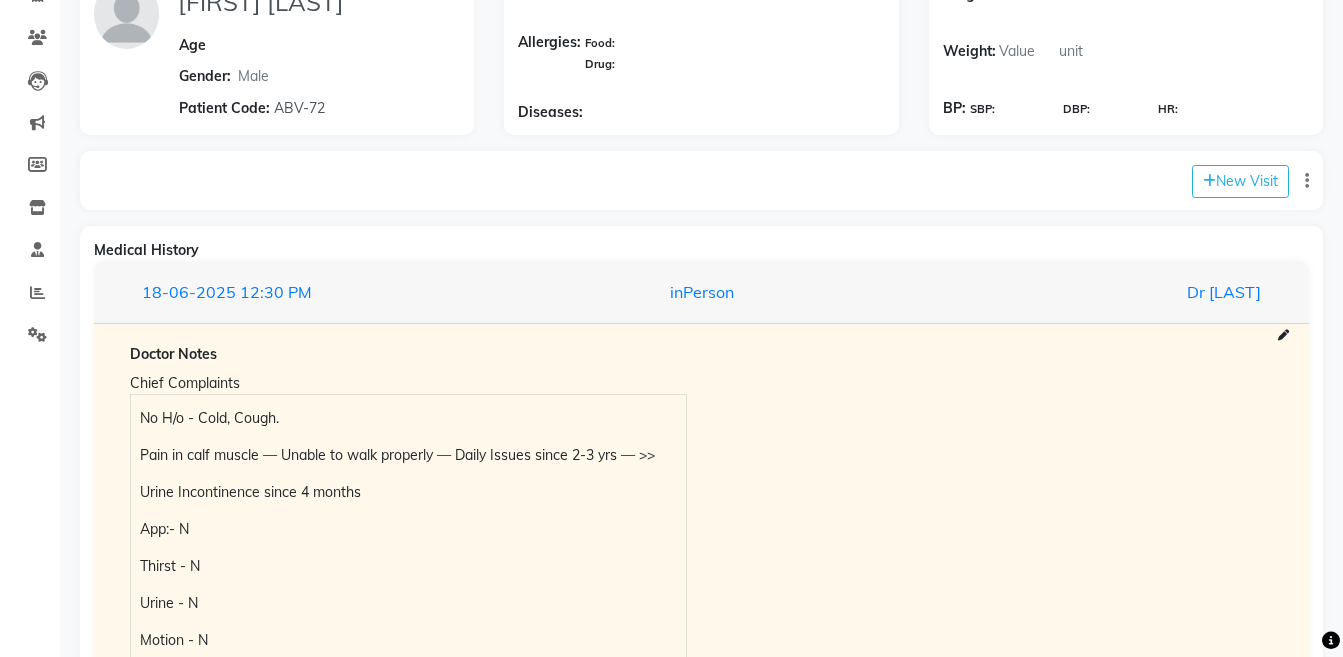 scroll, scrollTop: 282, scrollLeft: 0, axis: vertical 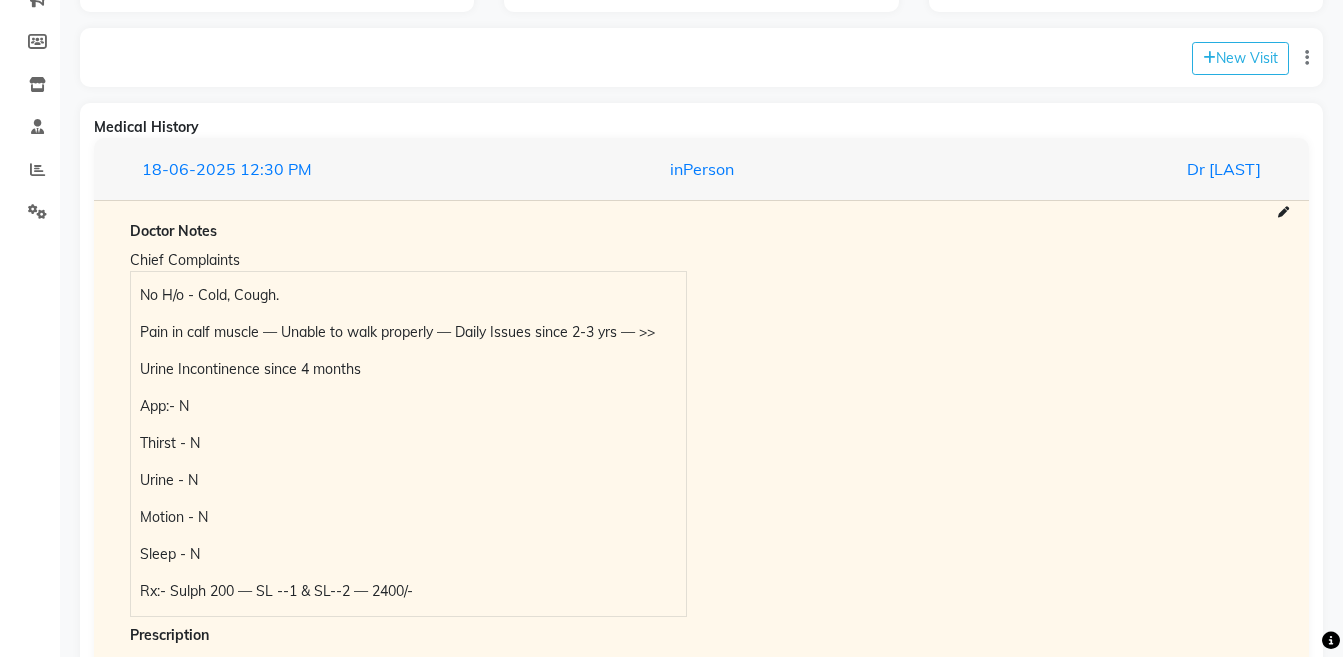 click on "No H/o - Cold, Cough." at bounding box center [408, 295] 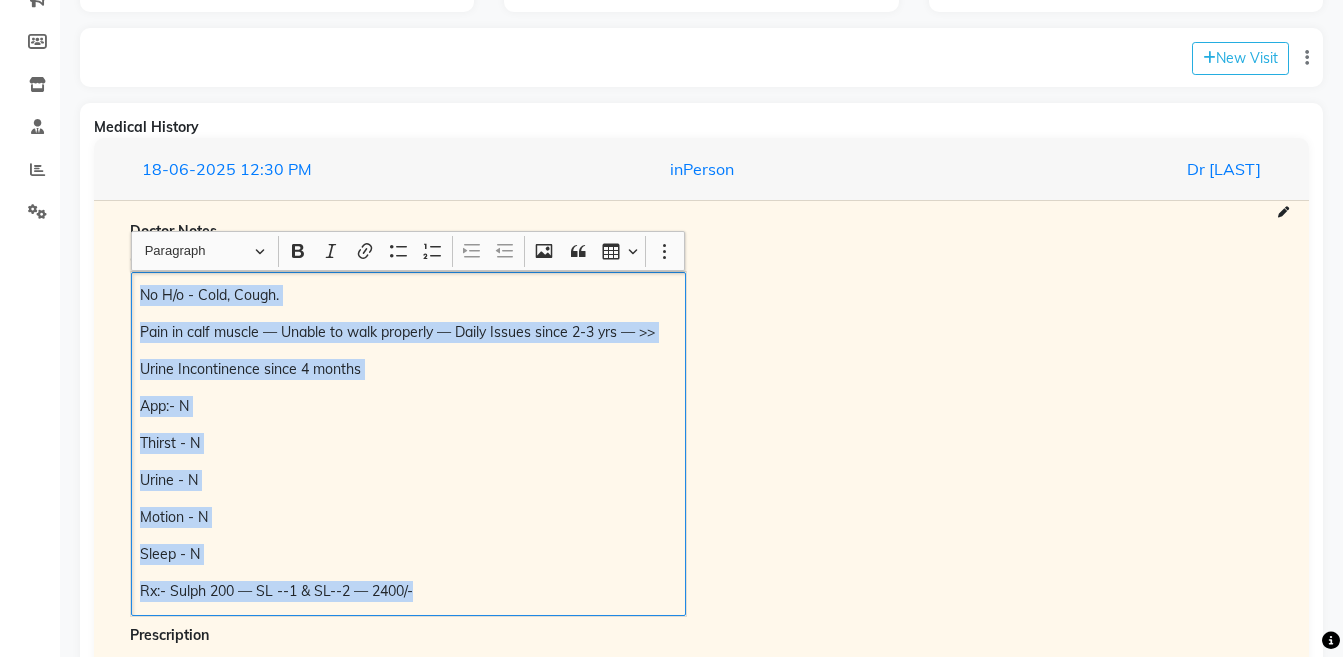 copy on "No H/o - Cold, Cough. Pain in calf muscle — Unable to walk properly — Daily Issues since 2-3 yrs — >> Urine Incontinence since 4 months App:- N Thirst - N Urine - N Motion - N Sleep - N Rx:- Sulph 200 — SL --1 & SL--2 — 2400/-" 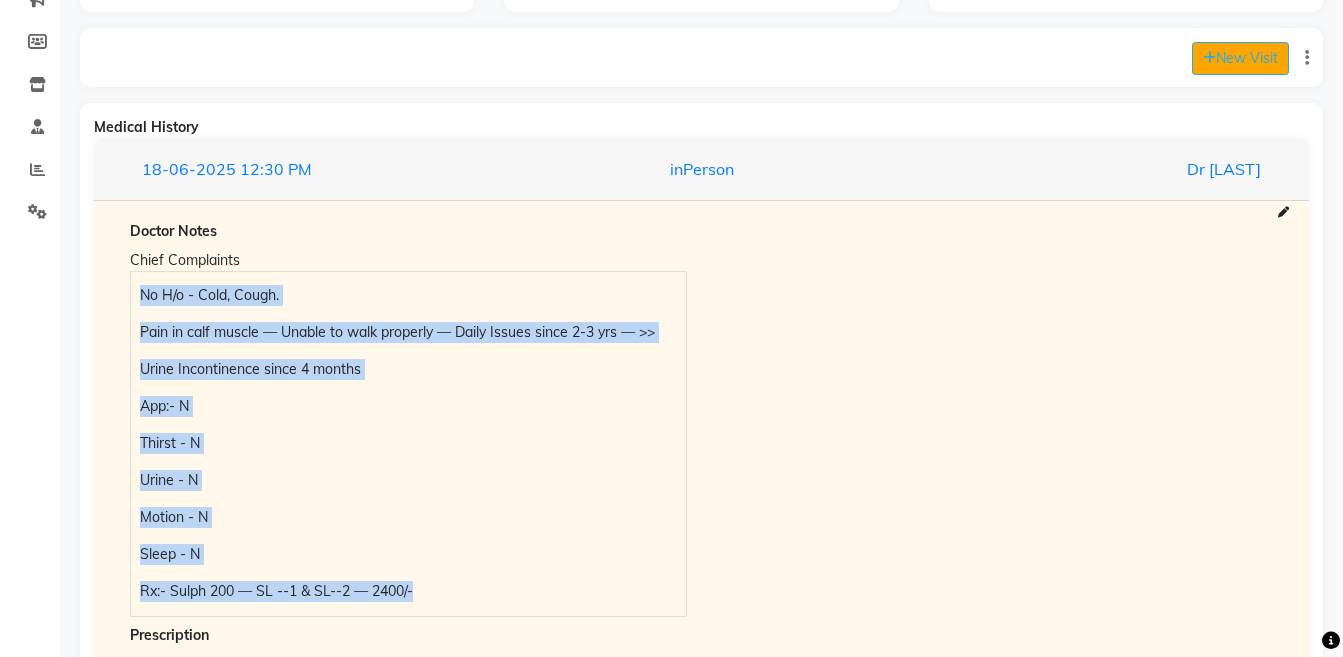 click on "New Visit" 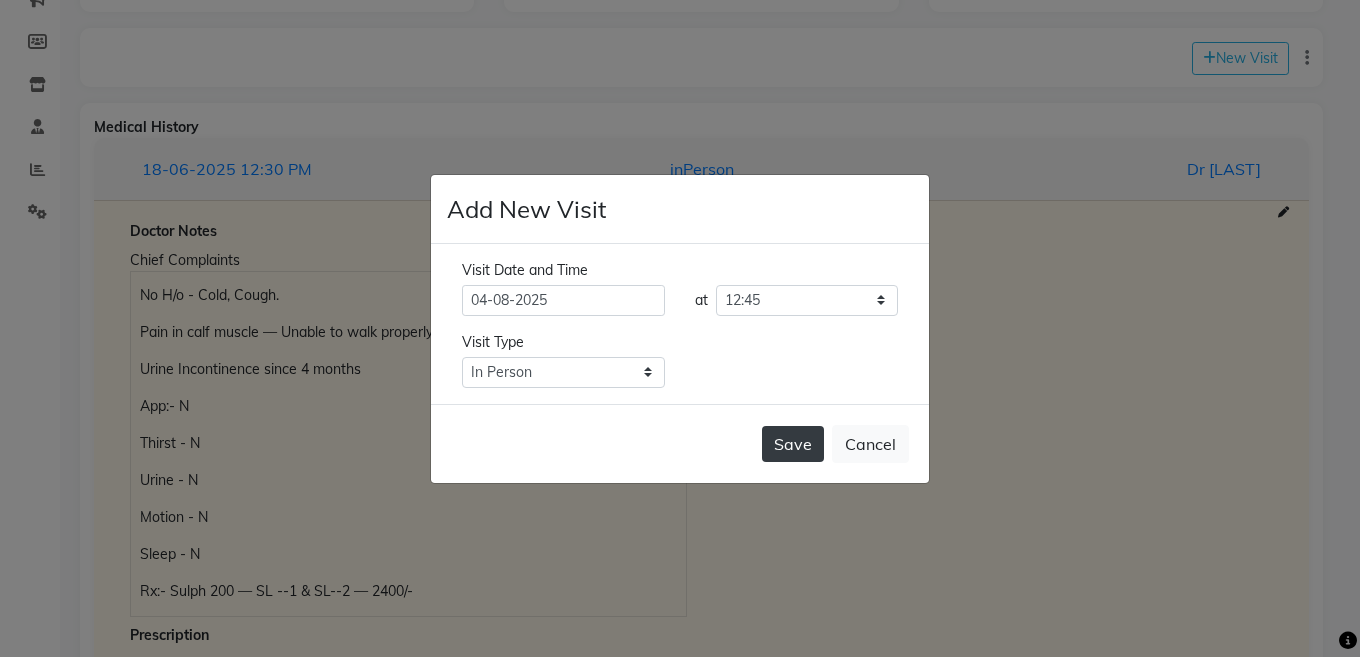 click on "Save" 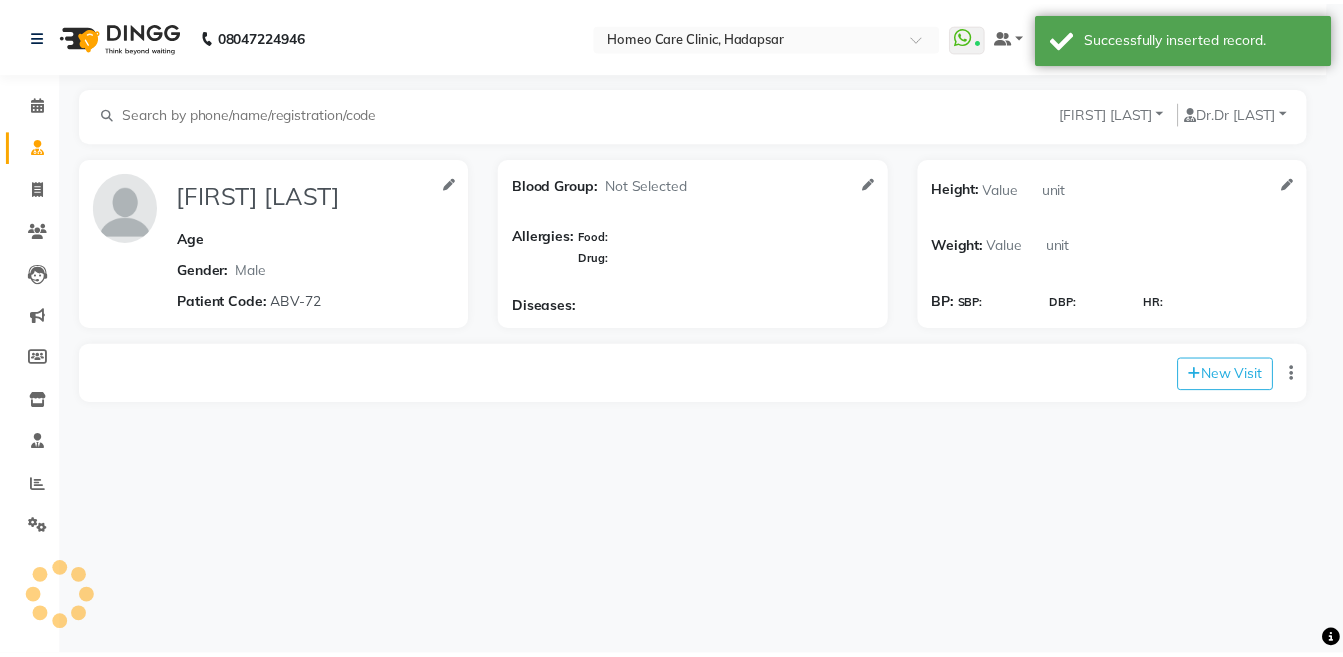 scroll, scrollTop: 0, scrollLeft: 0, axis: both 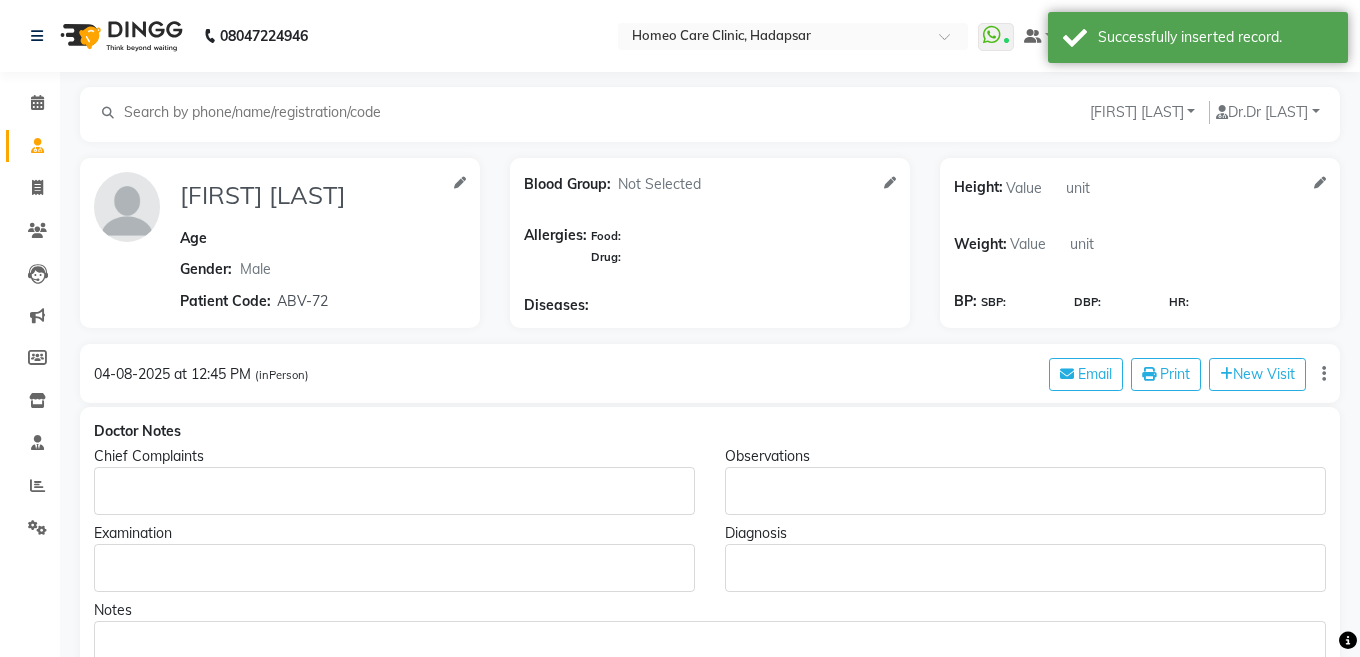 type on "[FIRST] [LAST]" 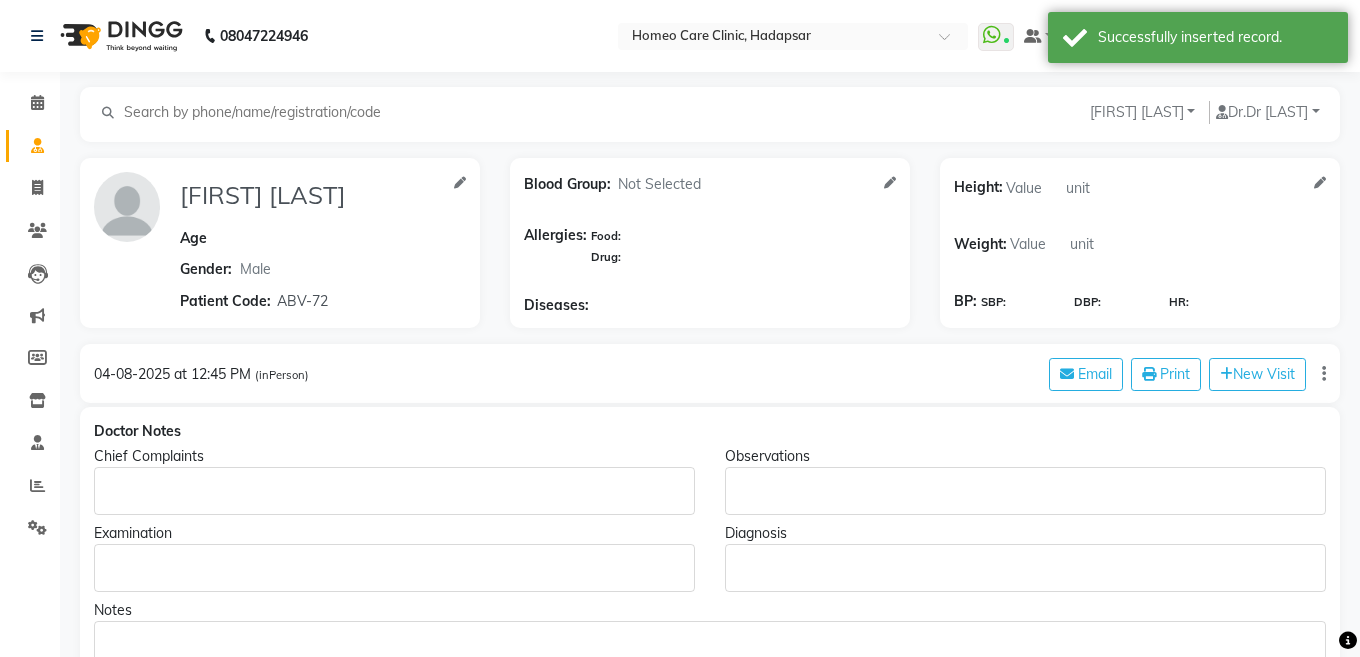 select on "male" 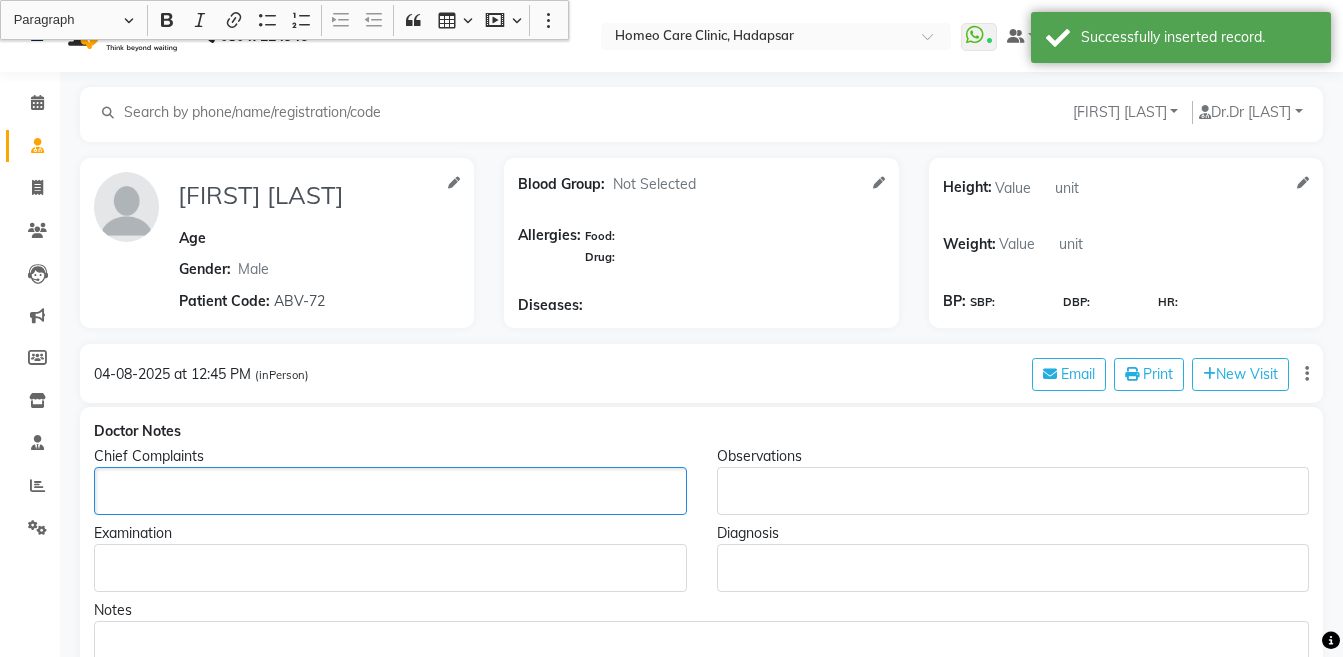 click 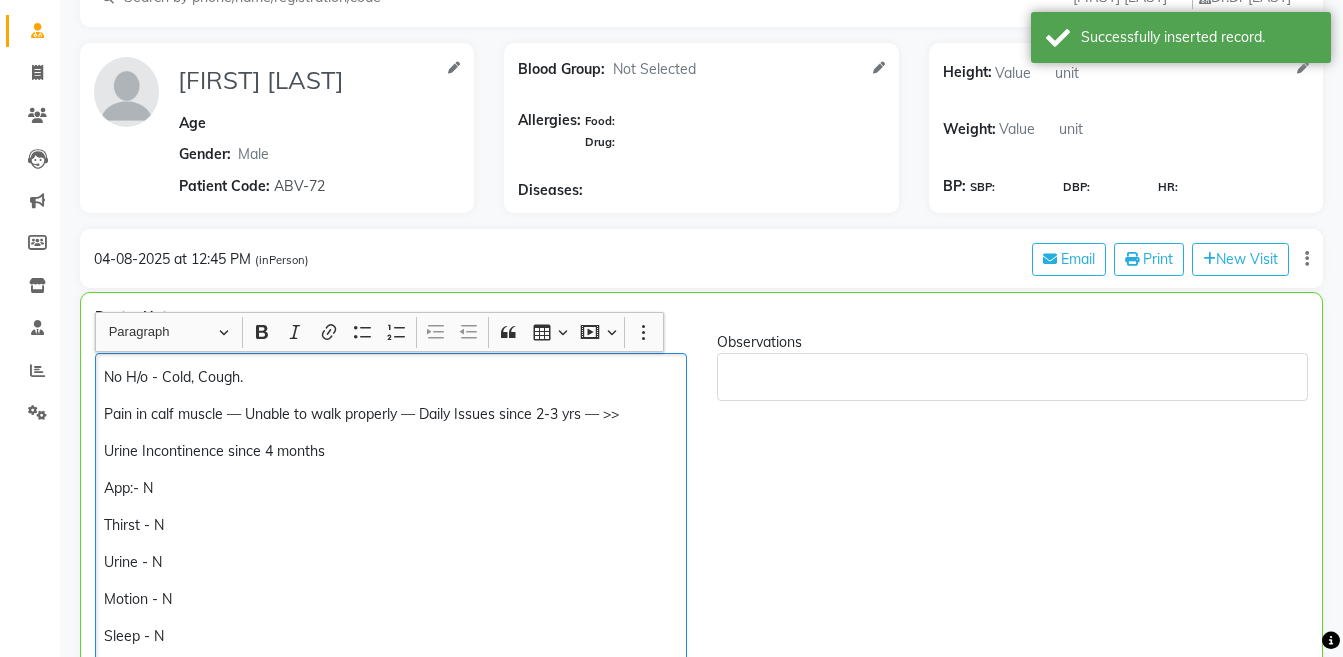scroll, scrollTop: 160, scrollLeft: 0, axis: vertical 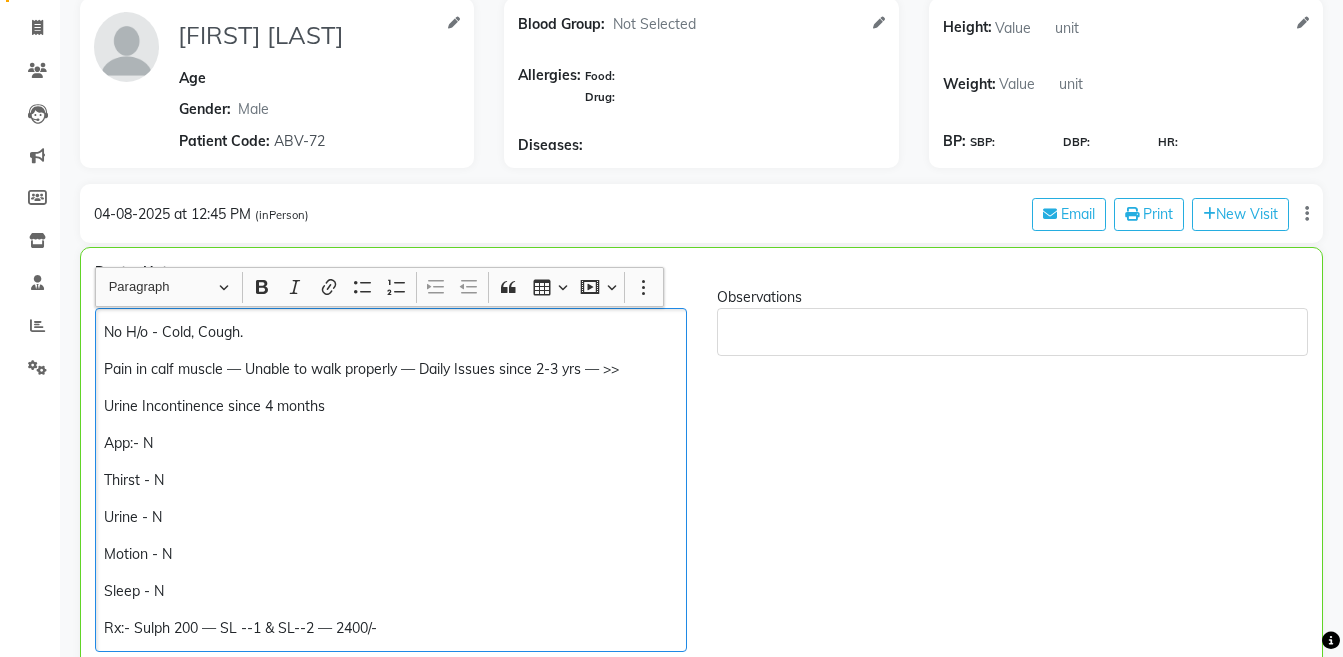 click on "Pain in calf muscle — Unable to walk properly — Daily Issues since 2-3 yrs — >>" 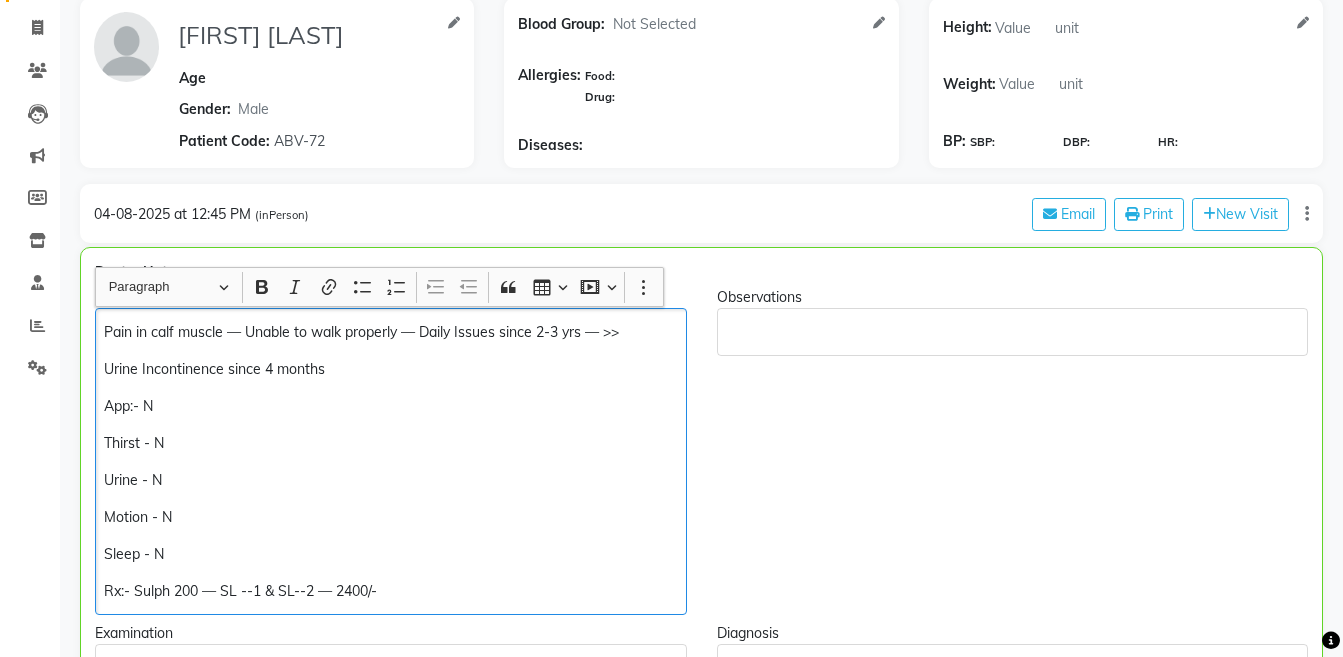 click on "Urine Incontinence since 4 months" 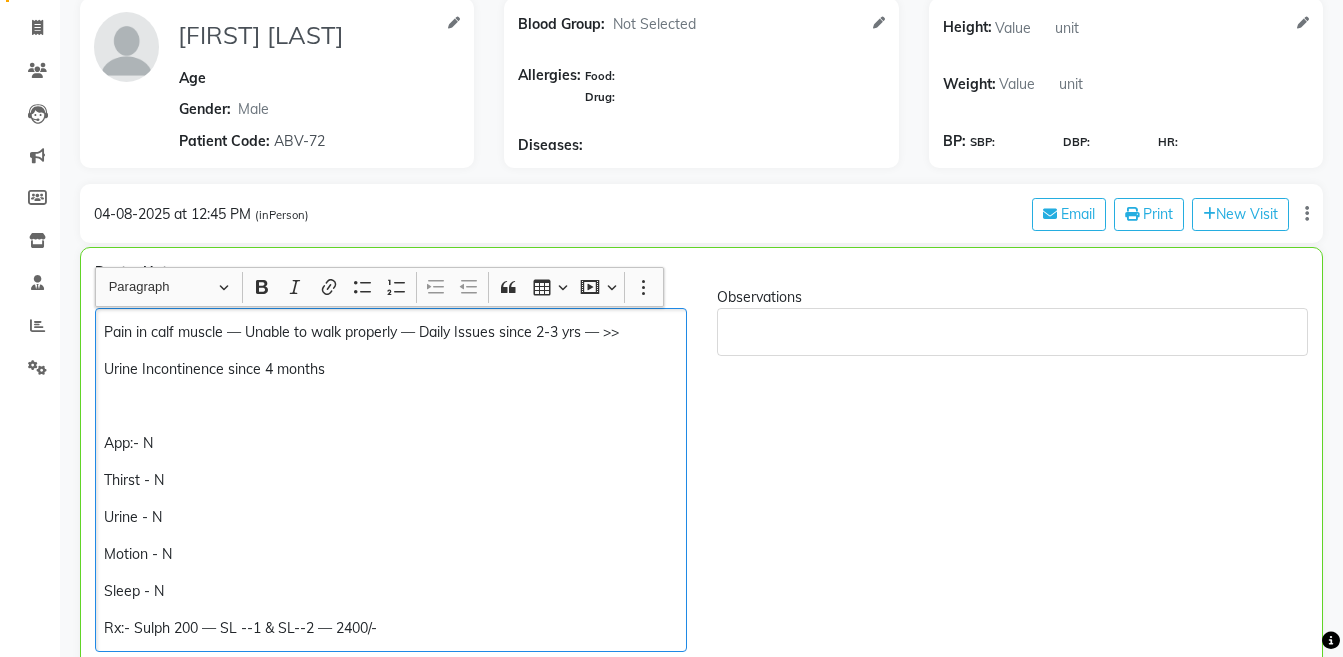 type 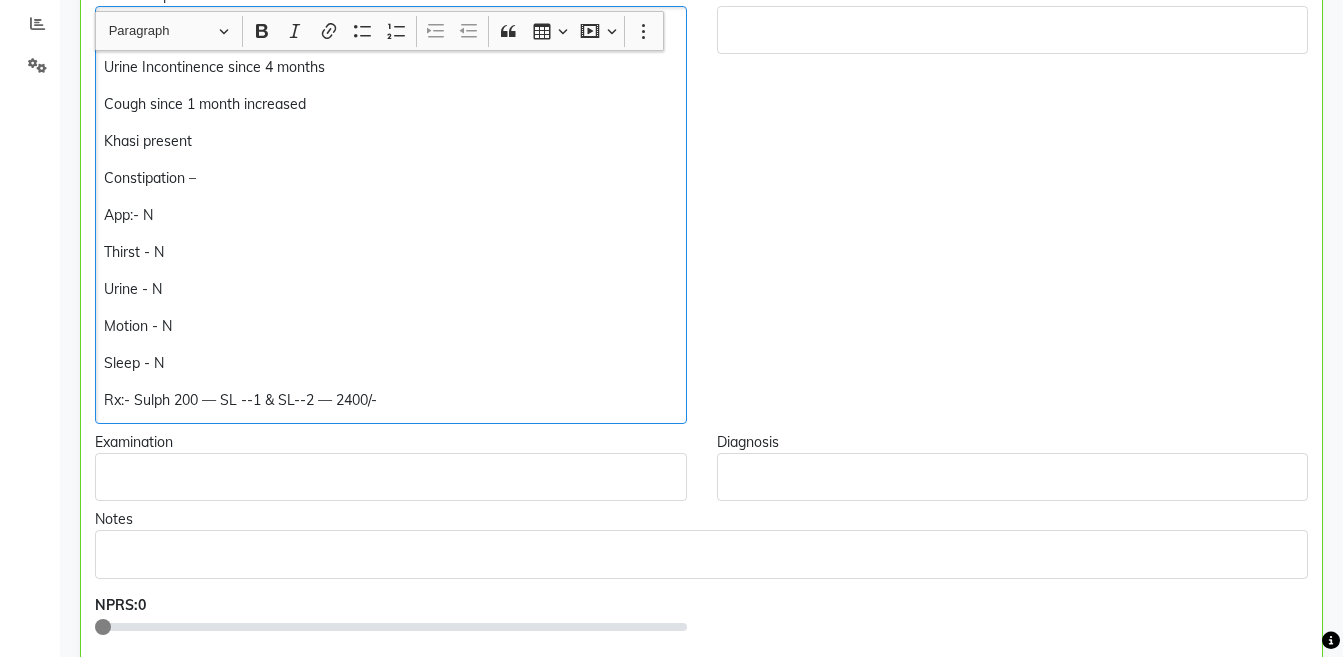 scroll, scrollTop: 473, scrollLeft: 0, axis: vertical 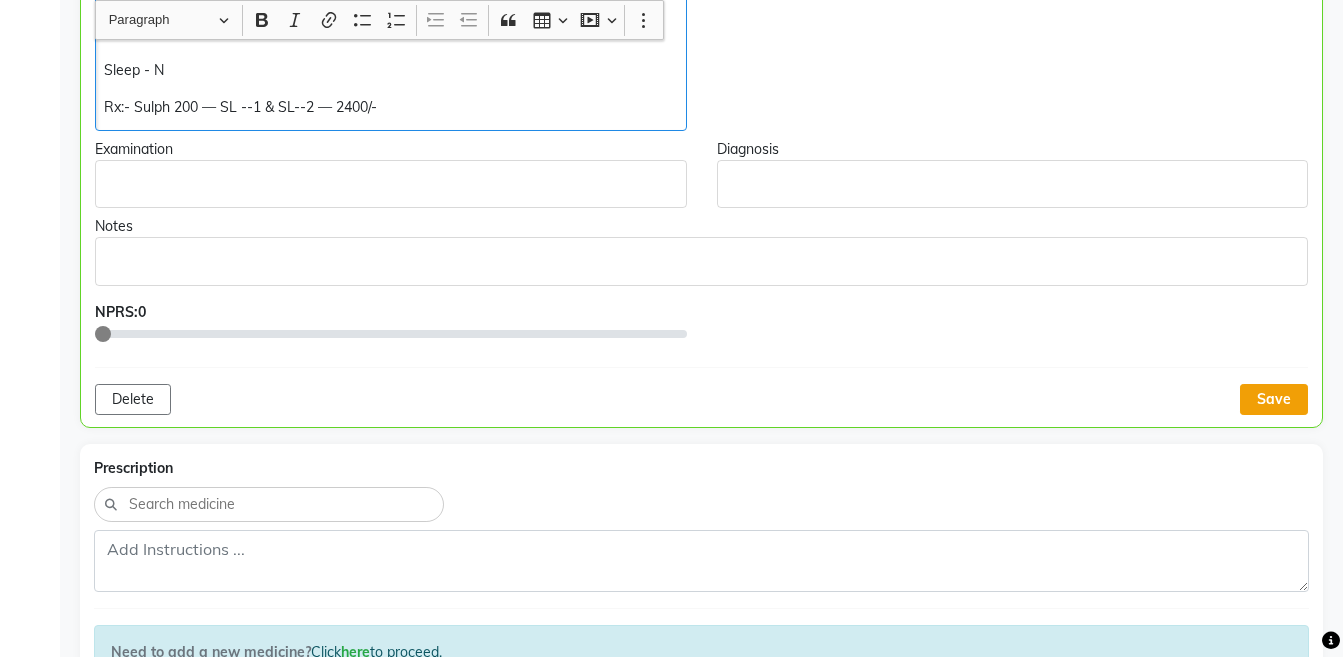 click on "Save" 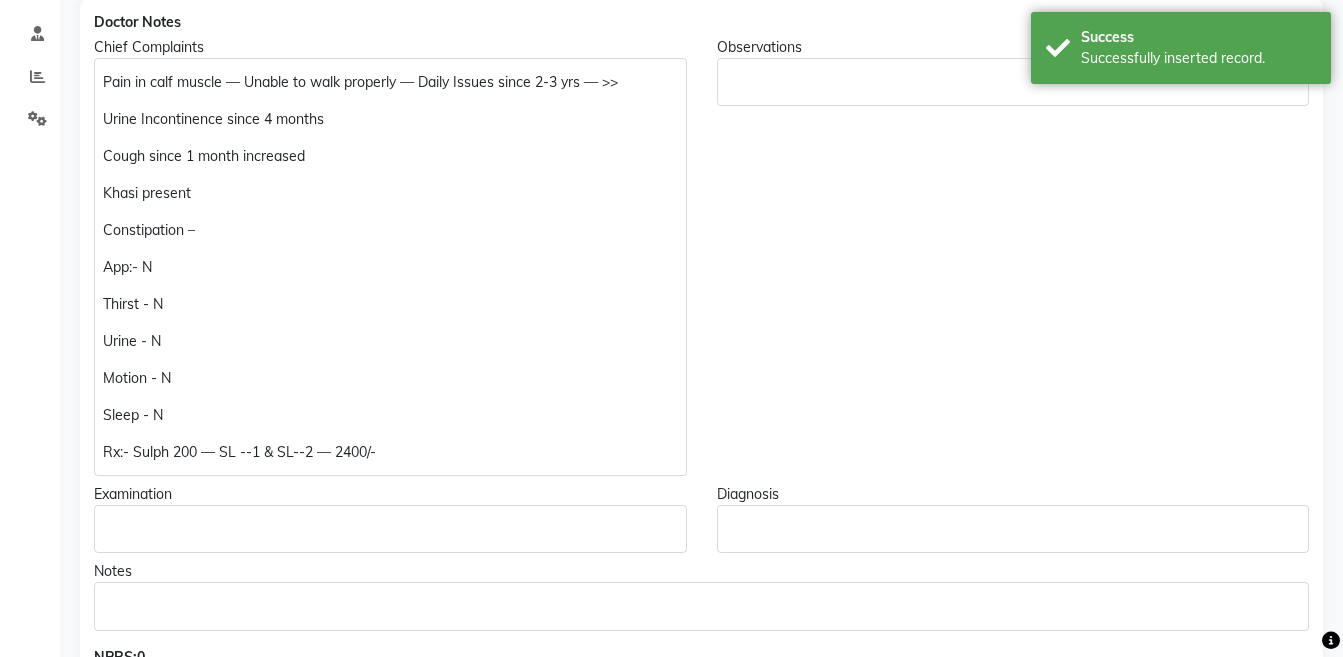 scroll, scrollTop: 385, scrollLeft: 0, axis: vertical 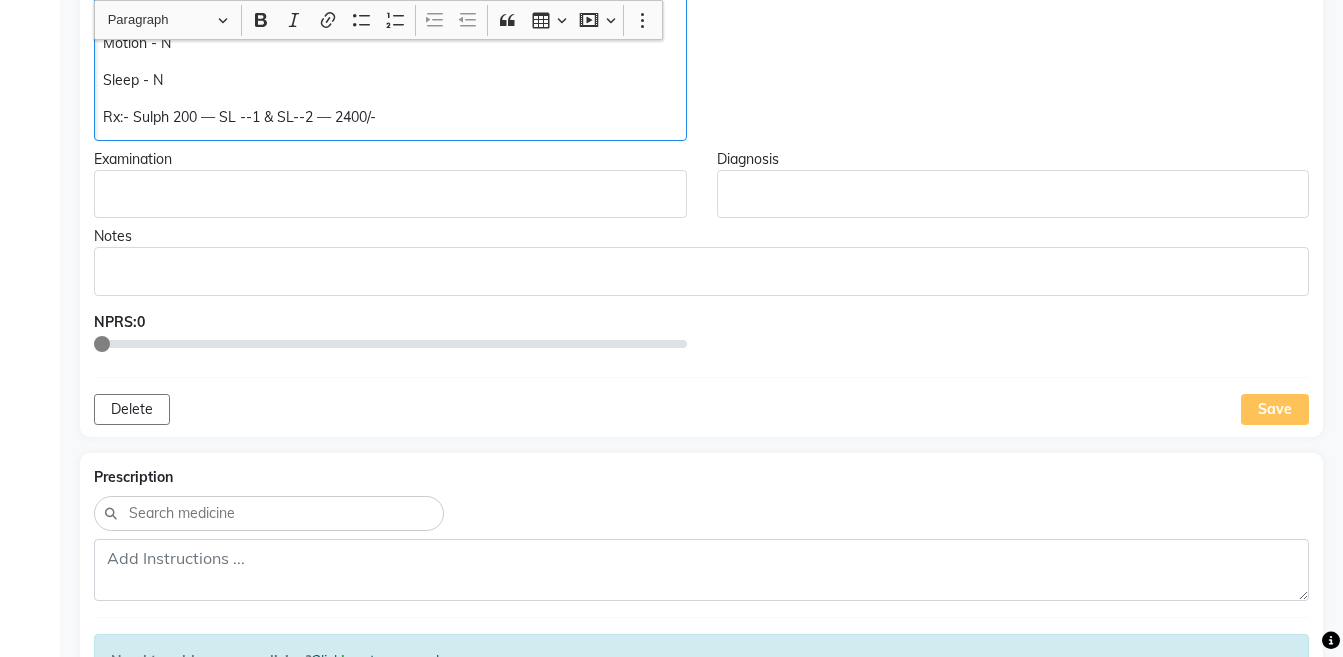 click on "Rx:- Sulph 200 — SL --1 & SL--2 — 2400/-" 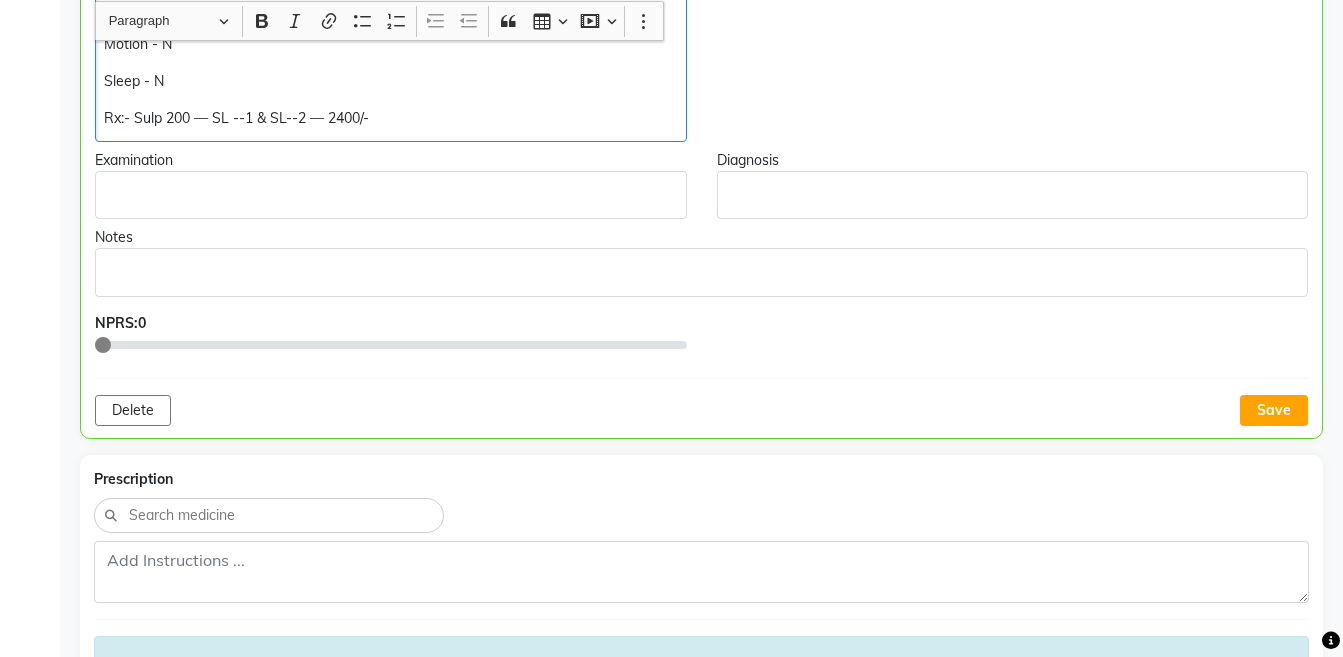 scroll, scrollTop: 745, scrollLeft: 0, axis: vertical 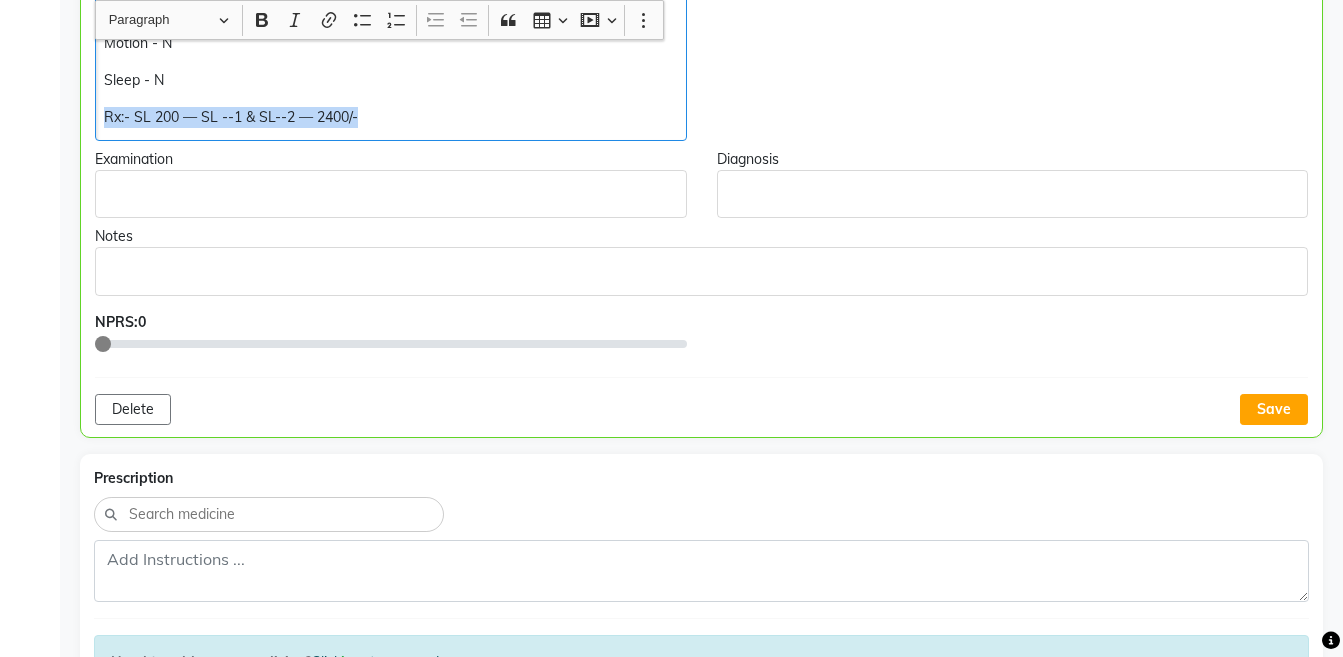 copy on "Rx:- SL 200 — SL --1 & SL--2 — 2400/-" 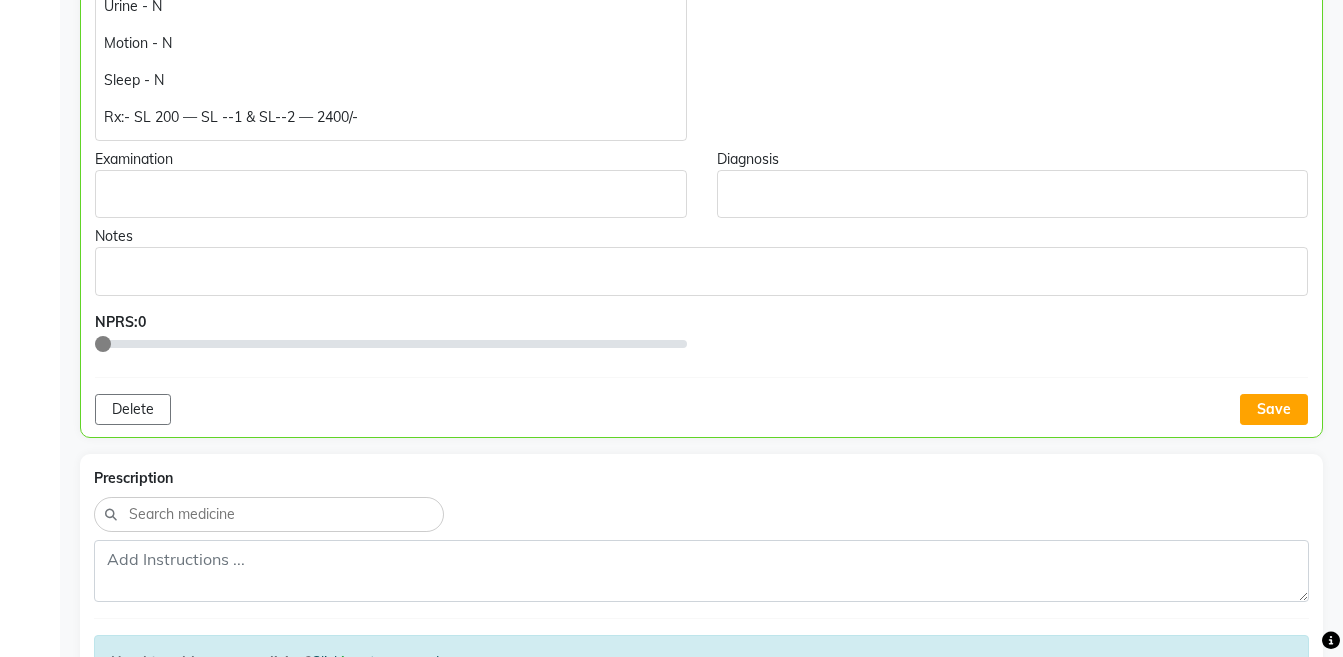 click on "Doctor Notes Chief Complaints Pain in calf muscle — Unable to walk properly — Daily Issues since 2-3 yrs — >> Urine Incontinence since 4 months Cough since 1 month increased Khasi present Constipation –   App:- N  Thirst - N Urine - N Motion - N Sleep - N Rx:- SL 200 — SL --1 & SL--2 — 2400/- Observations Examination Diagnosis Notes NPRS:  0 Delete Save" 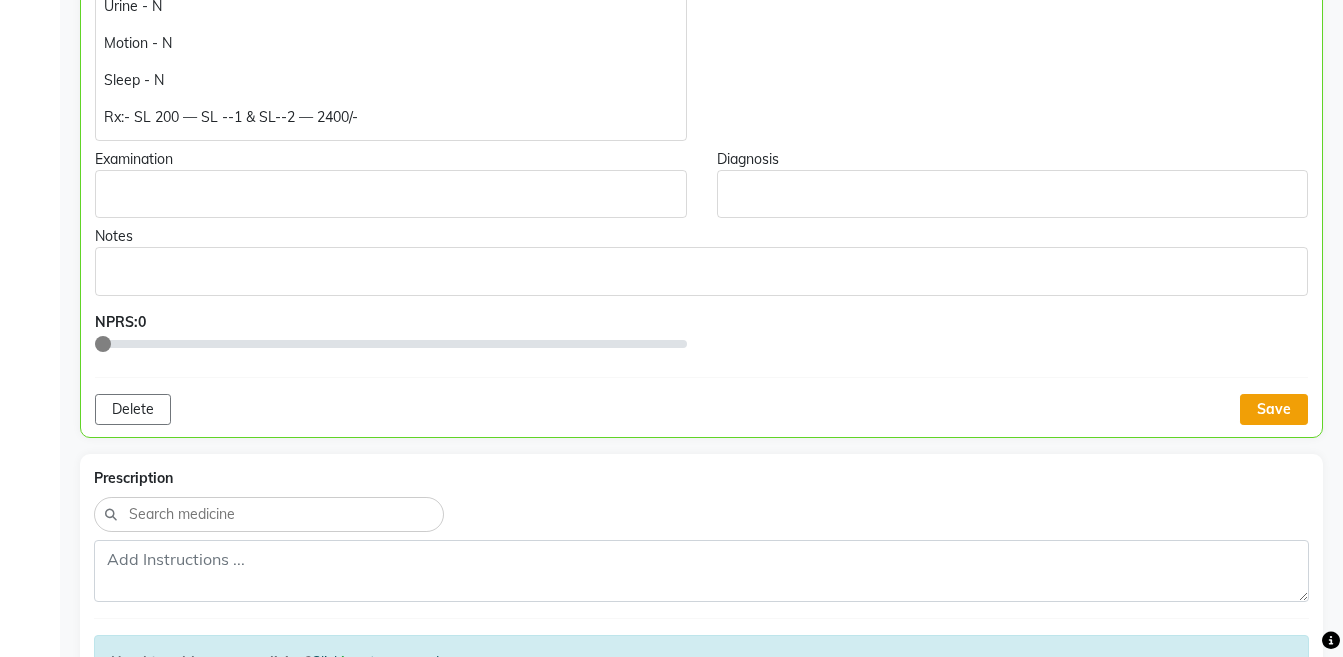 click on "Save" 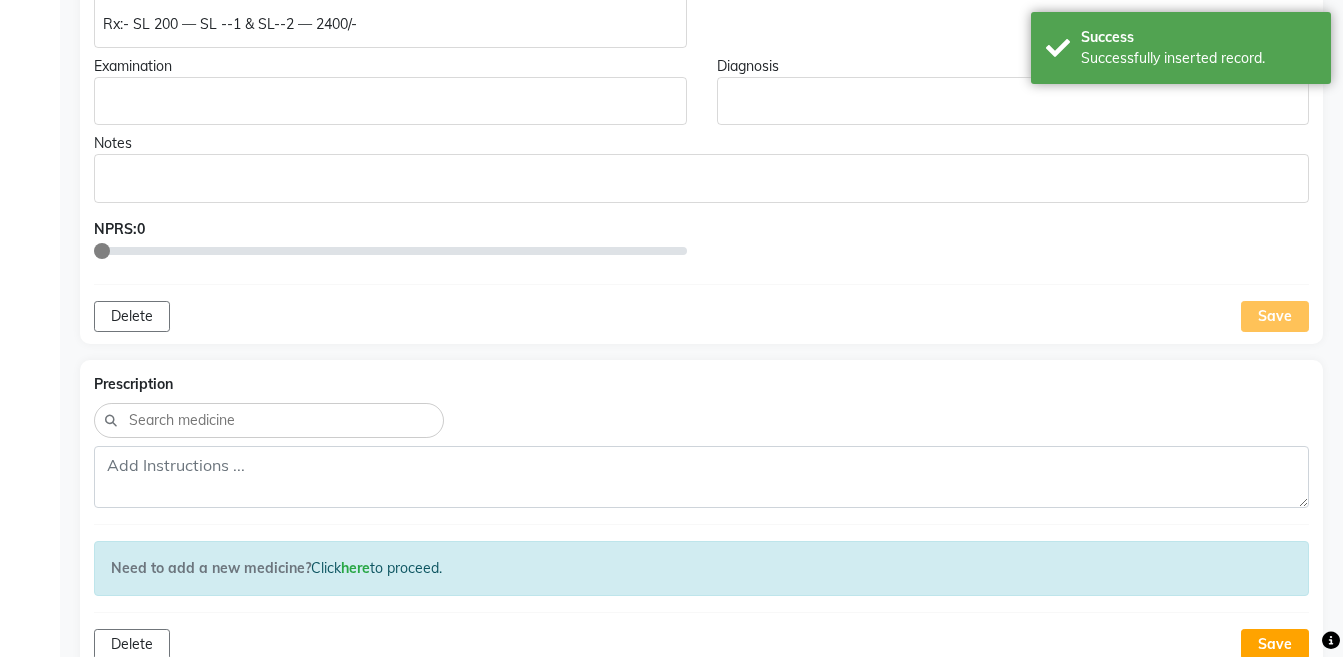 scroll, scrollTop: 858, scrollLeft: 0, axis: vertical 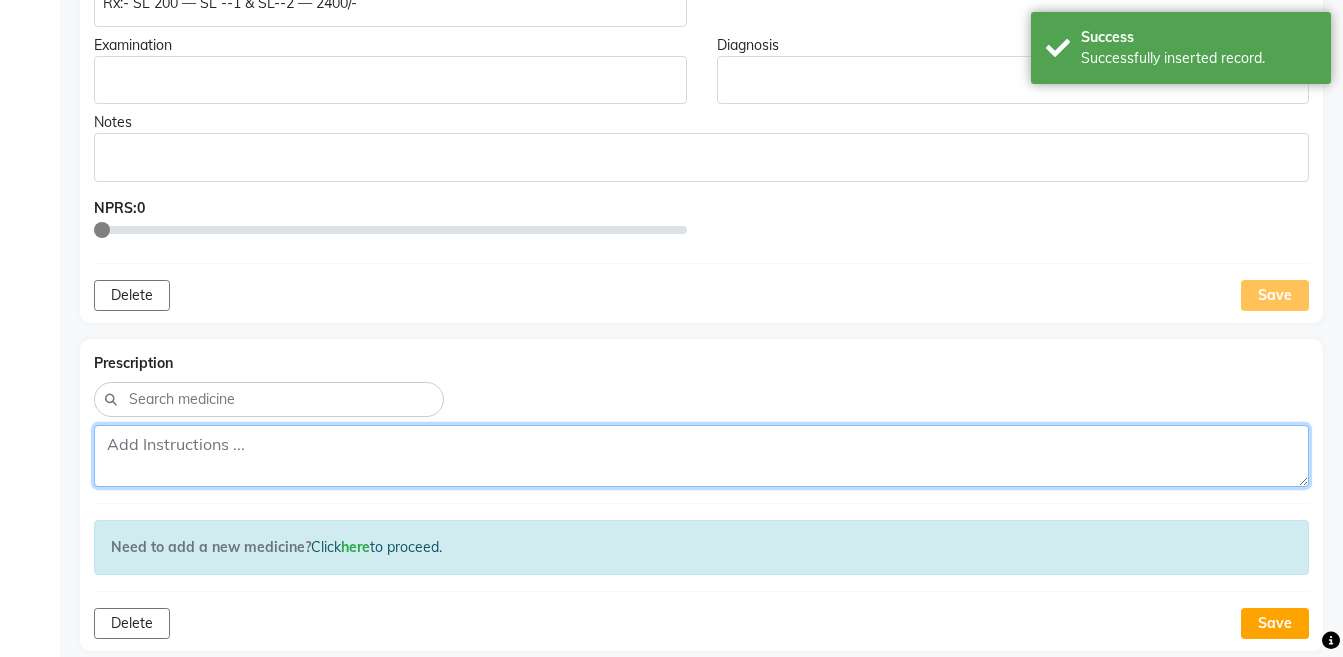 click 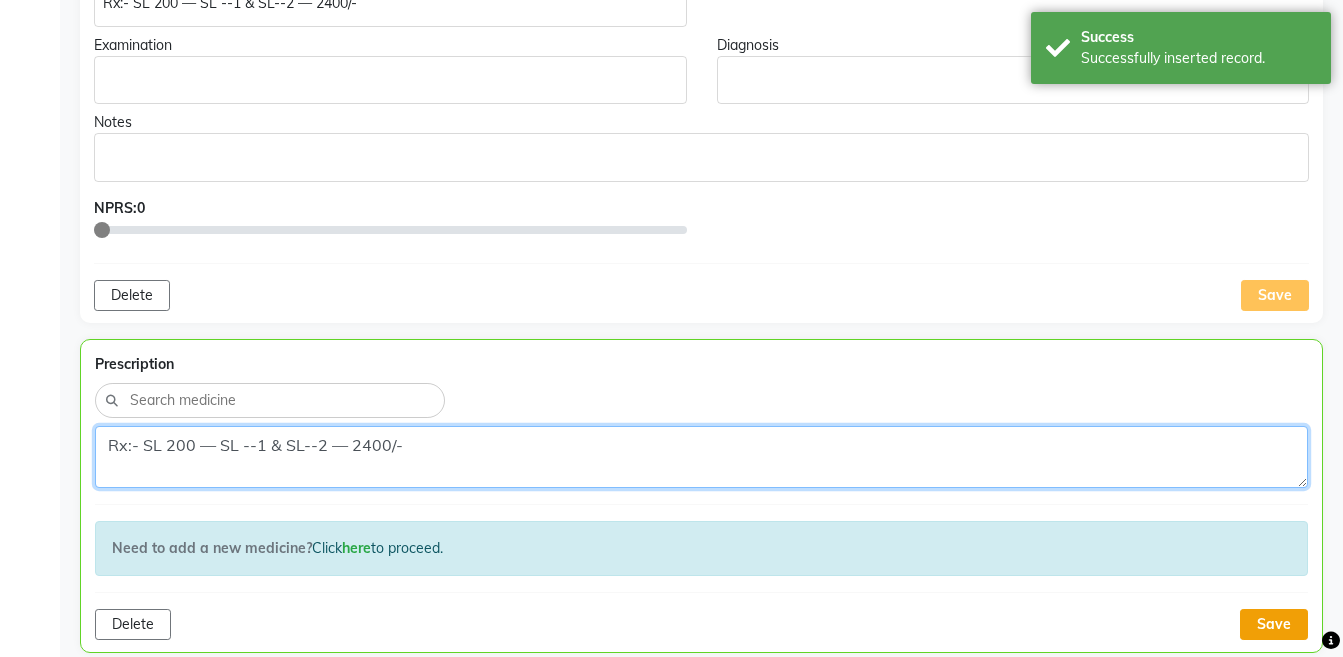 type on "Rx:- SL 200 — SL --1 & SL--2 — 2400/-" 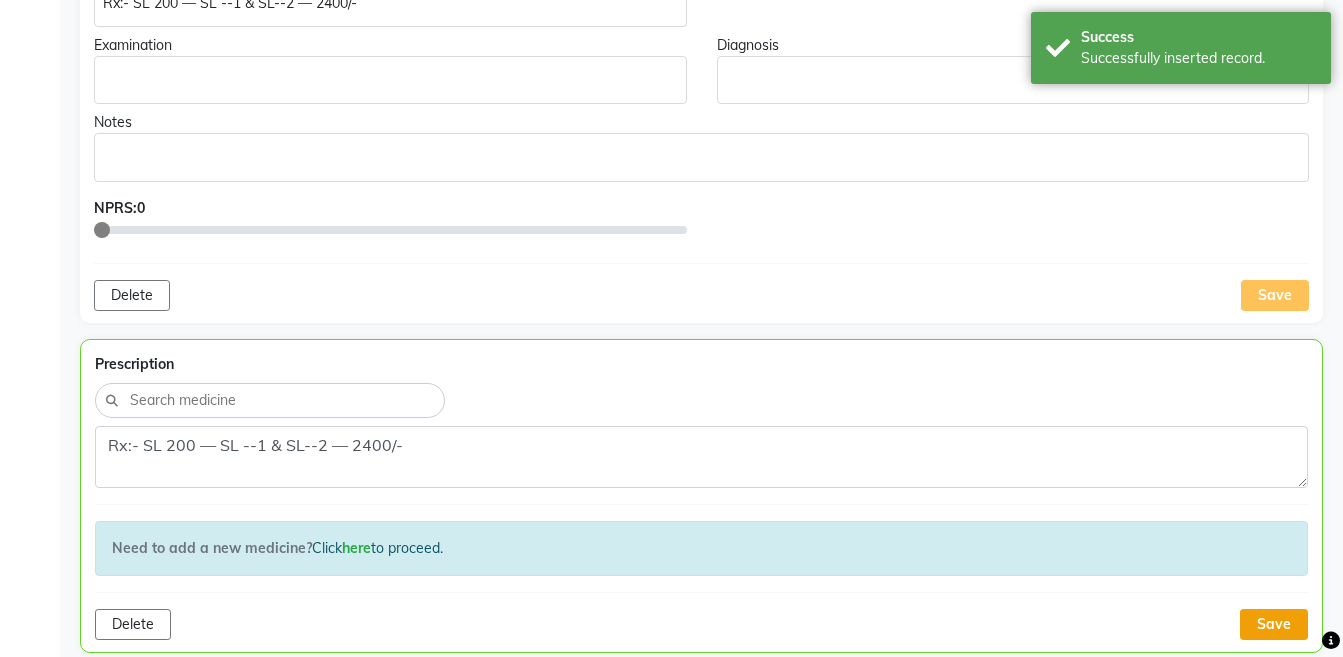 click on "Save" 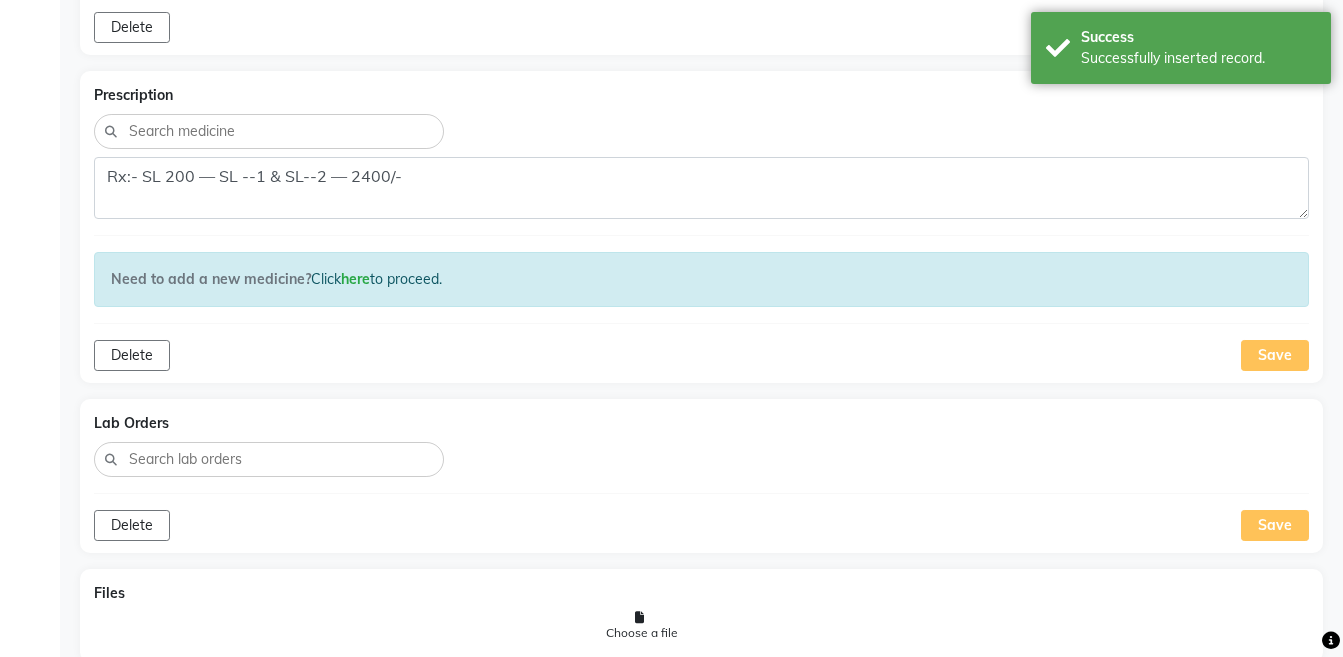 scroll, scrollTop: 1401, scrollLeft: 0, axis: vertical 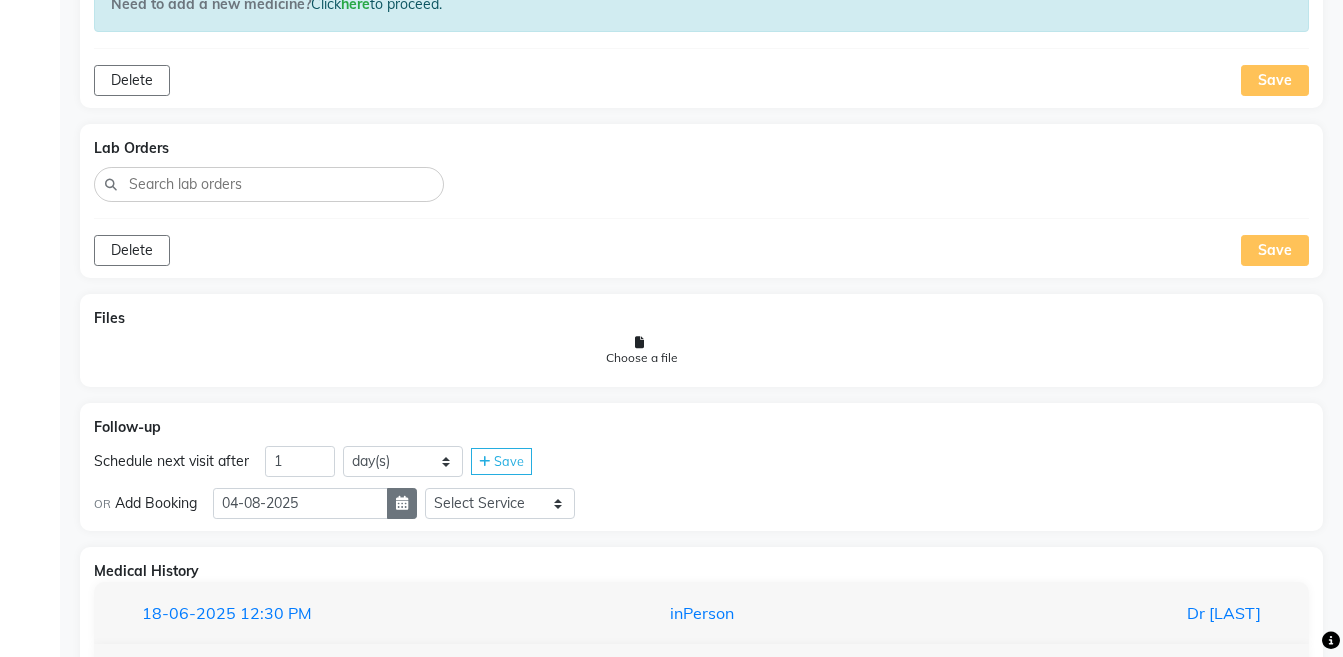 click 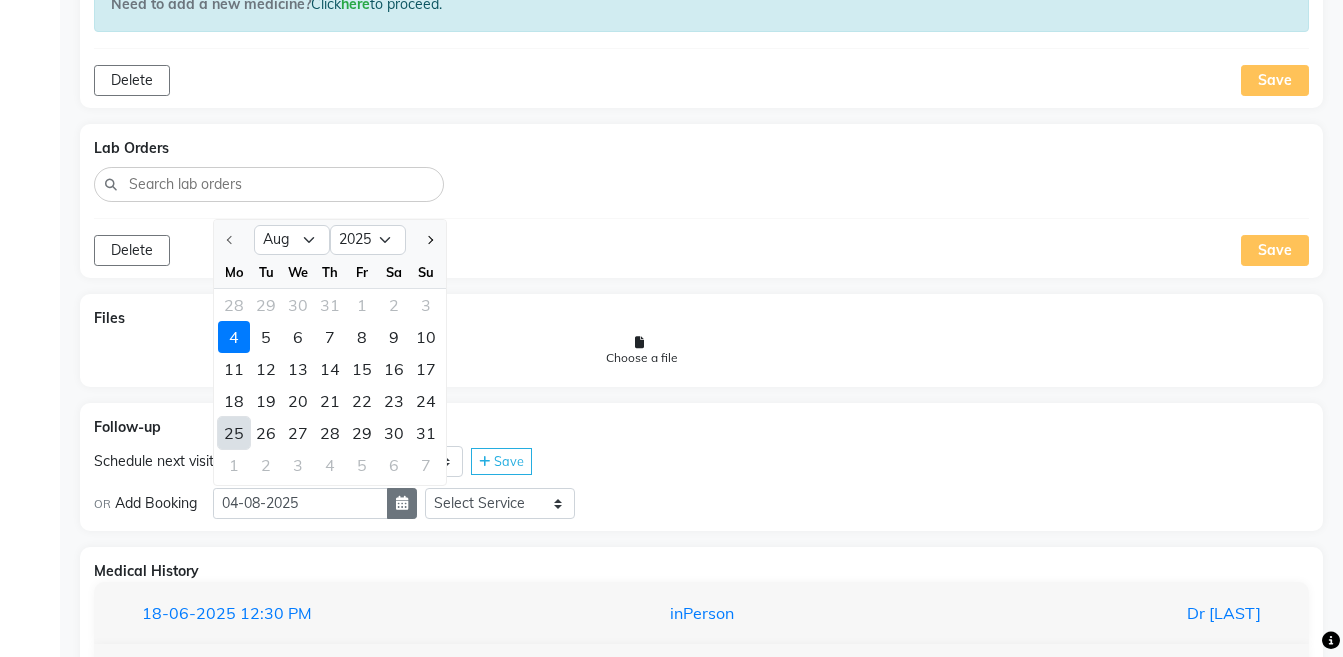 select on "9" 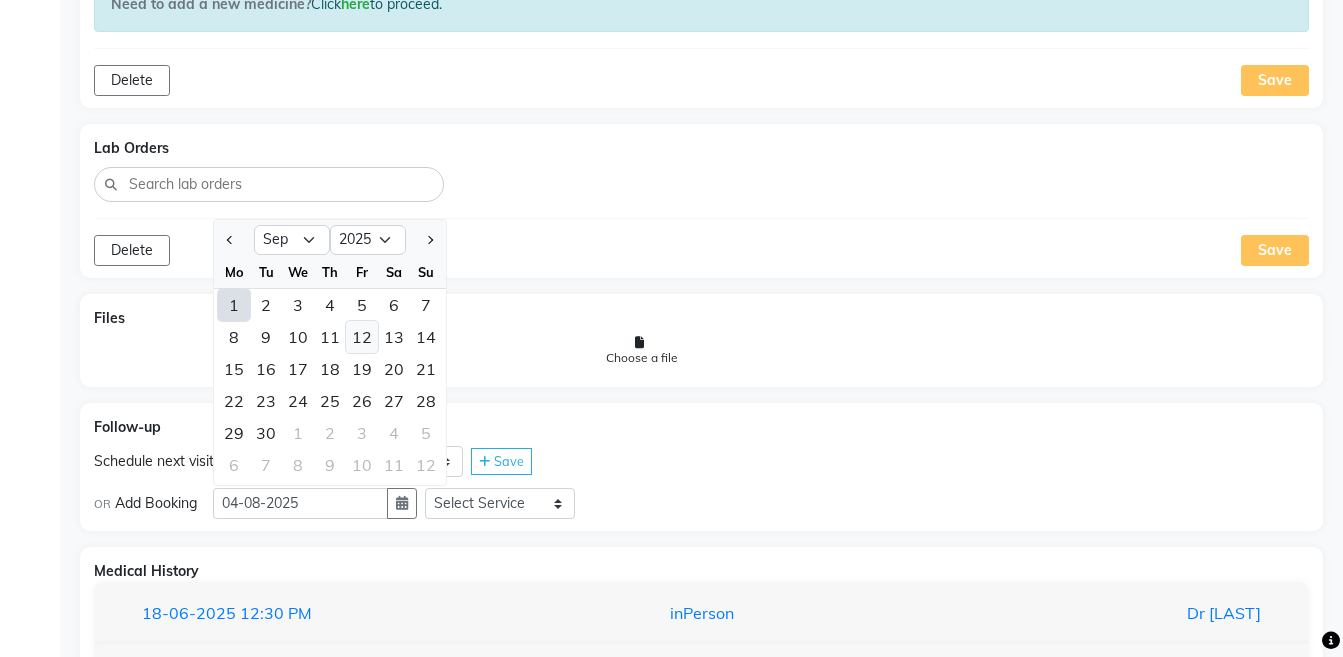 click on "12" 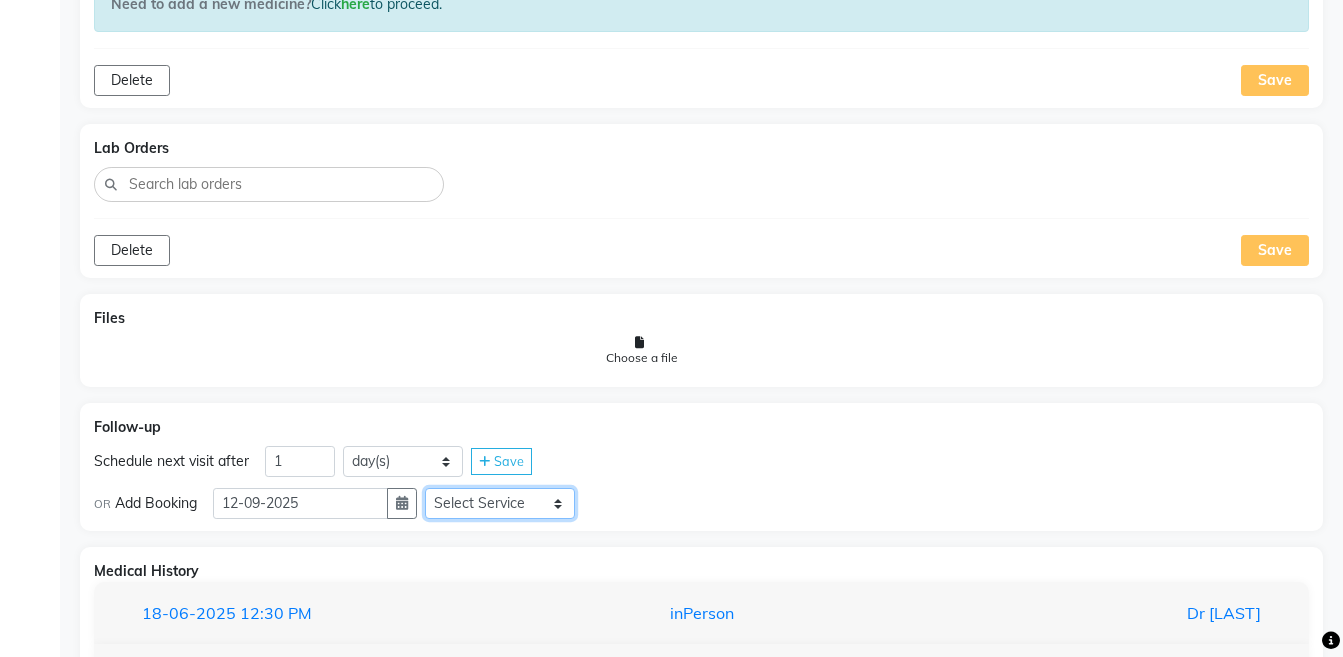 click on "Select Service  Medicine  Medicine 1  Hydra Facial  Medi Facial  Vampire Facial With Plasma  Oxygeno Facial  Anti Aging Facial  Korean Glass GLow Facial  Full Face  Upper Lip  Chin  Underarms  Full Legs & arms  Back-side  Chest  Abdomen  Yellow Peel  Black Peel  Party Peel  Glow Peel  Argi Peel  Under-arm Peel  Depigmento Peel  Anti Aging Peel  Lip Peel  Hair PRP  GFC PRP  Mesotherapy / Dermaroller  Under Eye PRP  Face PRP  Dermapen / Mesotherapt for Full Face  Dermapen / Mesotherapt for Scars  Carbon Peel  LASER BLEECH Laser Bleech  BB Glow  Indian Glass Glow  In Person - Consultation  Courier Charges in City  Courier Charges out of City  In Person - Follow Up  Hair Treatment   Skin Treatment   Online - Consultation  Online - Follow Up" 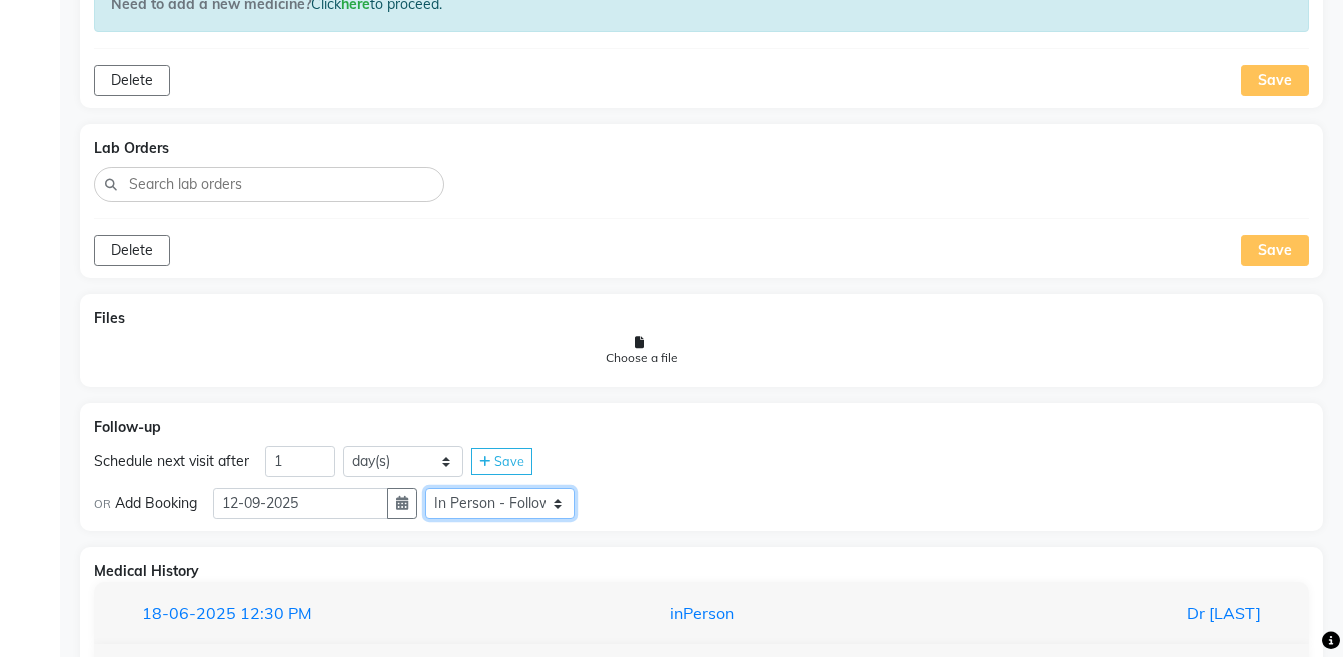 click on "Select Service  Medicine  Medicine 1  Hydra Facial  Medi Facial  Vampire Facial With Plasma  Oxygeno Facial  Anti Aging Facial  Korean Glass GLow Facial  Full Face  Upper Lip  Chin  Underarms  Full Legs & arms  Back-side  Chest  Abdomen  Yellow Peel  Black Peel  Party Peel  Glow Peel  Argi Peel  Under-arm Peel  Depigmento Peel  Anti Aging Peel  Lip Peel  Hair PRP  GFC PRP  Mesotherapy / Dermaroller  Under Eye PRP  Face PRP  Dermapen / Mesotherapt for Full Face  Dermapen / Mesotherapt for Scars  Carbon Peel  LASER BLEECH Laser Bleech  BB Glow  Indian Glass Glow  In Person - Consultation  Courier Charges in City  Courier Charges out of City  In Person - Follow Up  Hair Treatment   Skin Treatment   Online - Consultation  Online - Follow Up" 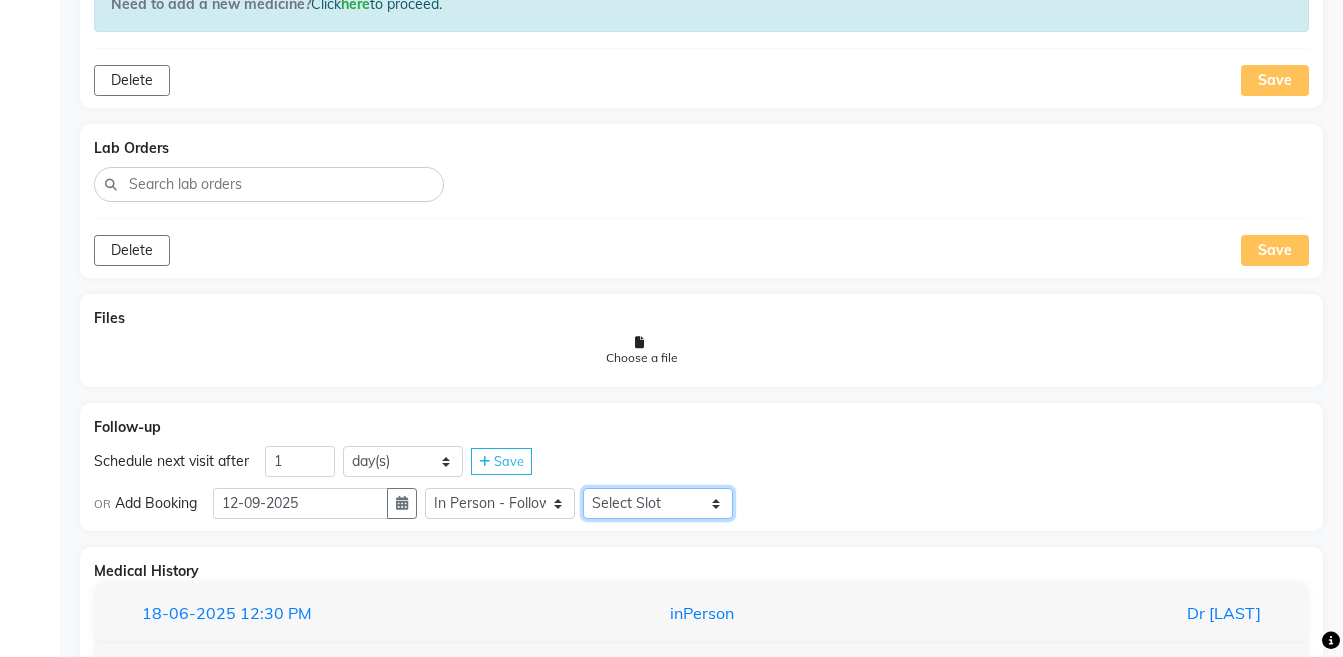 click on "Select Slot 10:15 10:30 10:45 11:00 11:15 11:30 11:45 12:00 12:15 12:30 12:45 13:00 13:15 13:30 13:45 14:00 14:15 14:30 14:45 15:15 15:30 15:45 16:00 16:15 16:30 16:45 17:00 17:15 17:30 17:45 18:00 18:15 18:30 18:45 19:00 19:15 19:30 19:45 20:00 20:15 20:30 20:45 21:00 21:15 21:30 21:45" 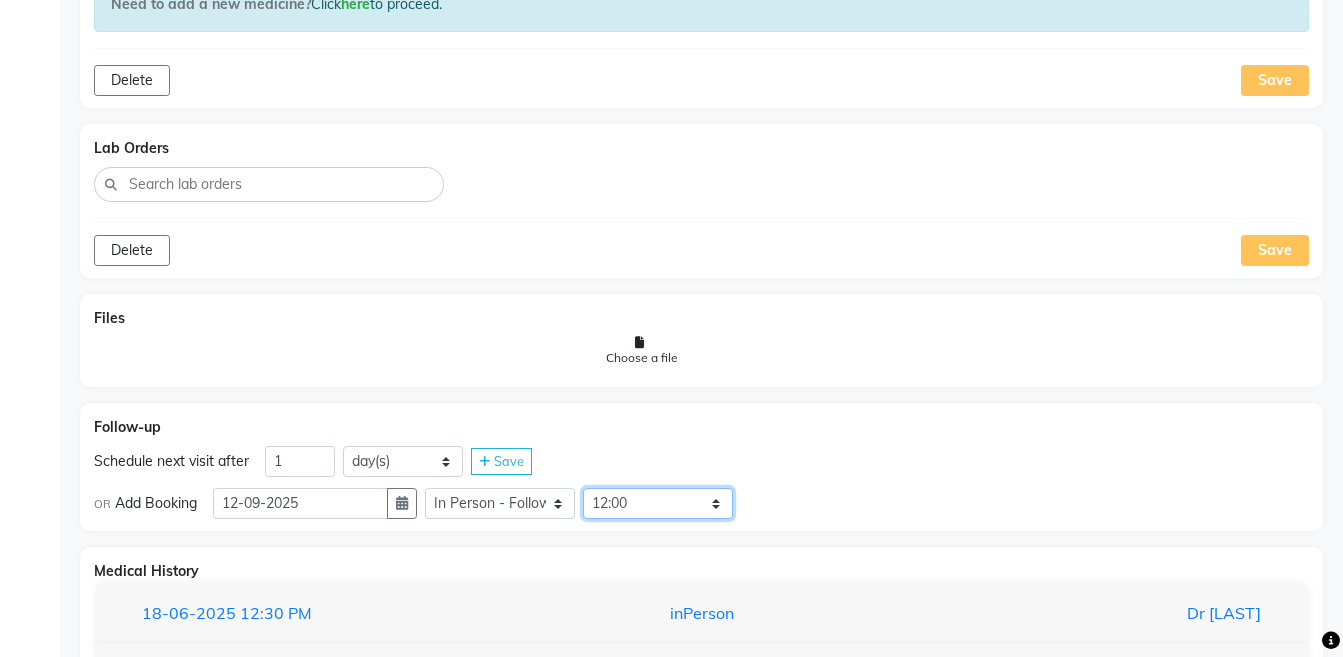 click on "Select Slot 10:15 10:30 10:45 11:00 11:15 11:30 11:45 12:00 12:15 12:30 12:45 13:00 13:15 13:30 13:45 14:00 14:15 14:30 14:45 15:15 15:30 15:45 16:00 16:15 16:30 16:45 17:00 17:15 17:30 17:45 18:00 18:15 18:30 18:45 19:00 19:15 19:30 19:45 20:00 20:15 20:30 20:45 21:00 21:15 21:30 21:45" 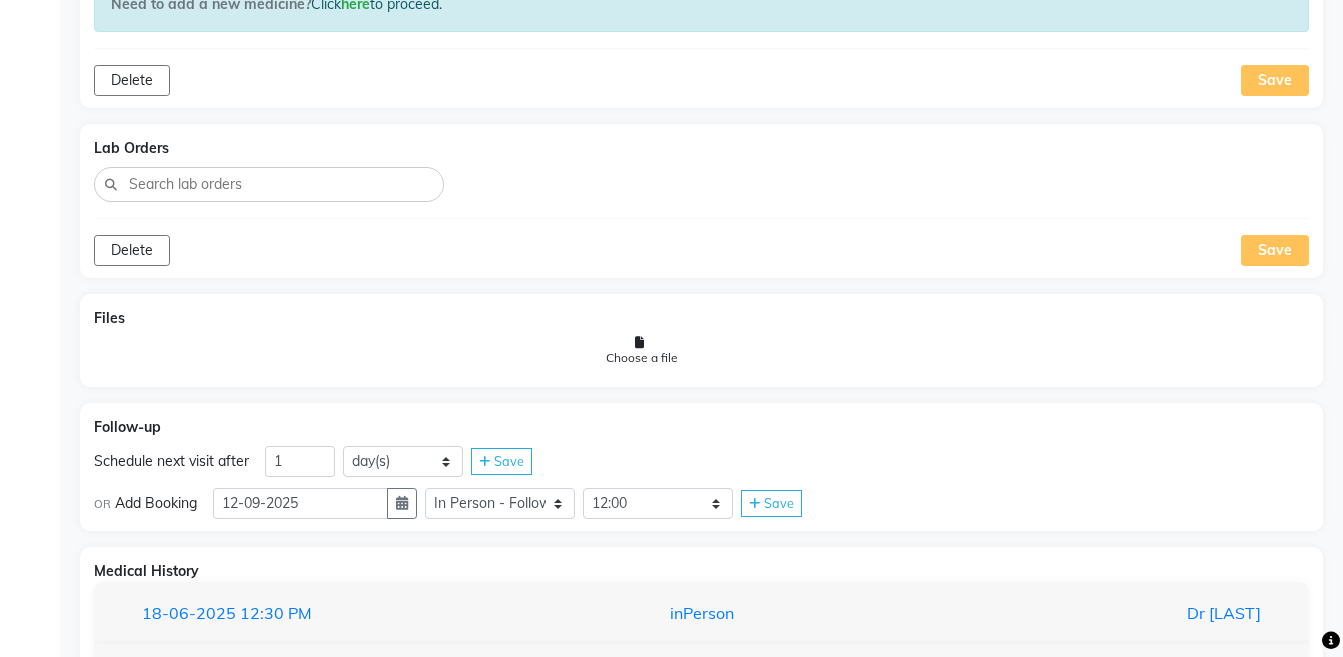 click on "Save" 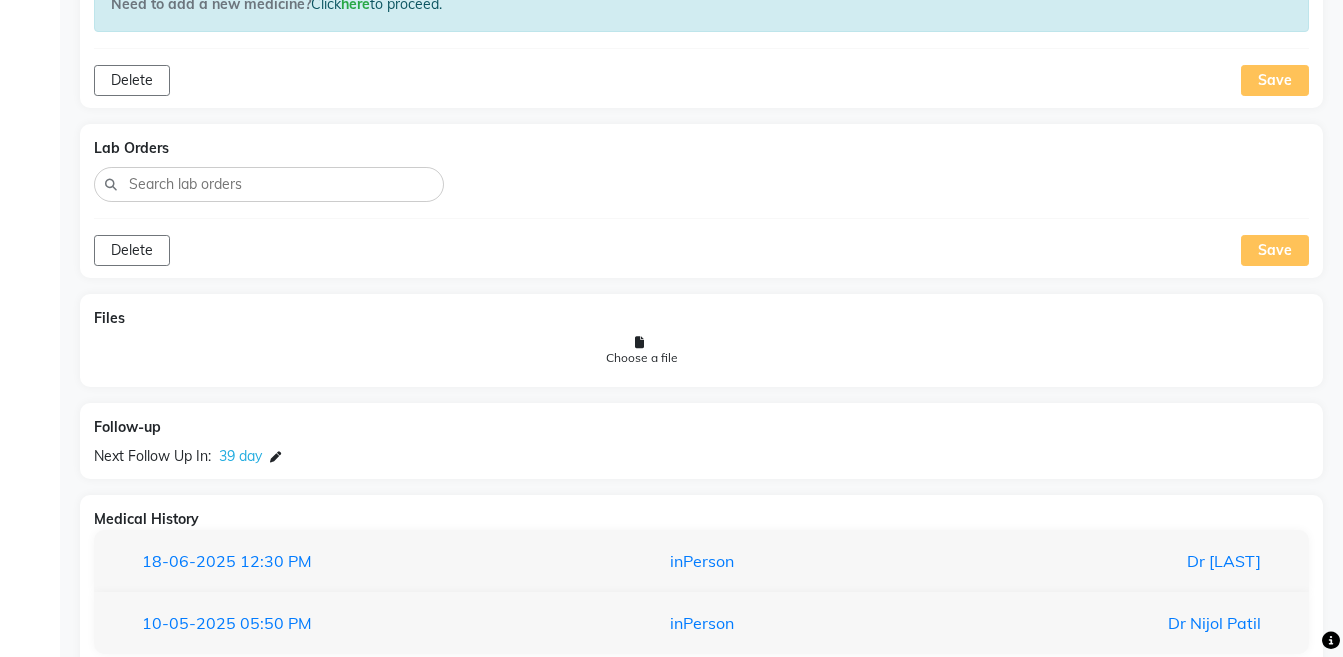scroll, scrollTop: 826, scrollLeft: 0, axis: vertical 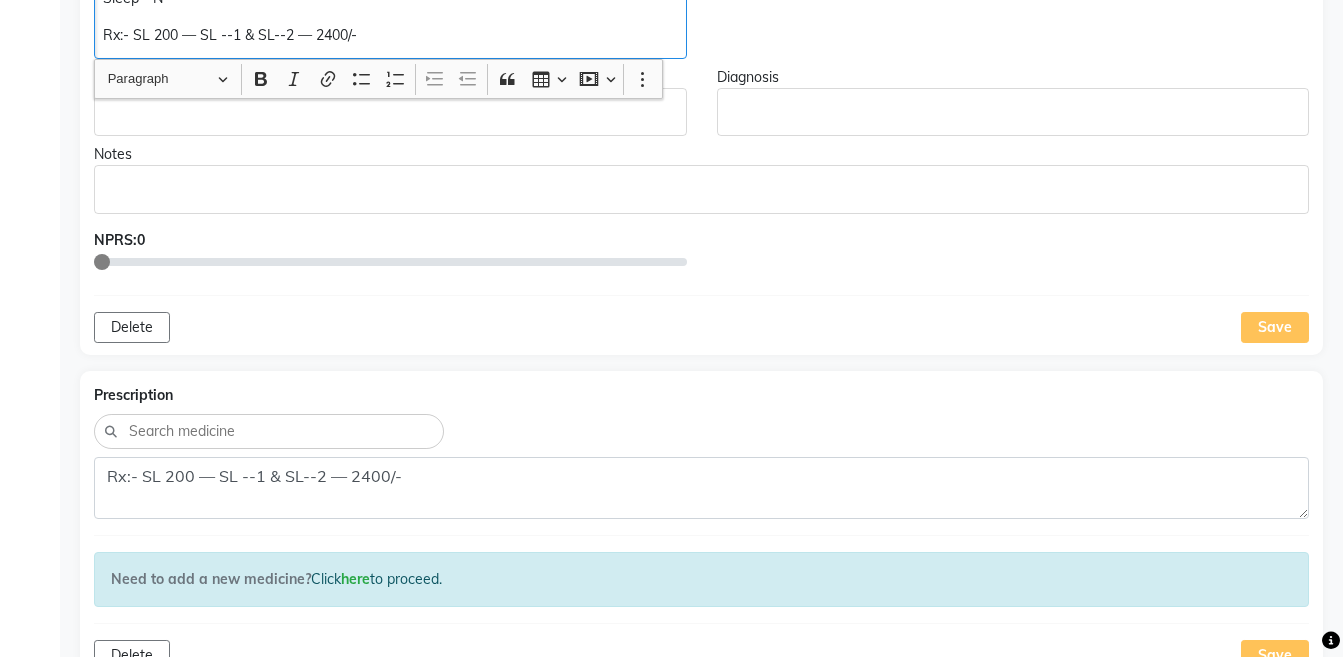 click on "Rx:- SL 200 — SL --1 & SL--2 — 2400/-" 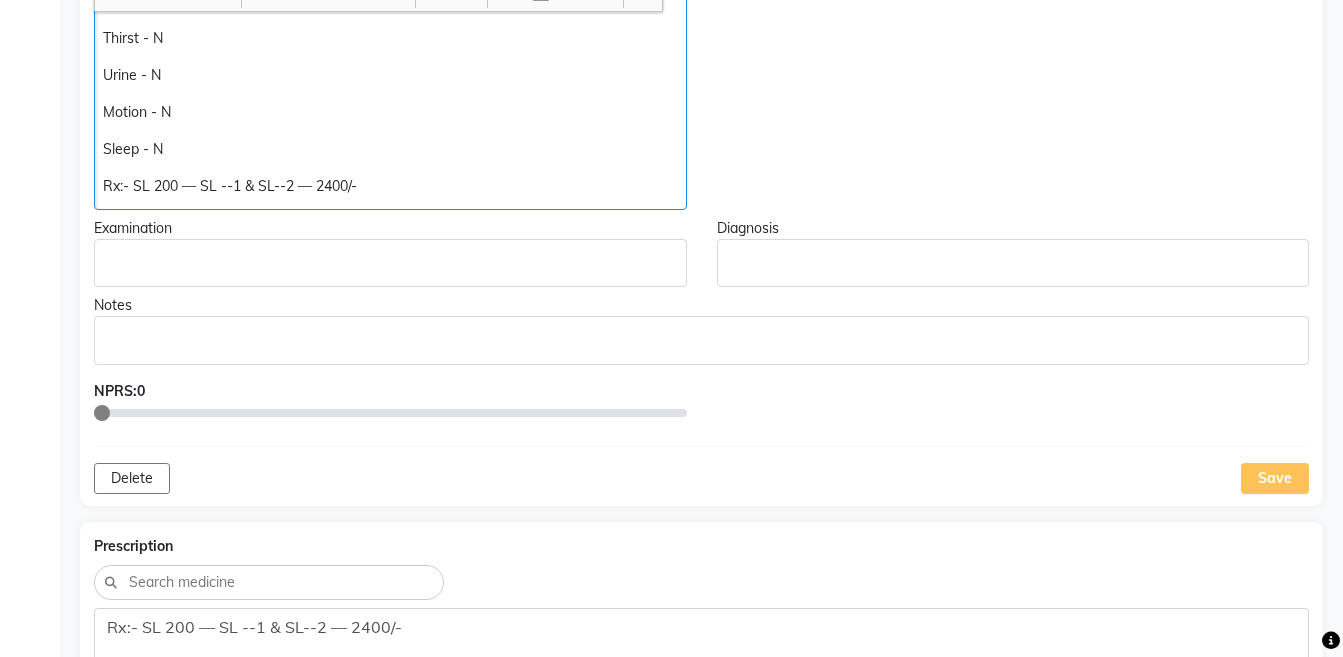 scroll, scrollTop: 640, scrollLeft: 0, axis: vertical 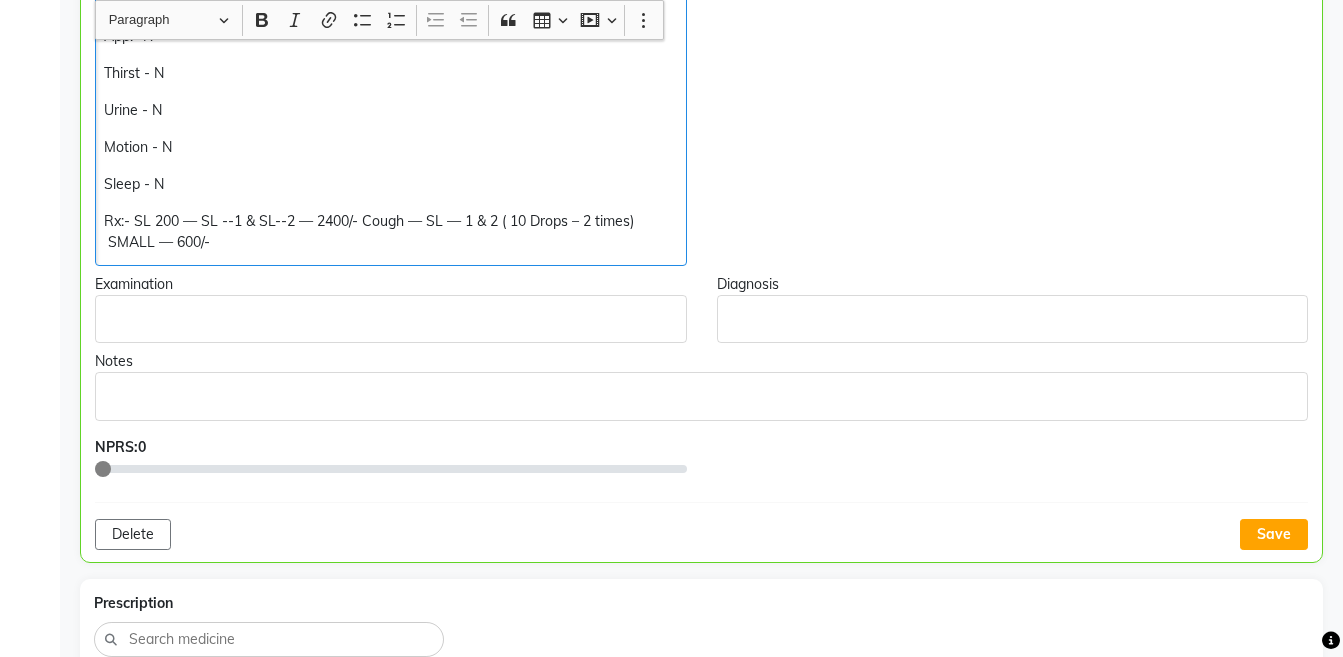 click on "Rx:- SL 200 — SL --1 & SL--2 — 2400/- Cough — SL — 1 & 2 ( 10 Drops – 2 times)  SMALL — 600/-" 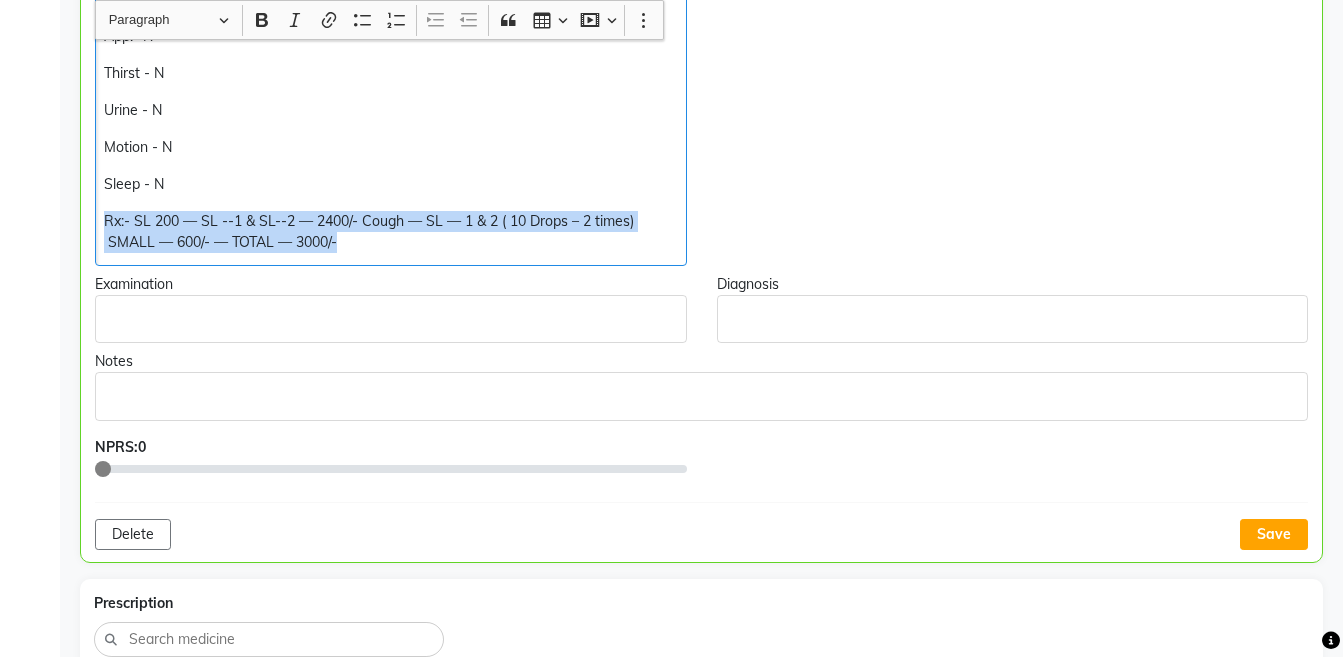 copy on "Rx:- SL 200 — SL --1 & SL--2 — 2400/- Cough — SL — 1 & 2 ( 10 Drops – 2 times)  SMALL — 600/- — TOTAL — 3000/-" 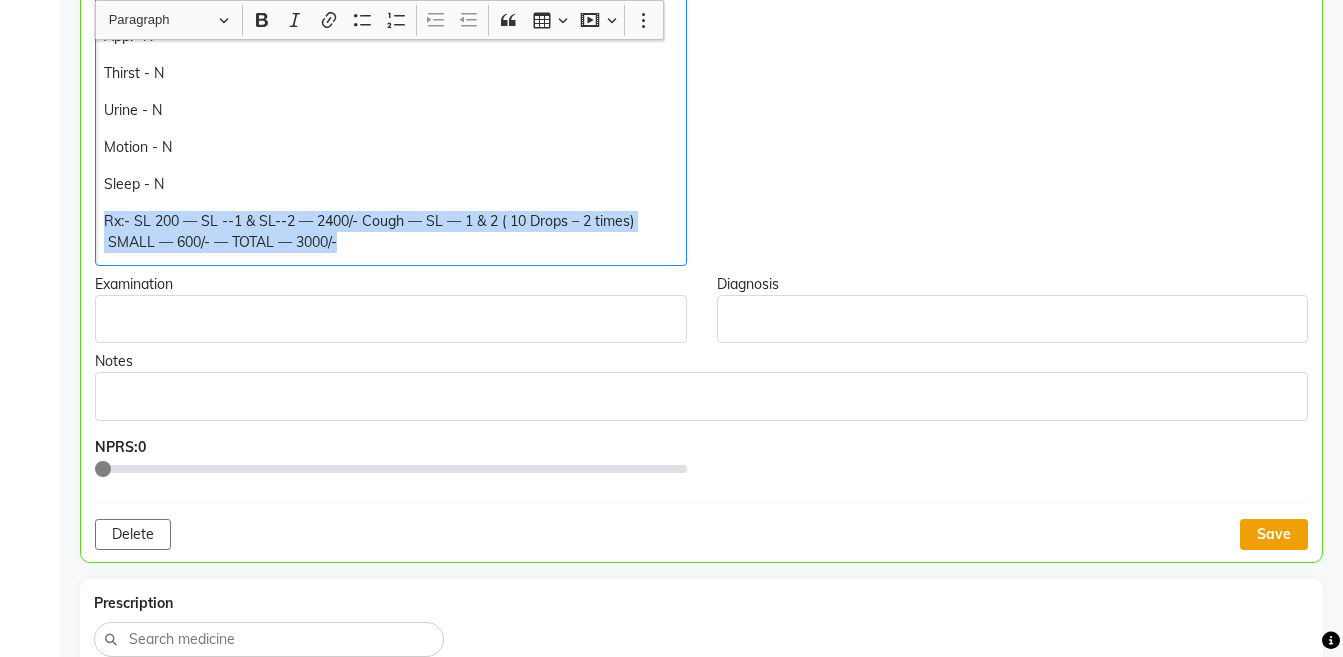 click on "Save" 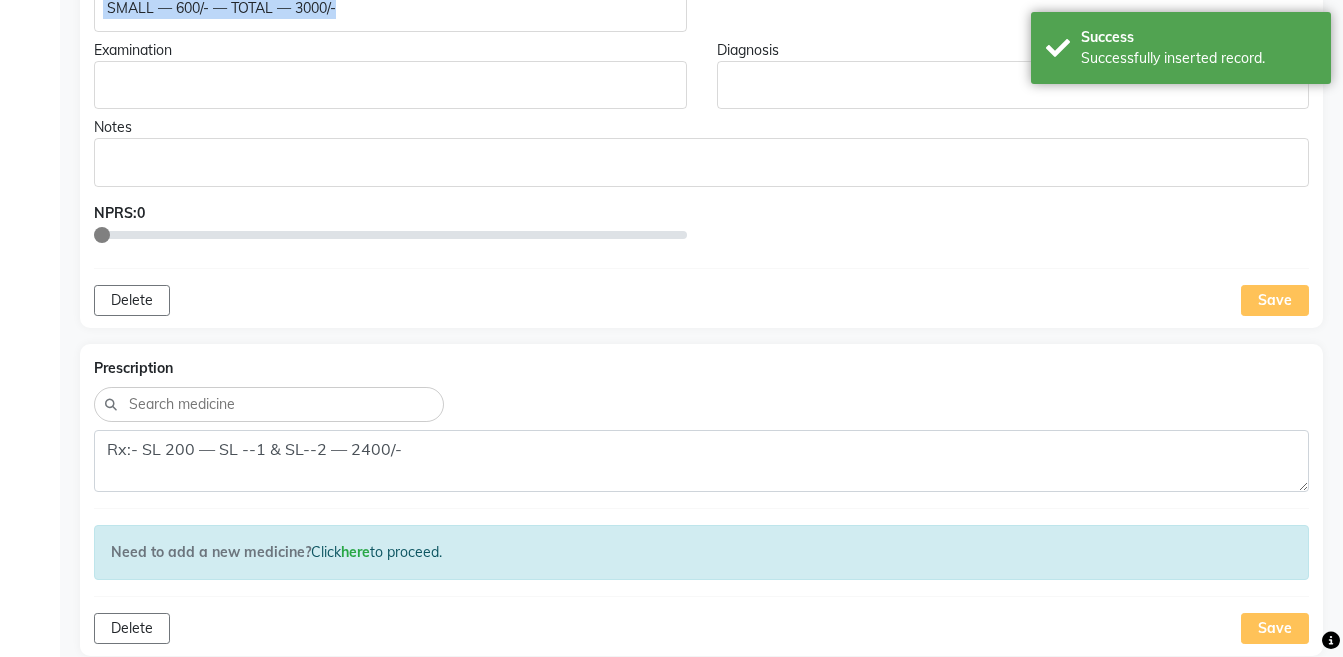 scroll, scrollTop: 888, scrollLeft: 0, axis: vertical 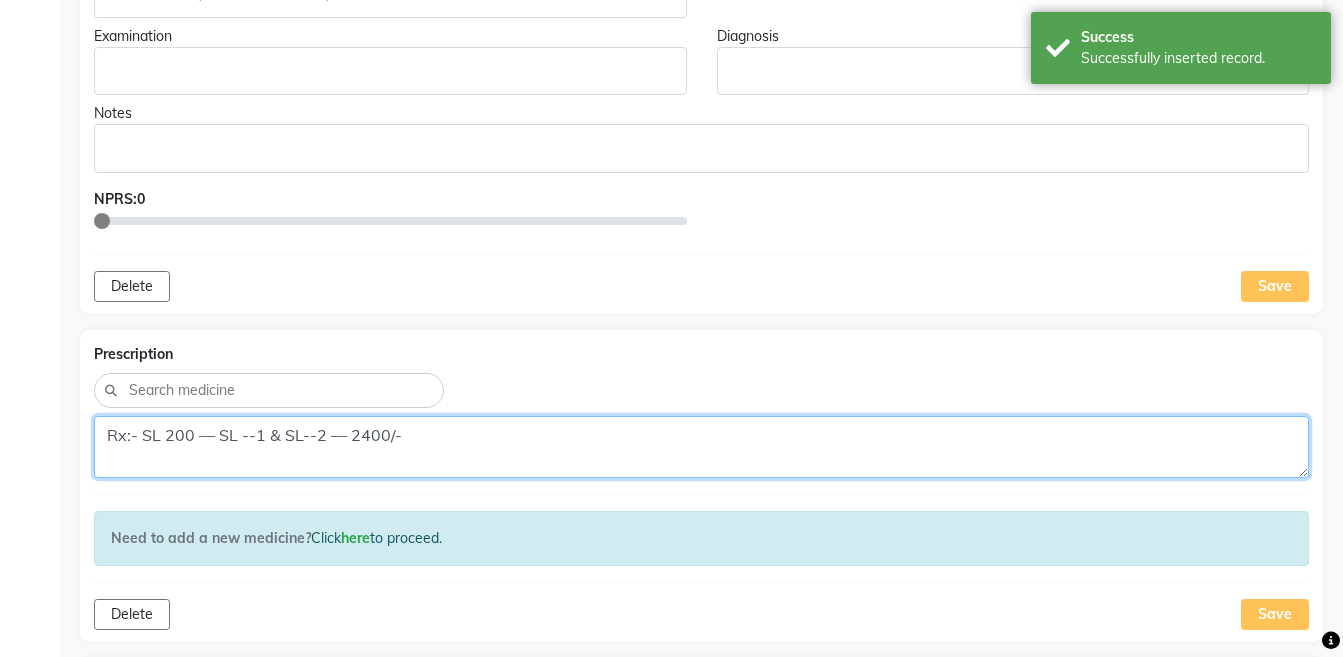 click on "Rx:- SL 200 — SL --1 & SL--2 — 2400/-" 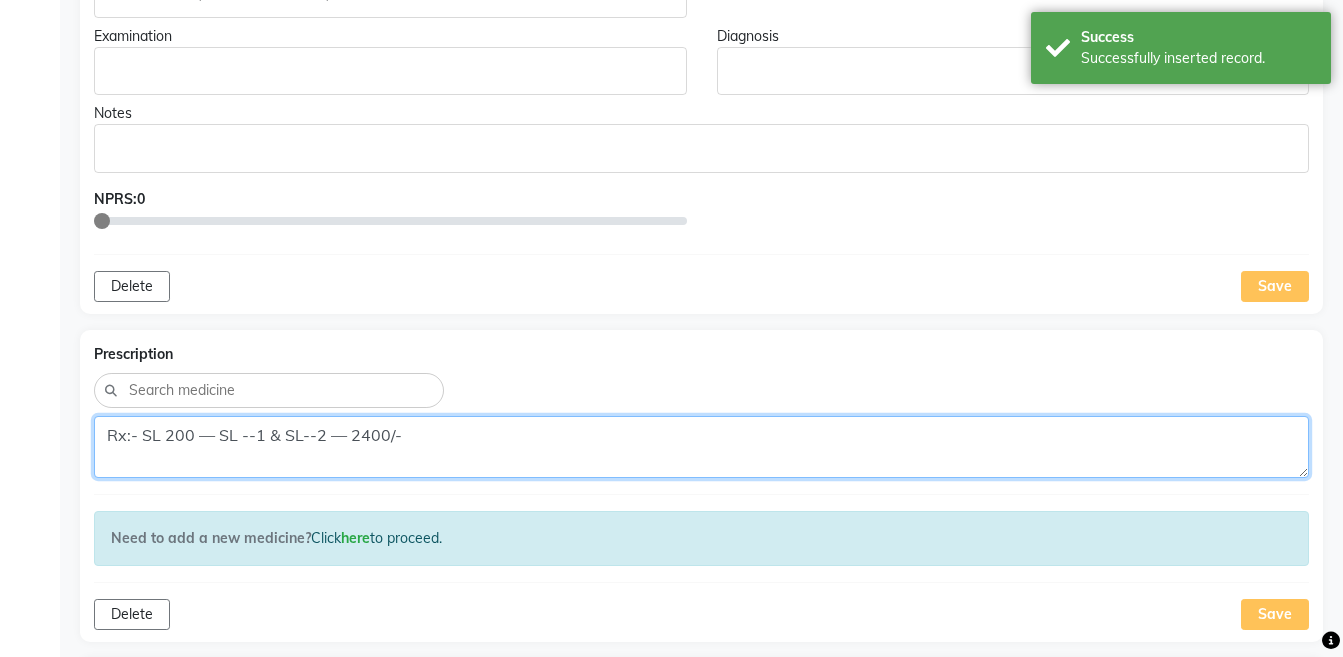 paste on "Cough — SL — 1 & 2 ( 10 Drops – 2 times)  SMALL — 600/- — TOTAL — 3000/-" 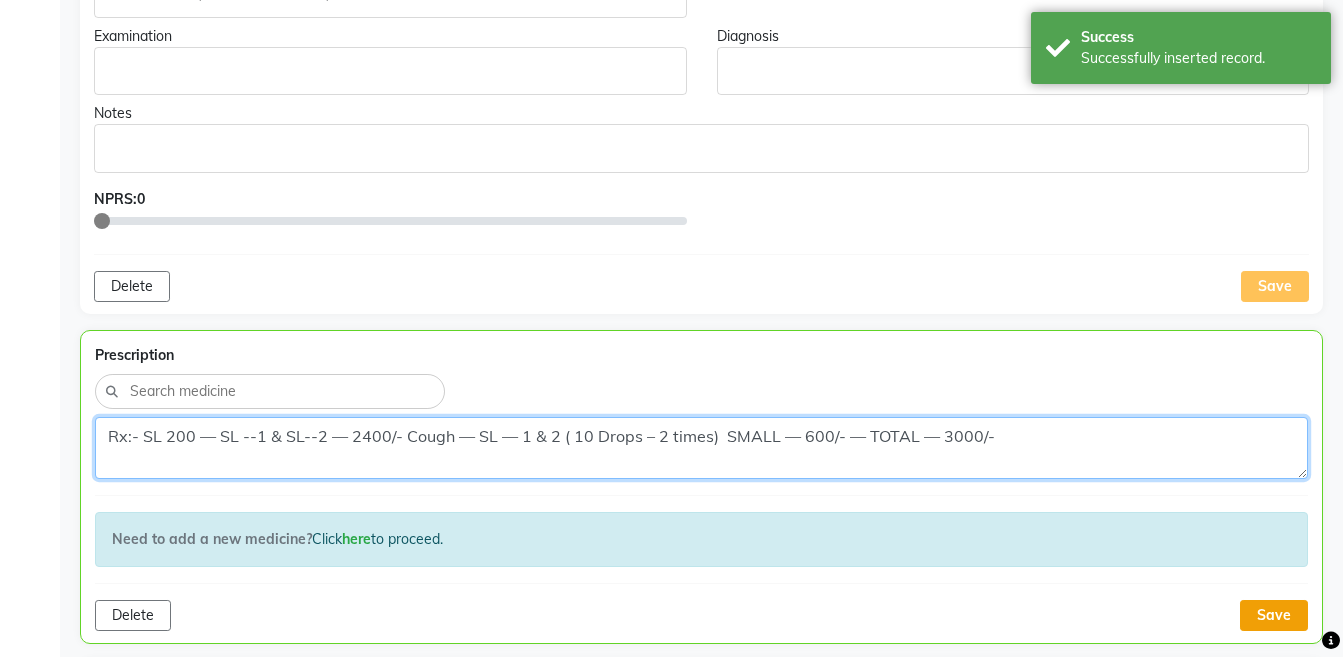 type on "Rx:- SL 200 — SL --1 & SL--2 — 2400/- Cough — SL — 1 & 2 ( 10 Drops – 2 times)  SMALL — 600/- — TOTAL — 3000/-" 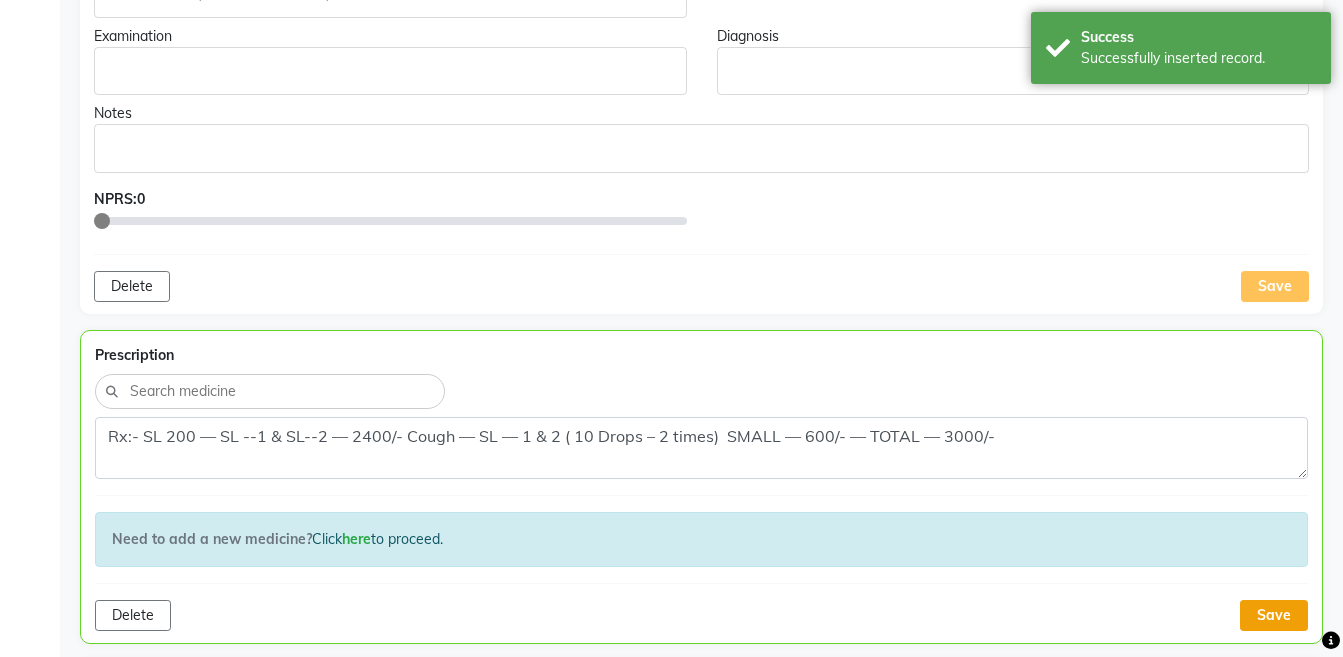 click on "Save" 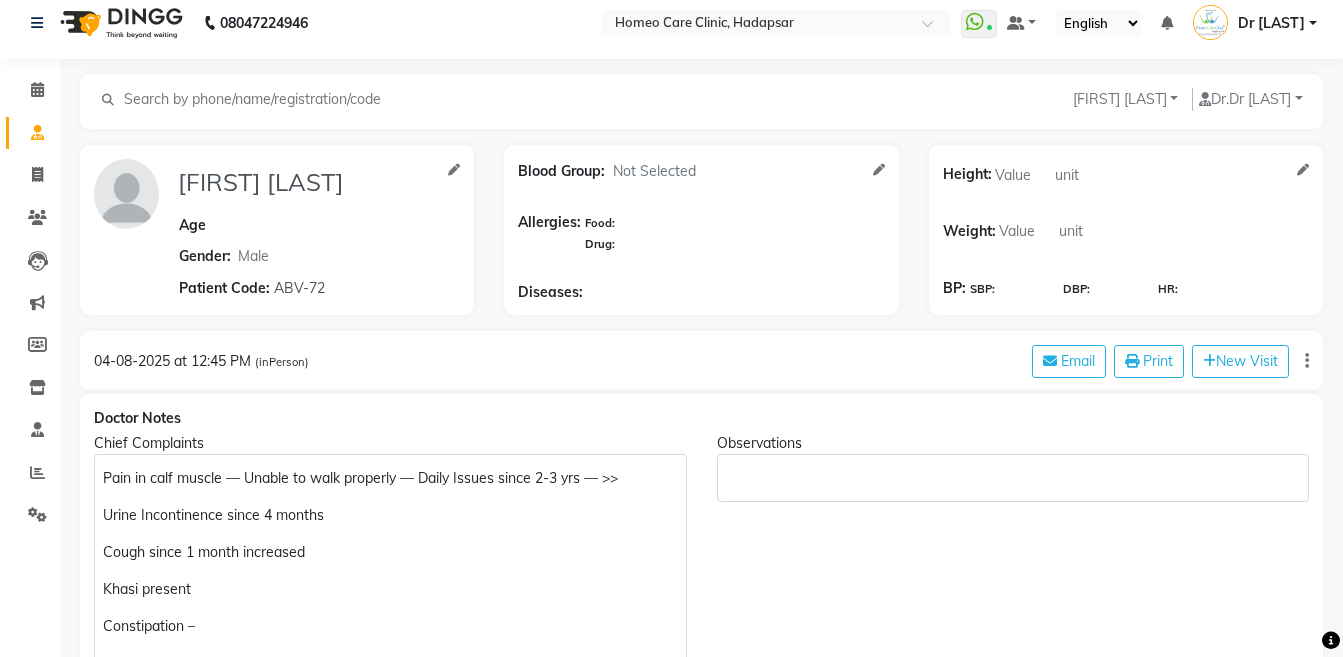 scroll, scrollTop: 0, scrollLeft: 0, axis: both 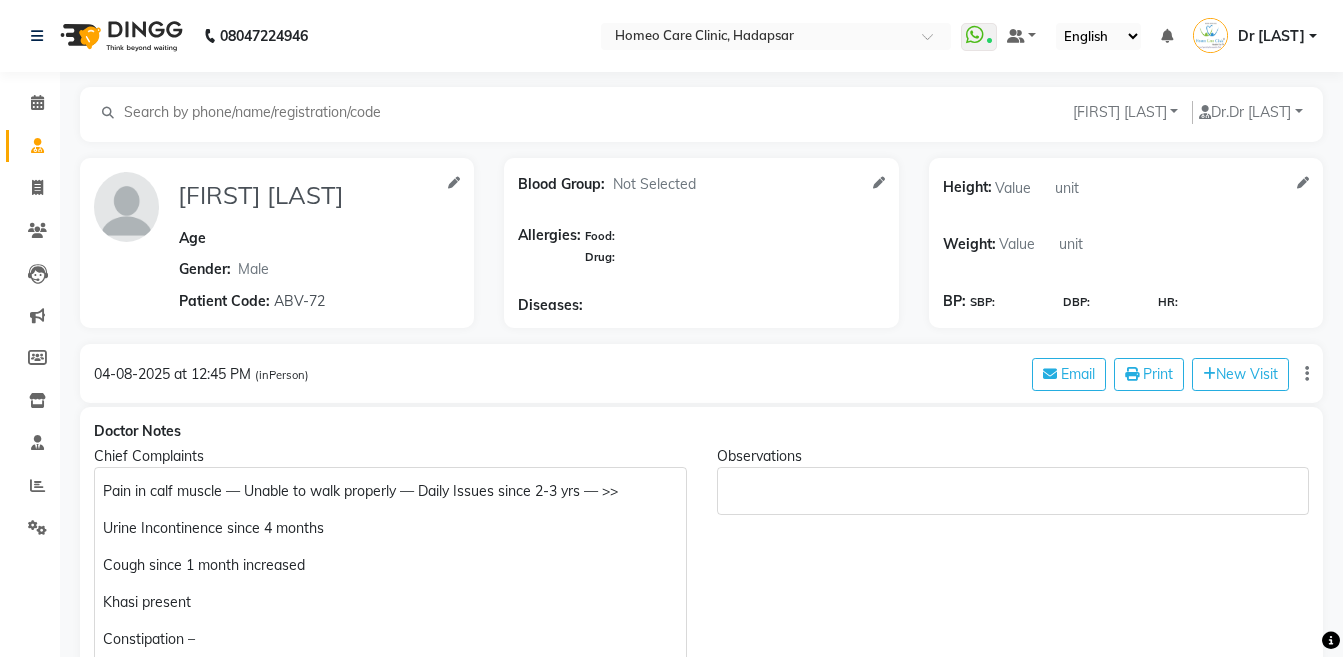 click 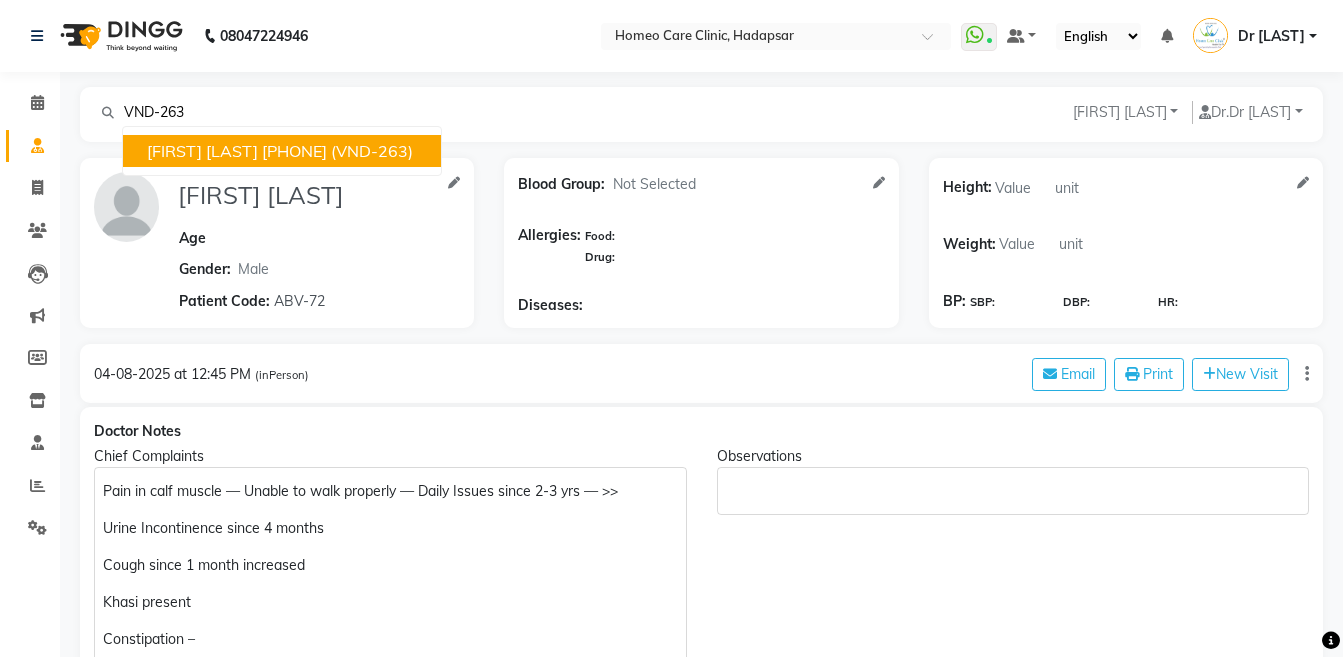 click on "[FIRST] [LAST]" at bounding box center (202, 151) 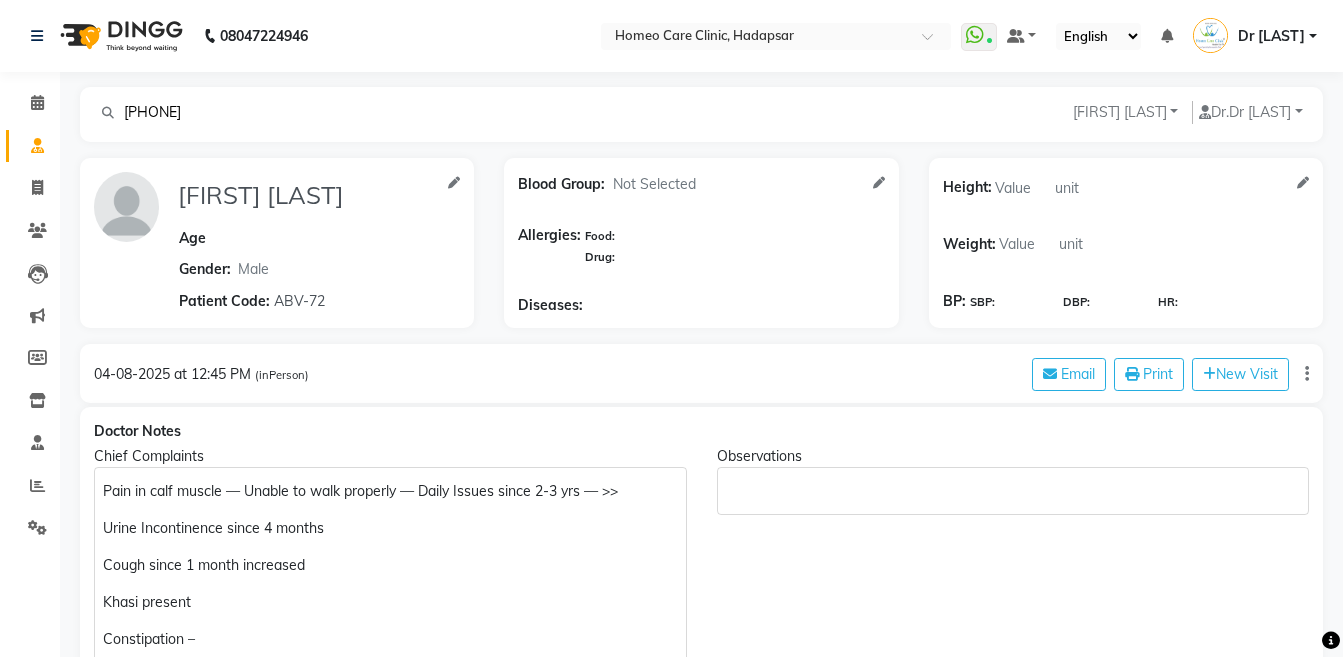 type on "[FIRST] [LAST]" 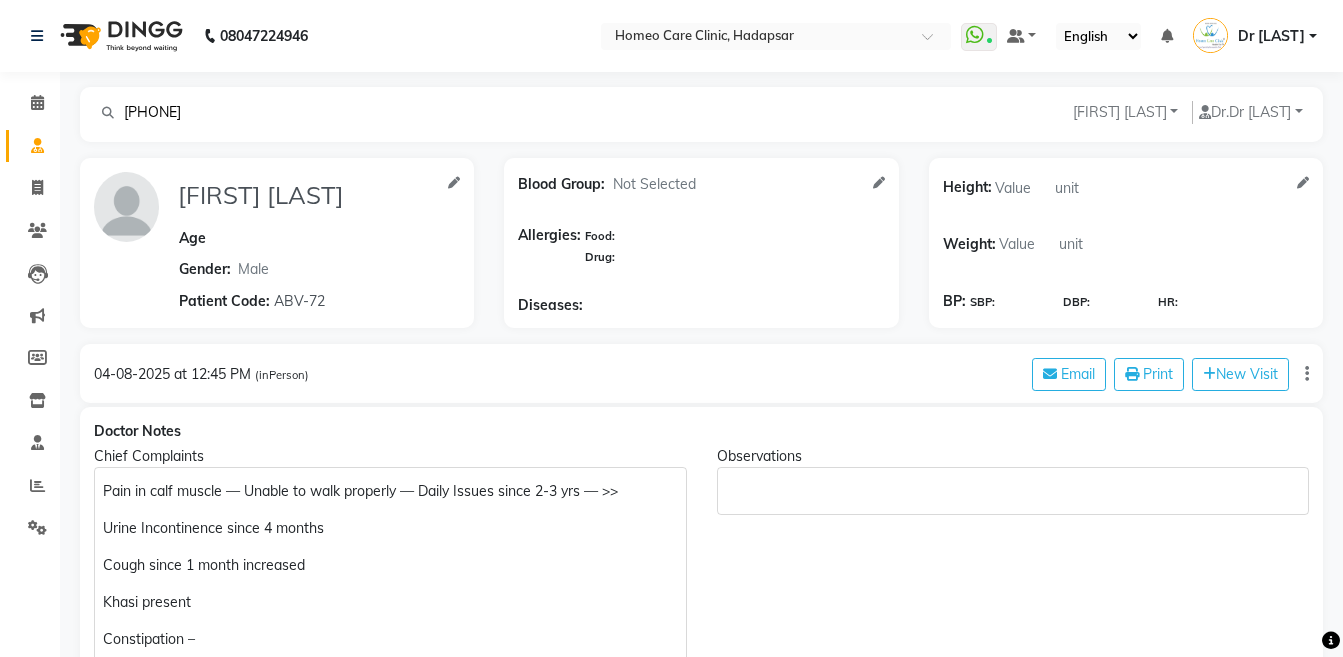 type on "68" 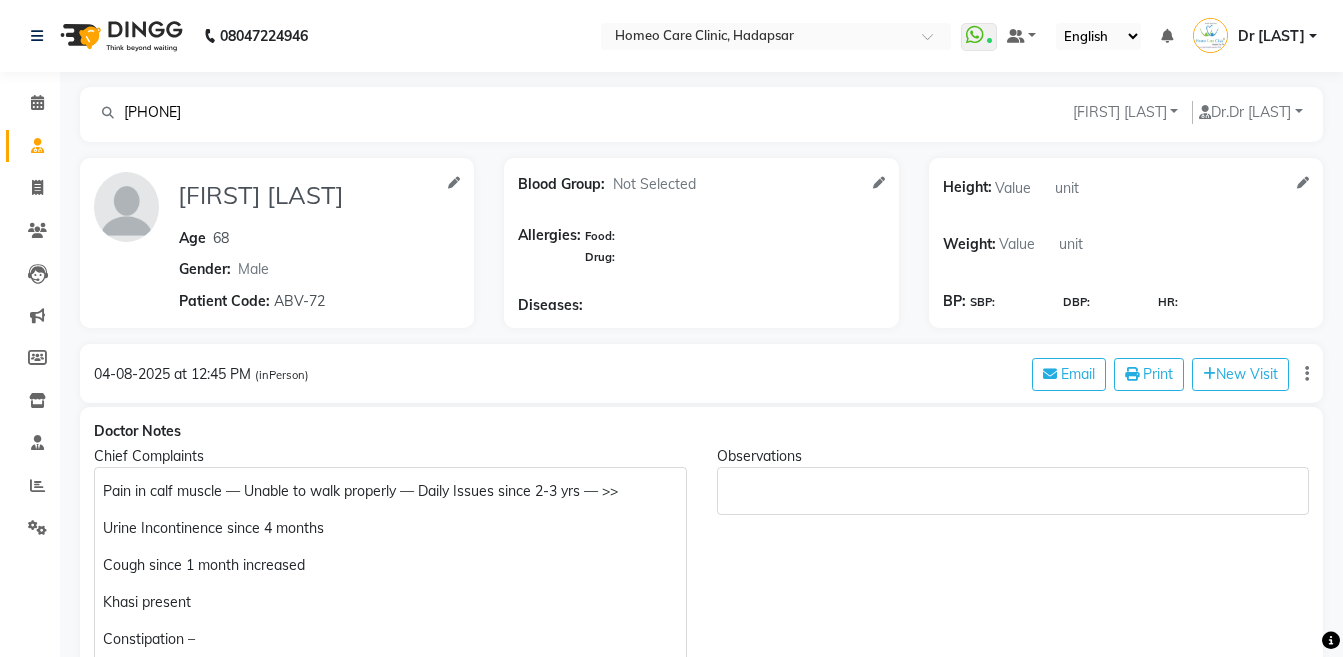 select on "male" 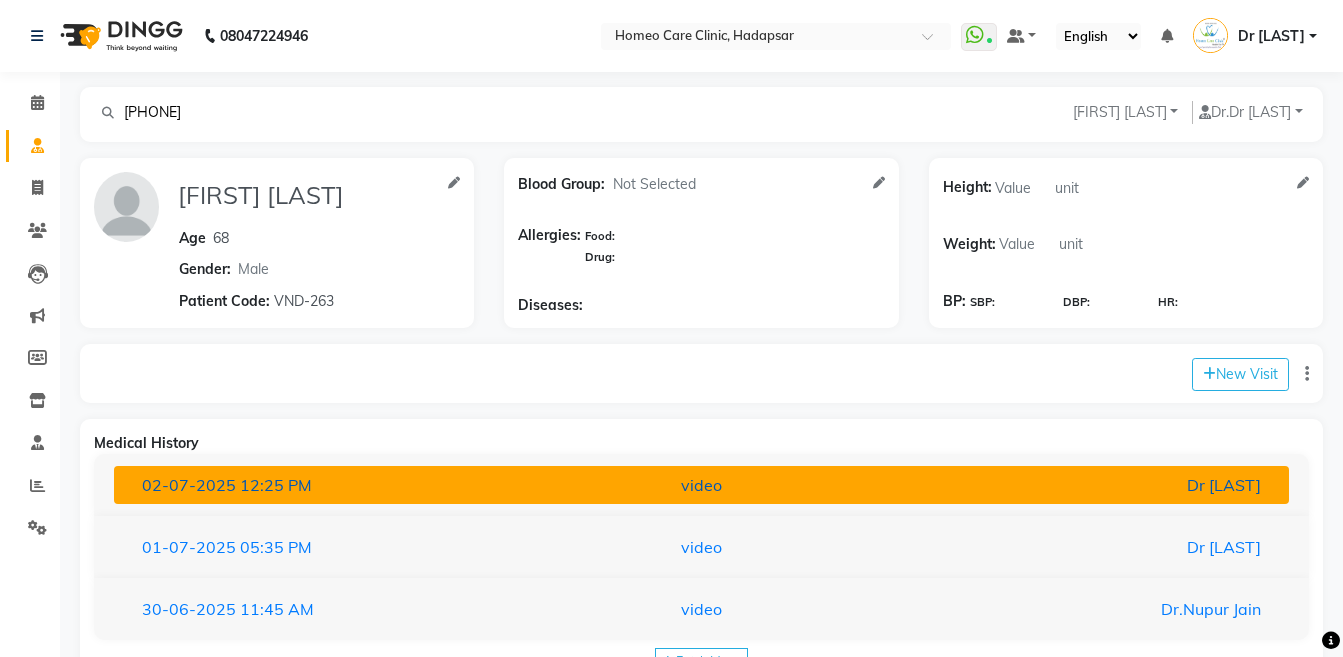 type on "[PHONE]" 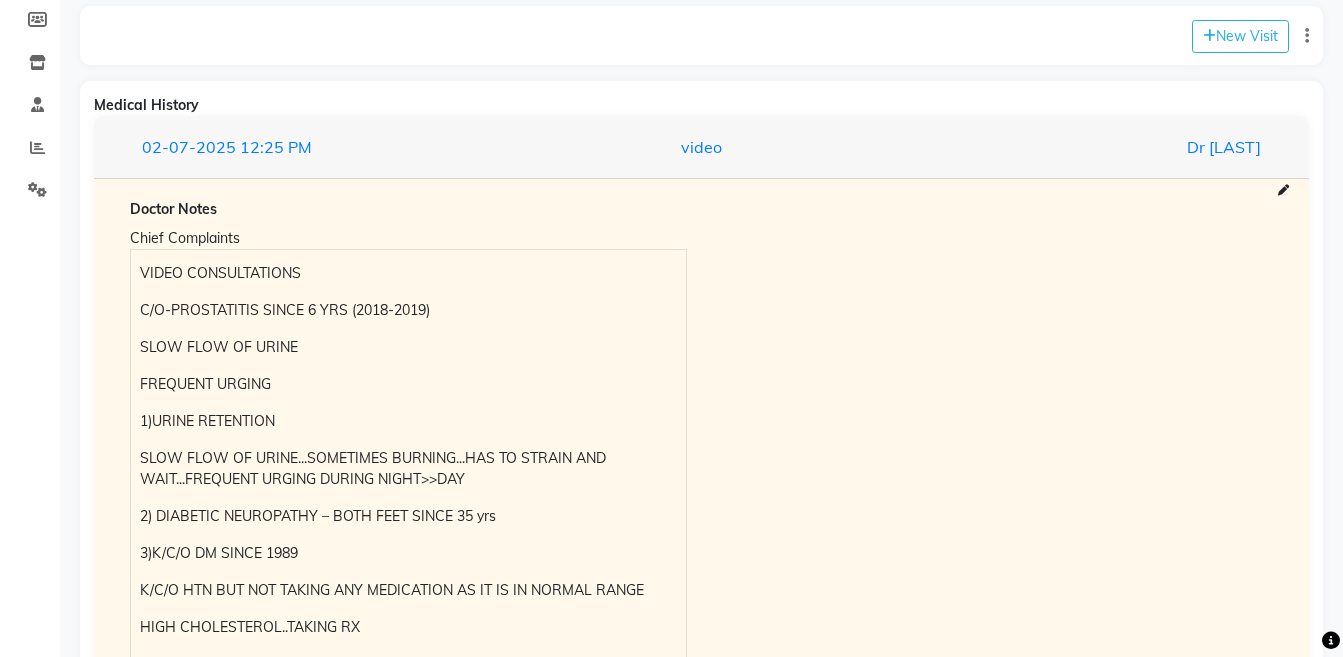scroll, scrollTop: 345, scrollLeft: 0, axis: vertical 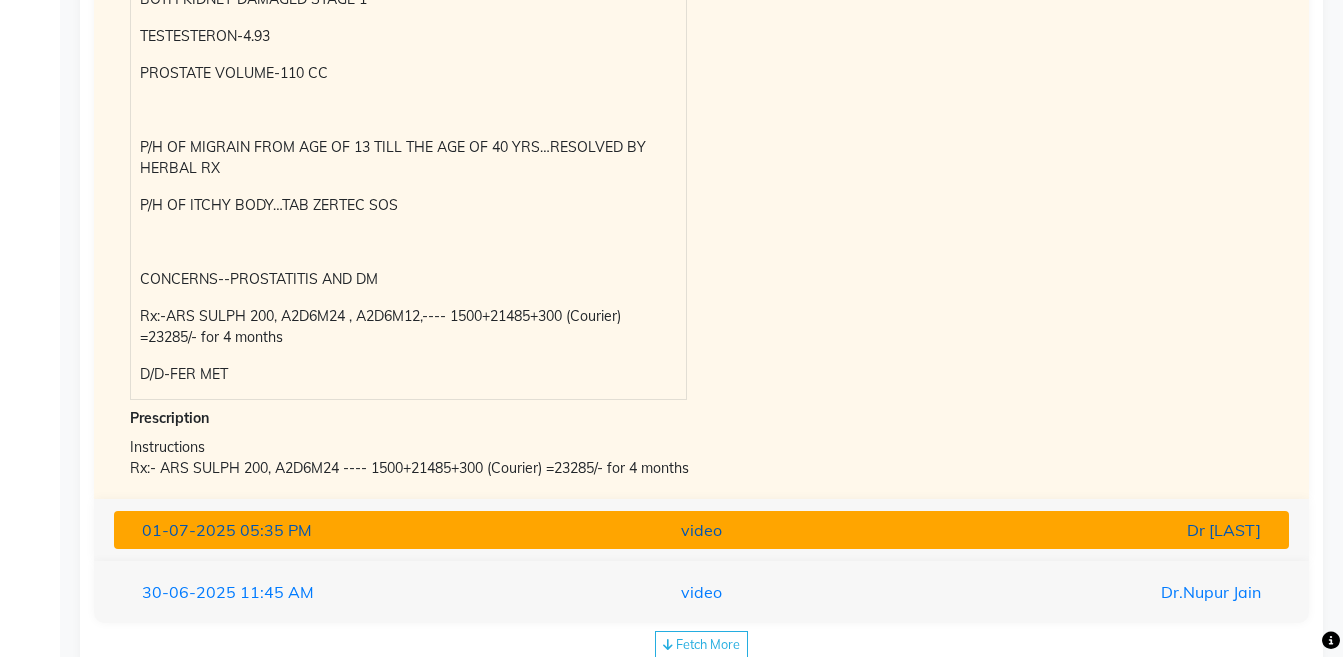 click on "Dr [LAST]" at bounding box center [1084, 530] 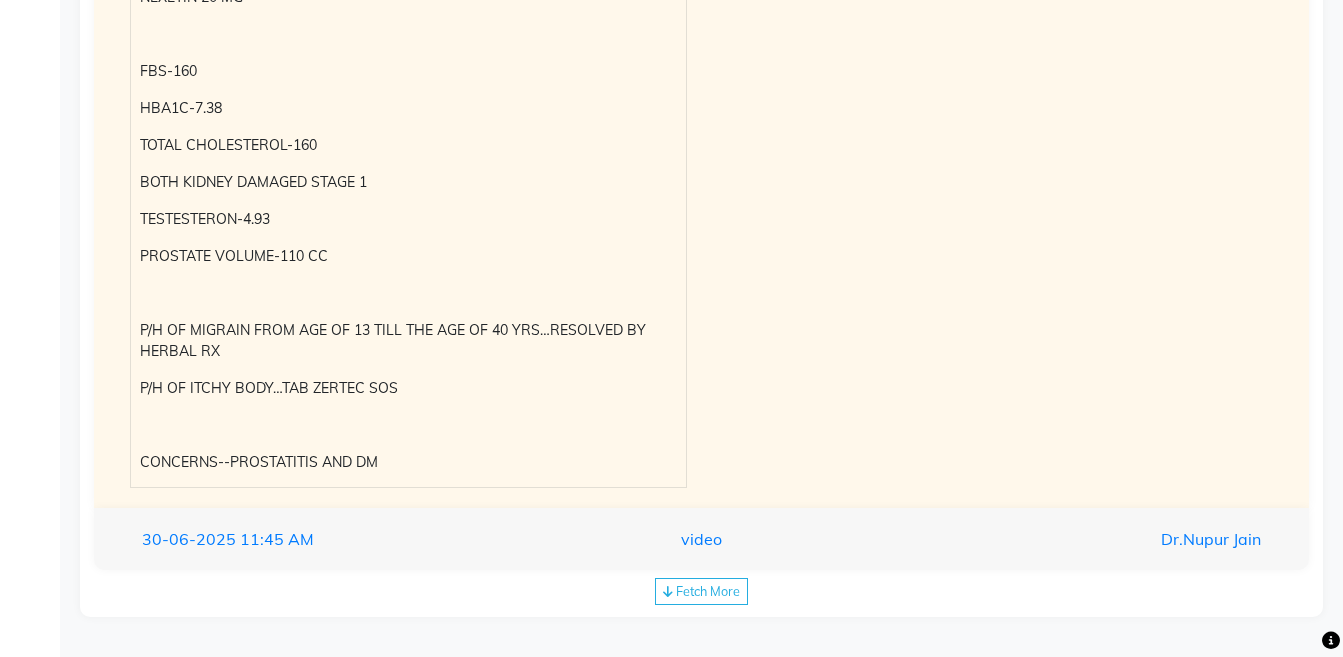 scroll, scrollTop: 1363, scrollLeft: 0, axis: vertical 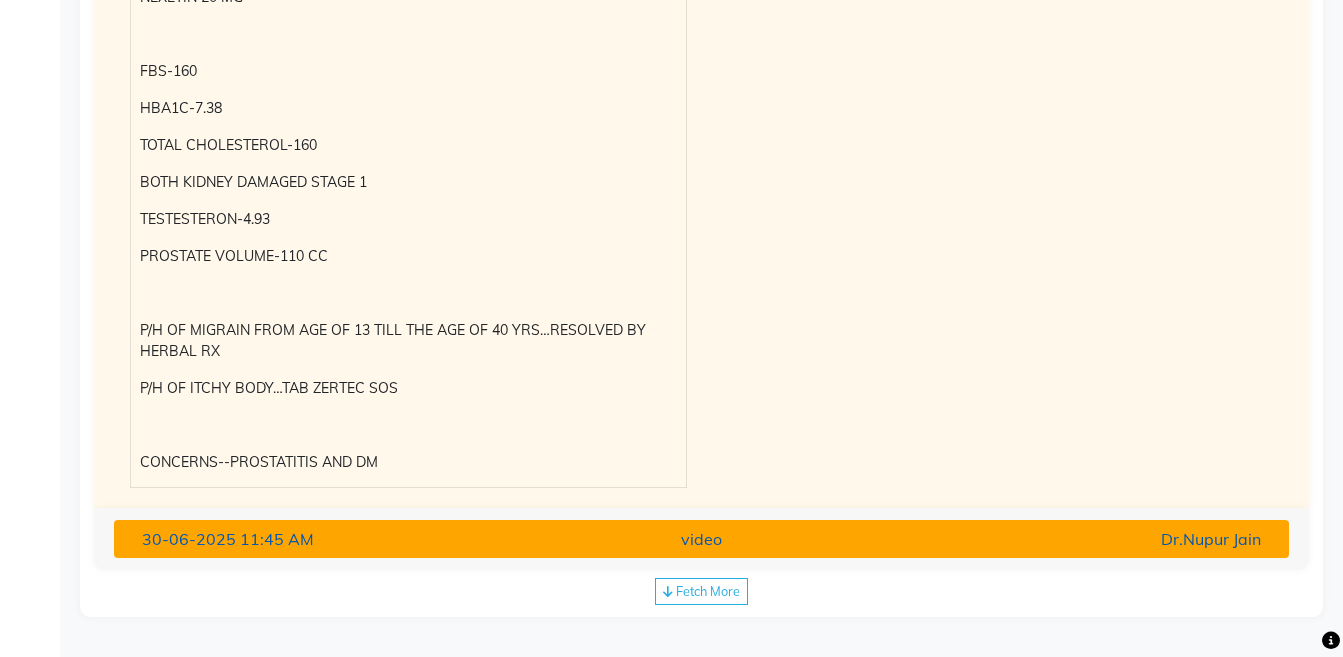 click on "Dr.Nupur Jain" at bounding box center [1084, 539] 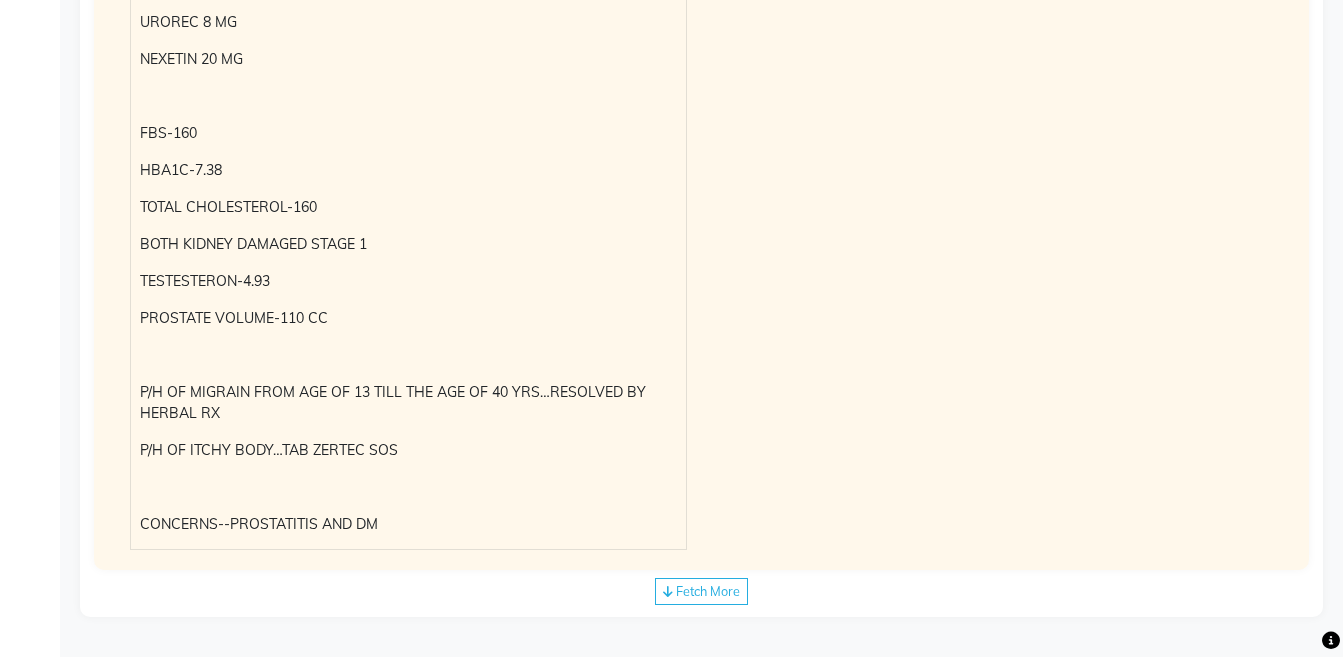scroll, scrollTop: 1289, scrollLeft: 0, axis: vertical 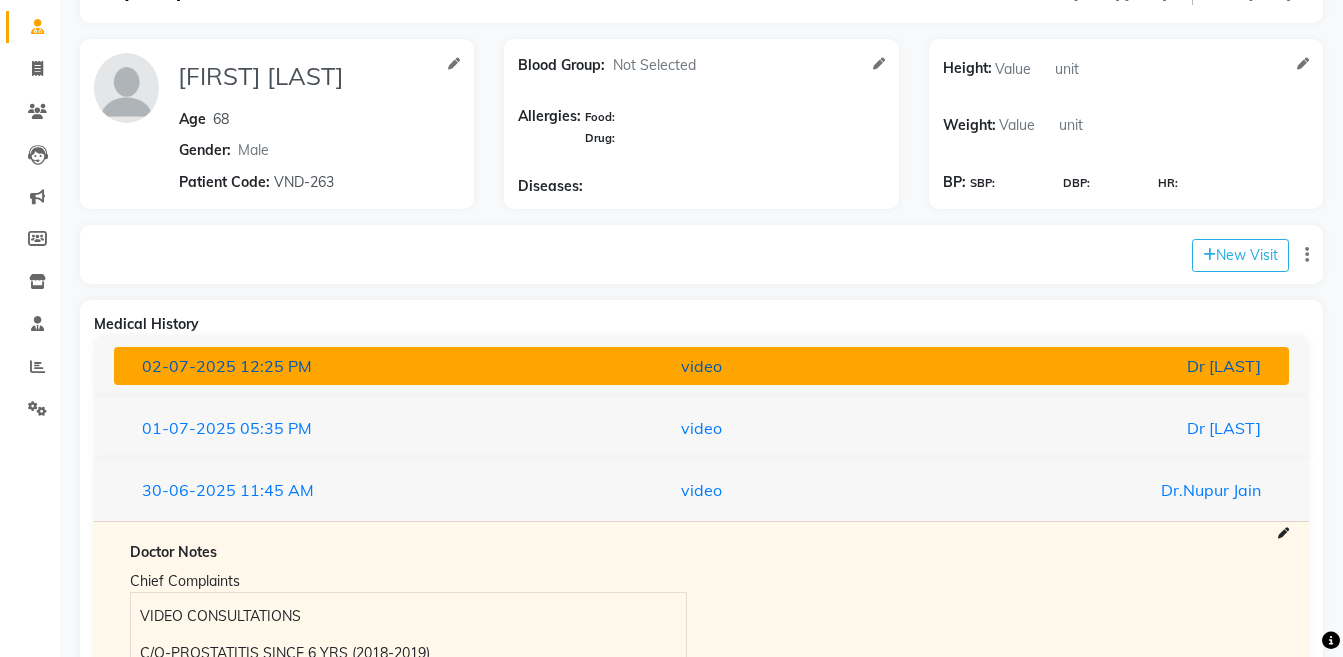 click on "video" at bounding box center [701, 366] 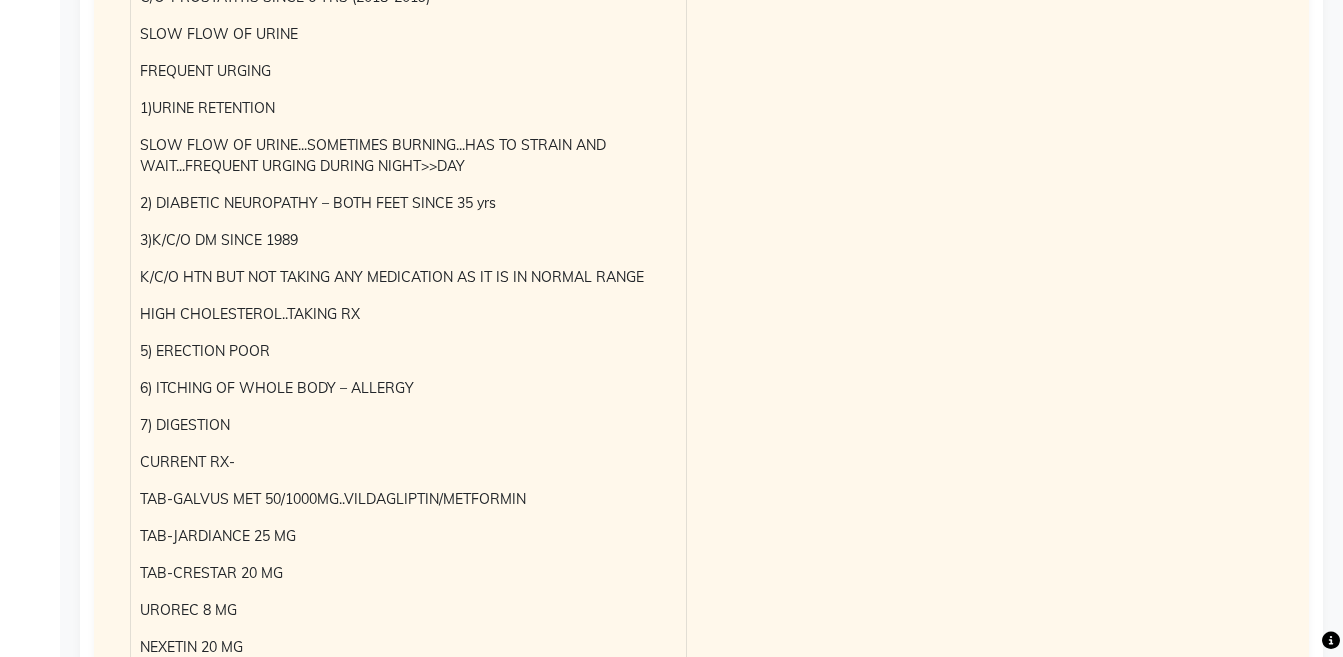 scroll, scrollTop: 658, scrollLeft: 0, axis: vertical 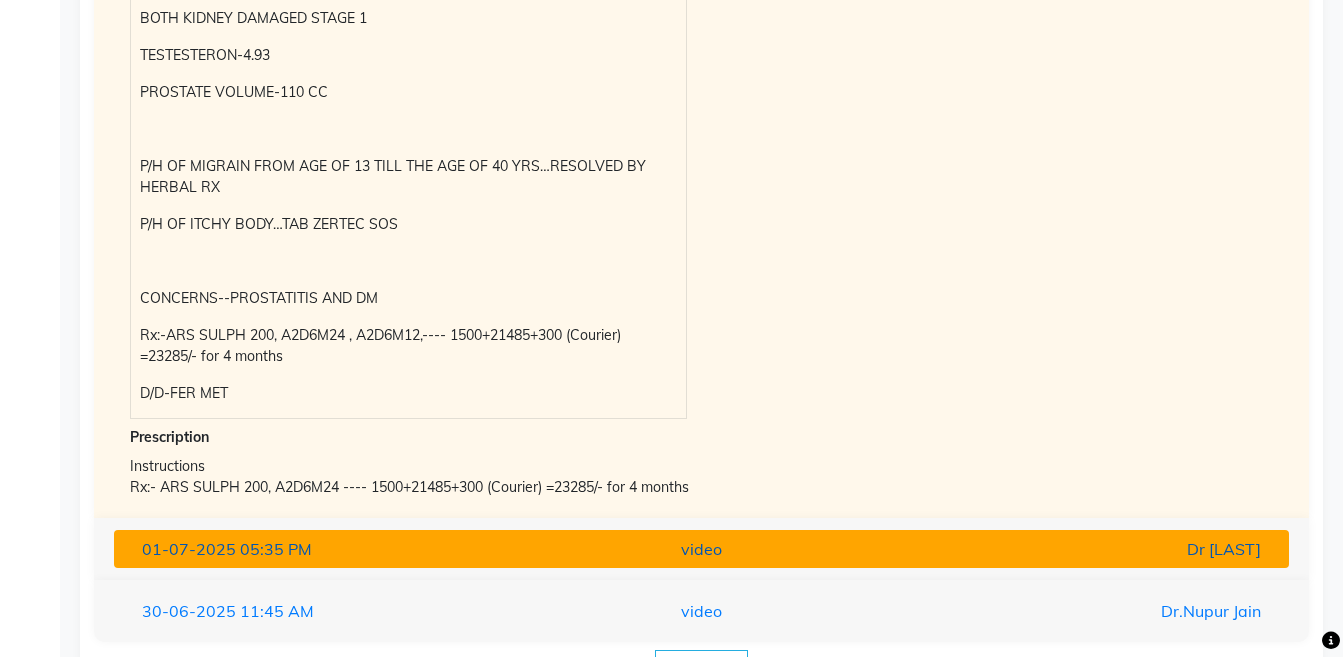 click on "Dr [LAST]" at bounding box center [1084, 549] 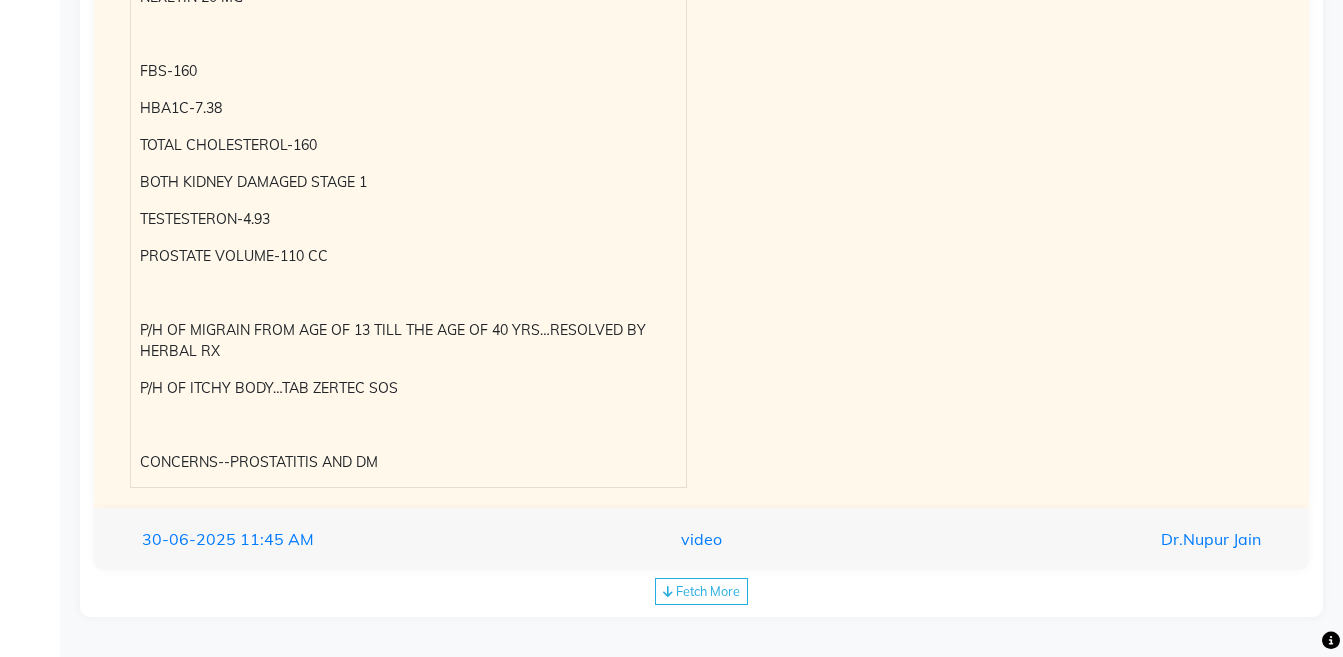 scroll, scrollTop: 1363, scrollLeft: 0, axis: vertical 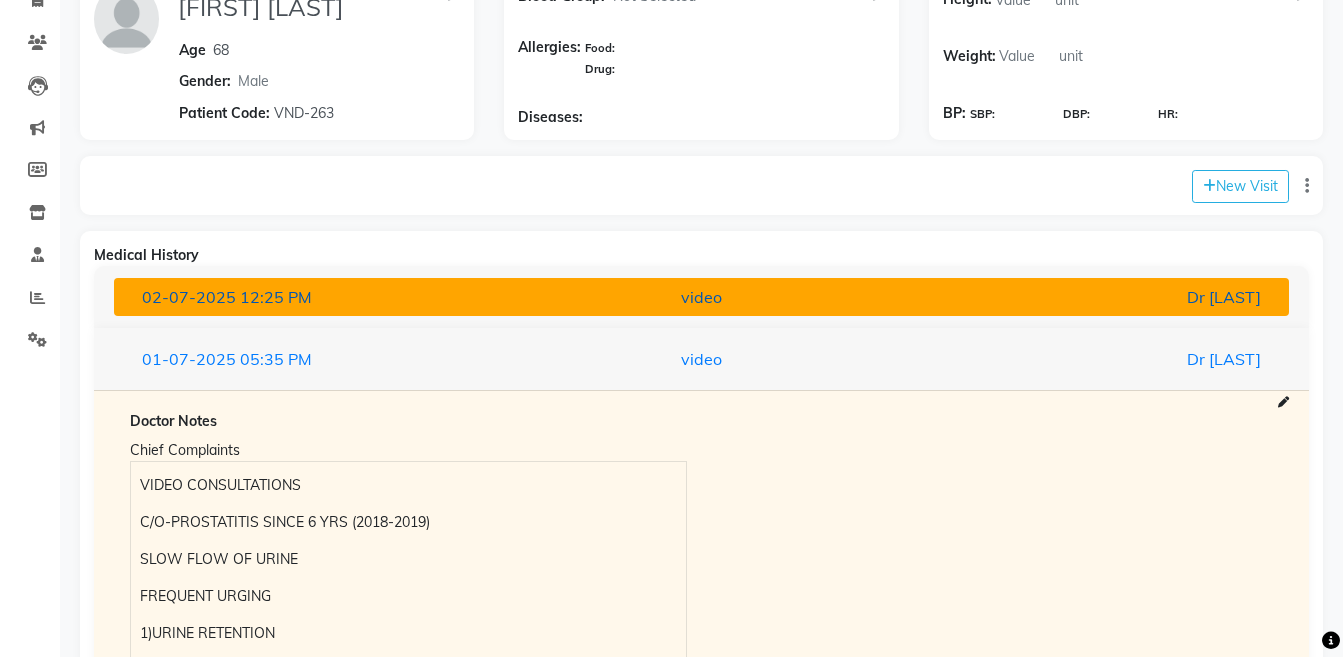 click on "Dr [LAST]" at bounding box center (1084, 297) 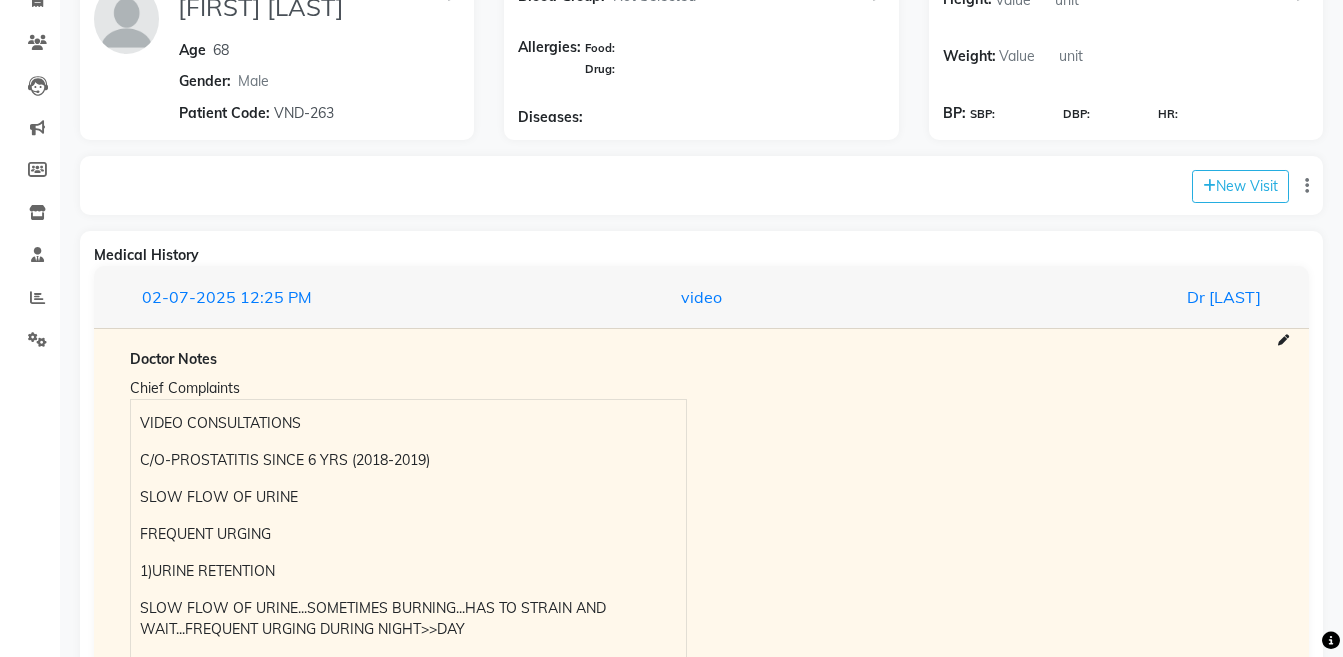 scroll, scrollTop: 763, scrollLeft: 0, axis: vertical 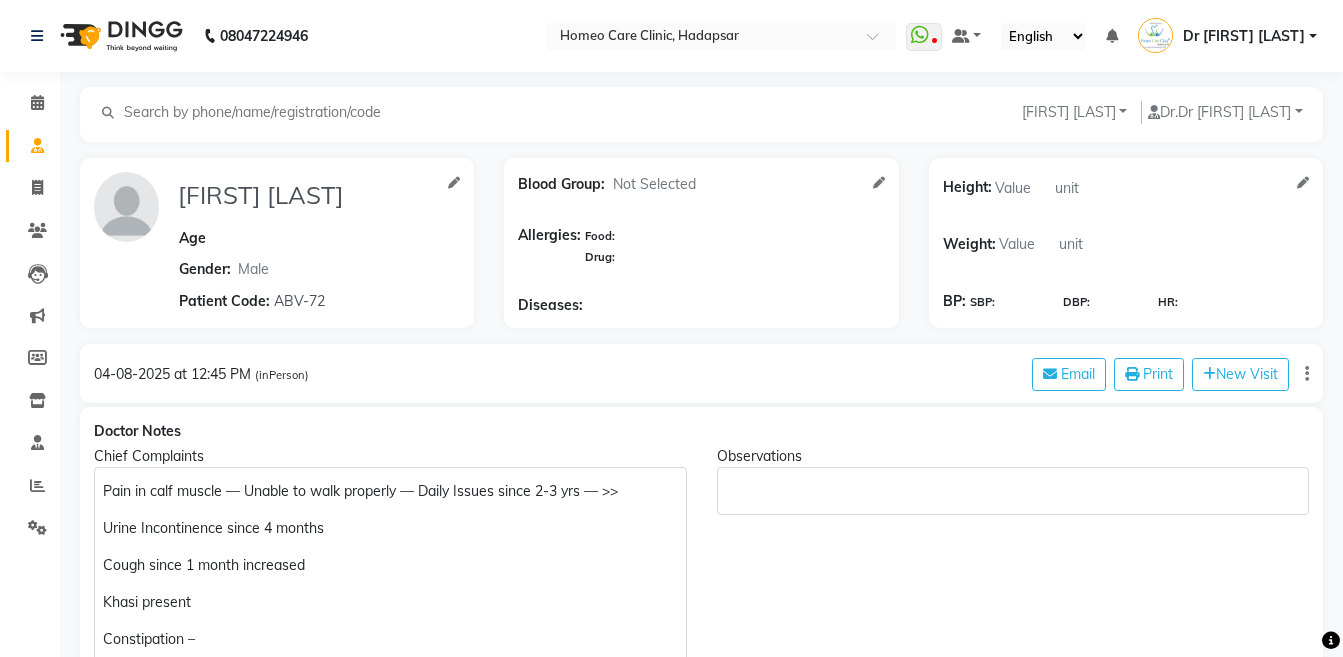 select on "male" 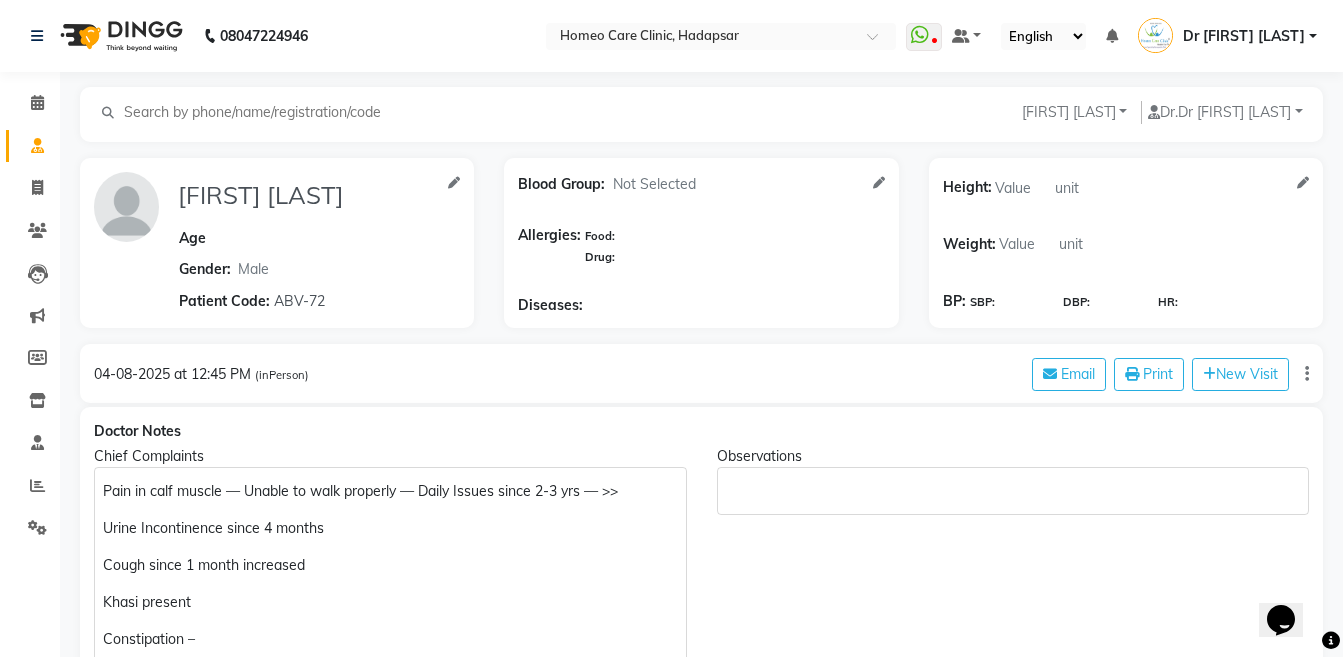scroll, scrollTop: 0, scrollLeft: 0, axis: both 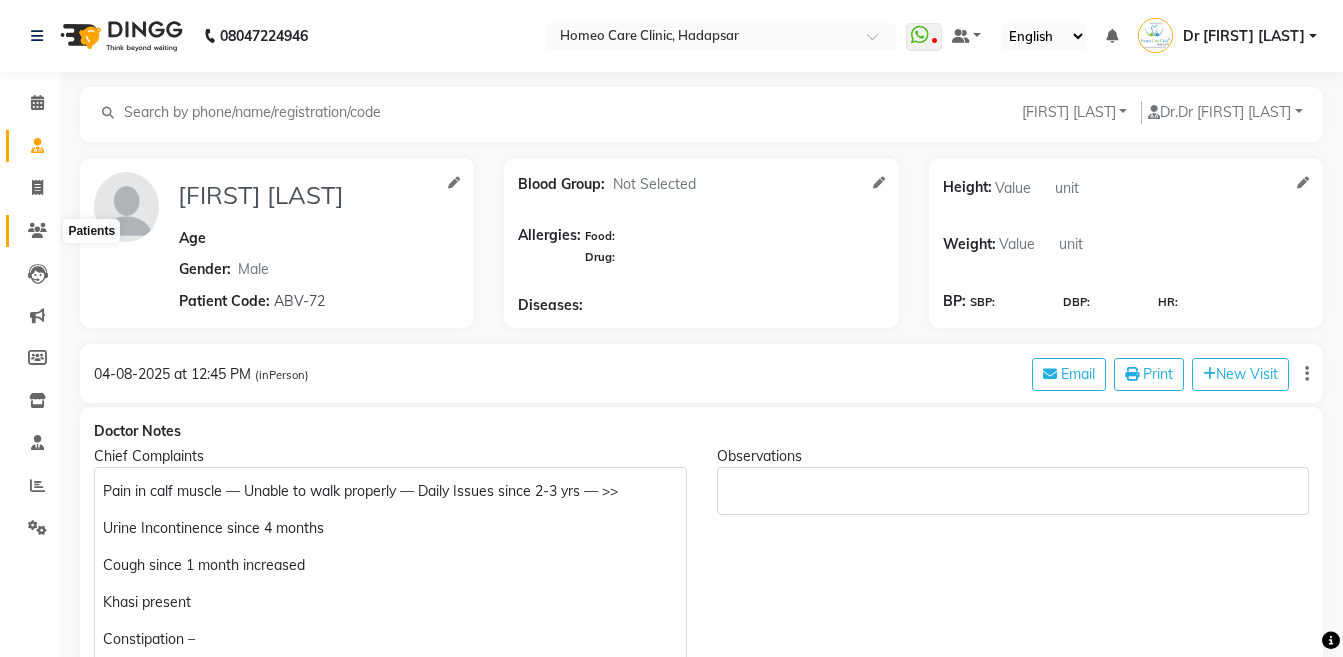 click 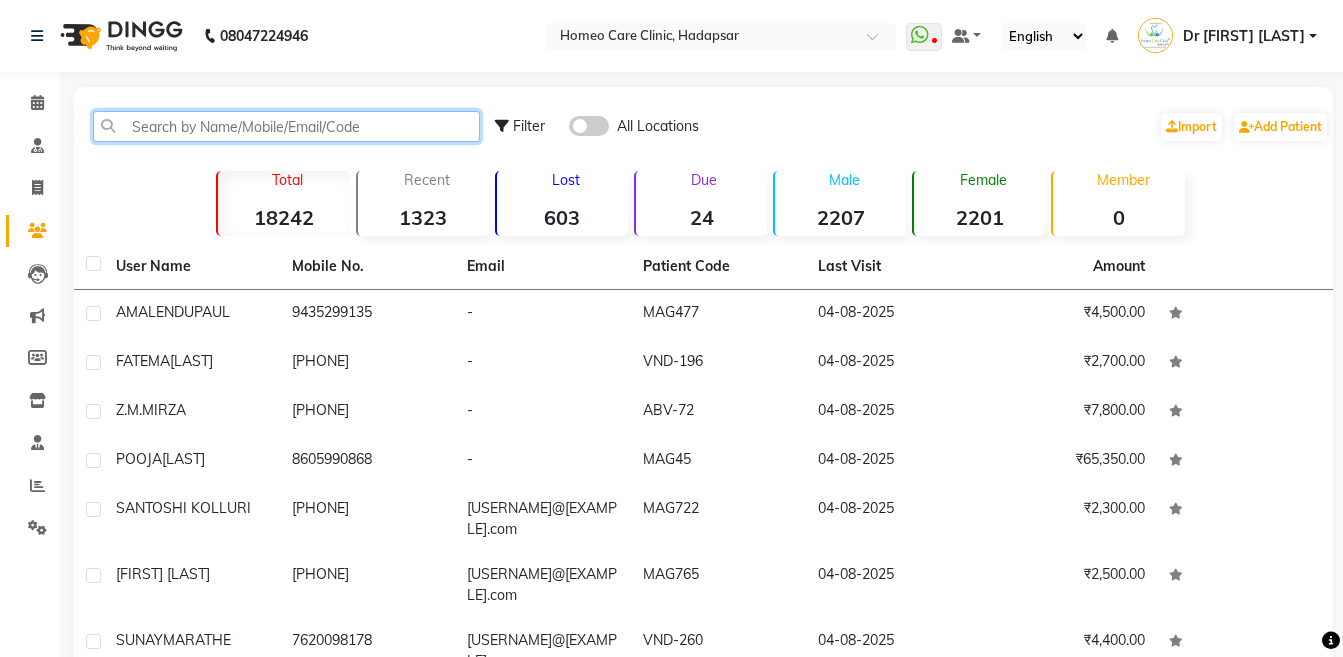click 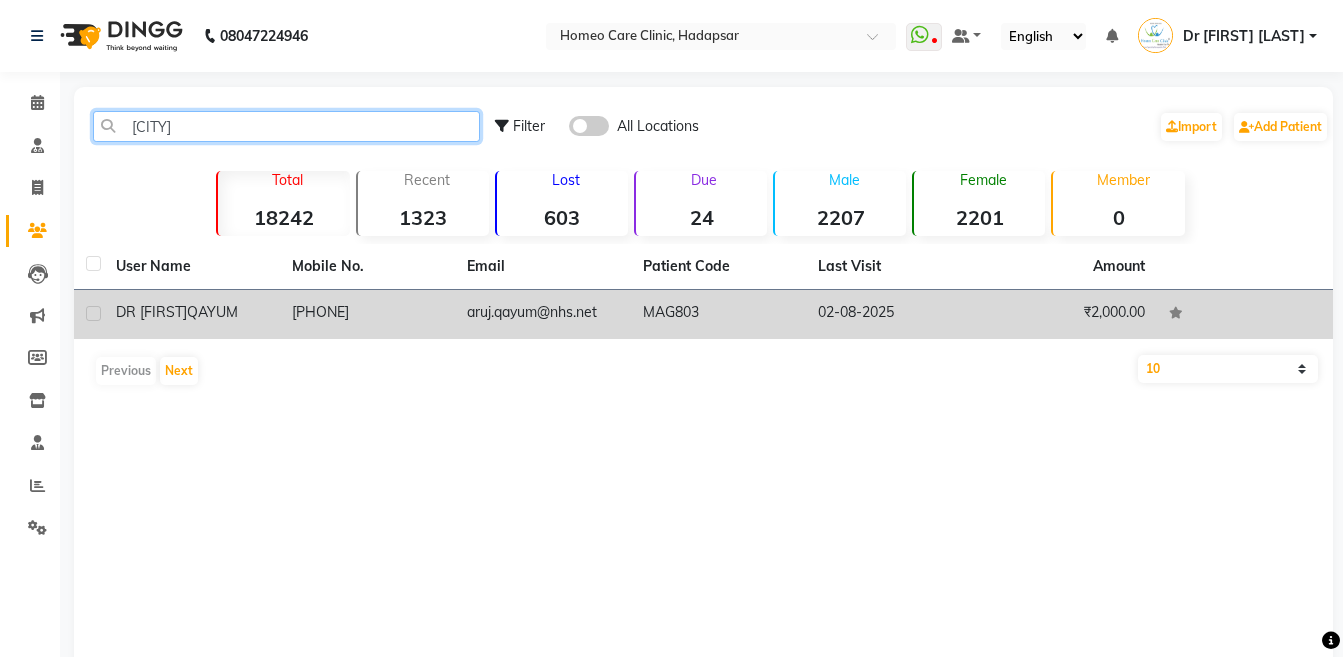 type on "[CITY]" 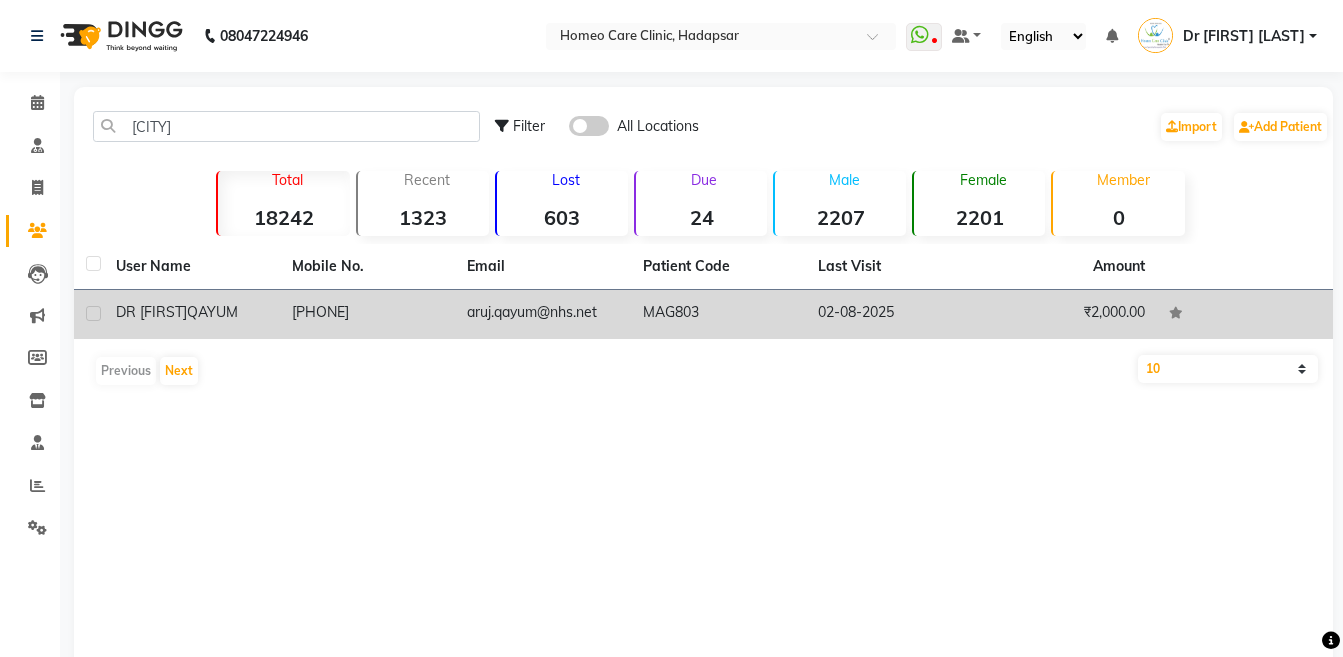 click on "QAYUM" 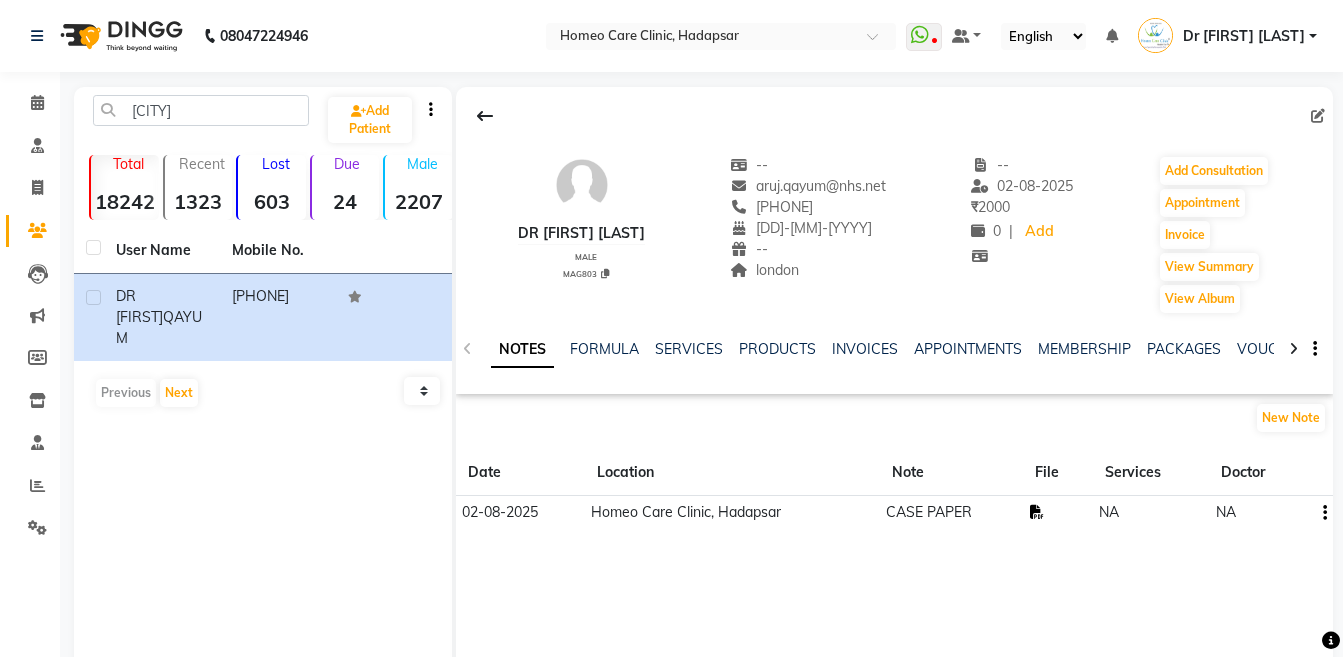 click 